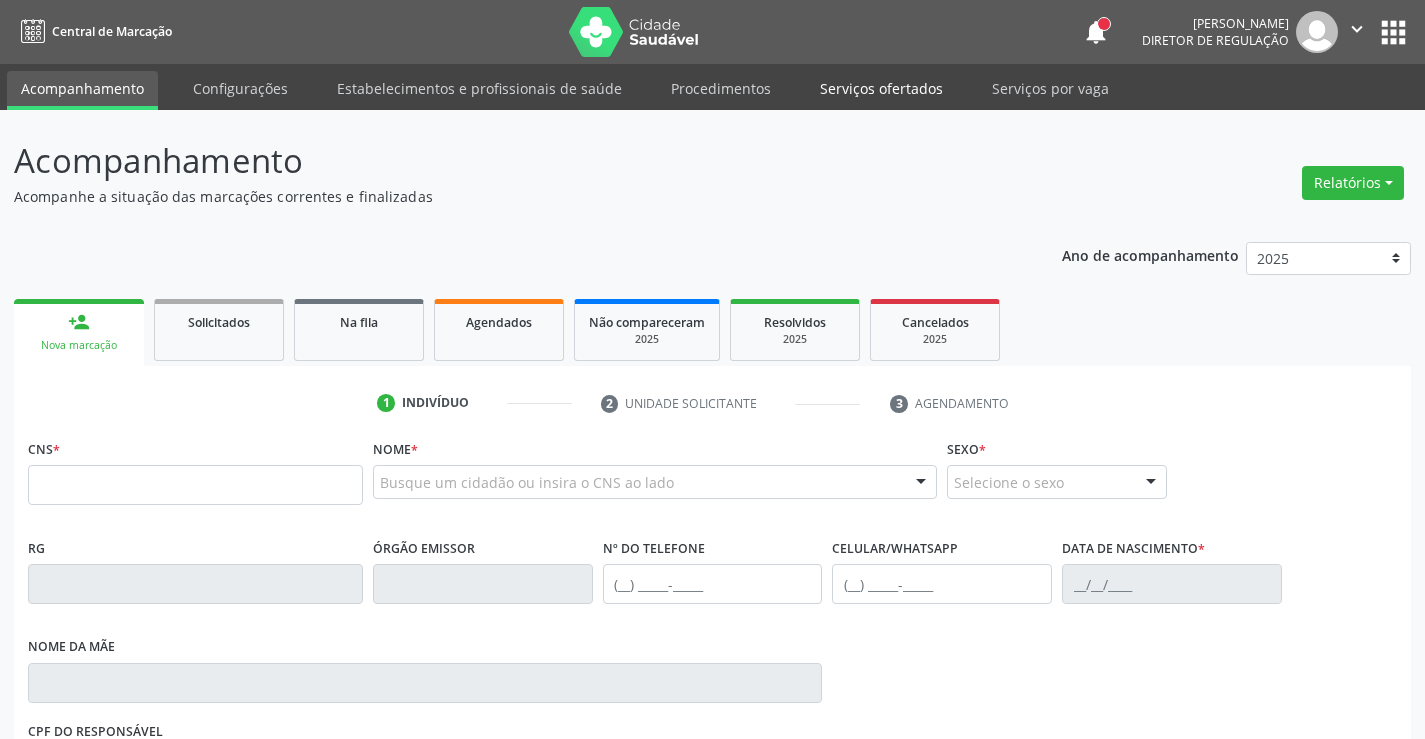 scroll, scrollTop: 0, scrollLeft: 0, axis: both 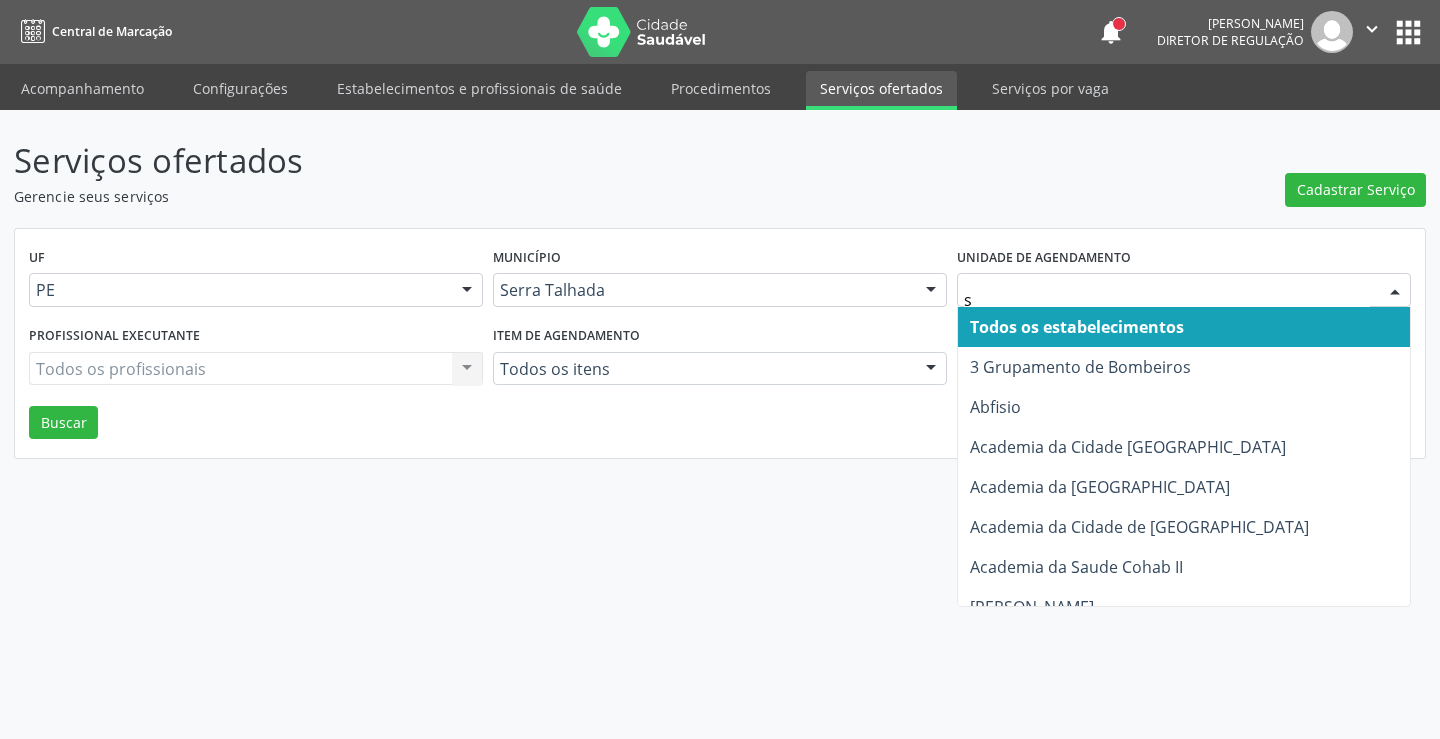 type on "s b" 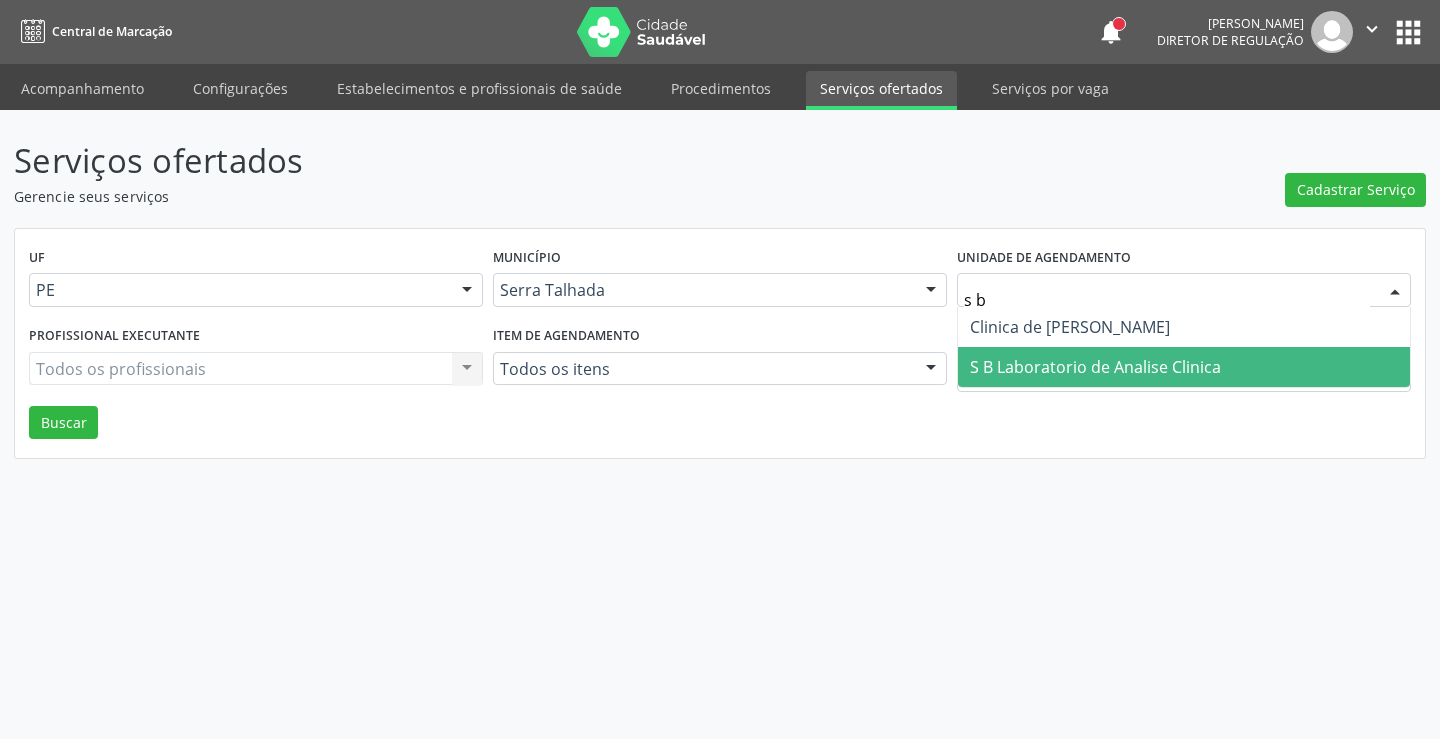 click on "S B Laboratorio de Analise Clinica" at bounding box center (1095, 367) 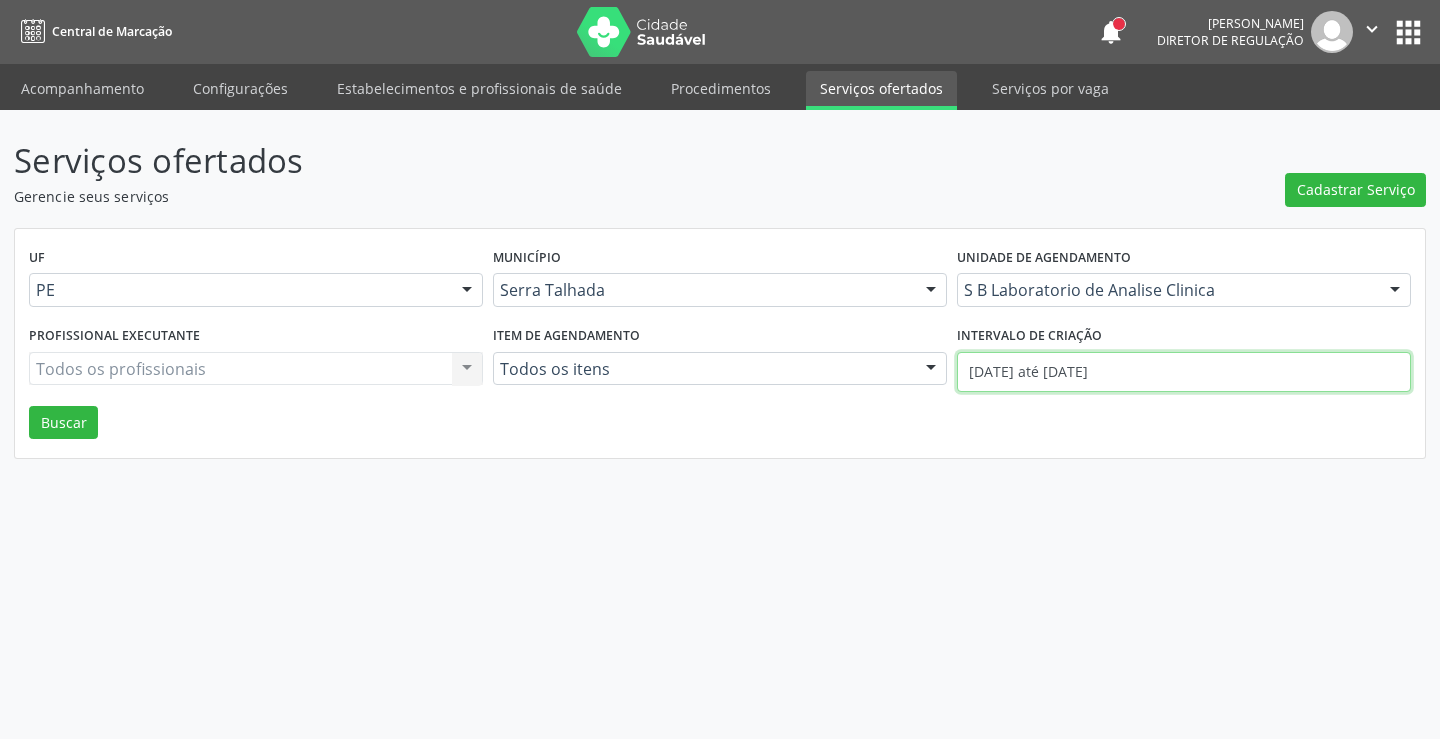 click on "01/07/2025 até 30/07/2025" at bounding box center (1184, 372) 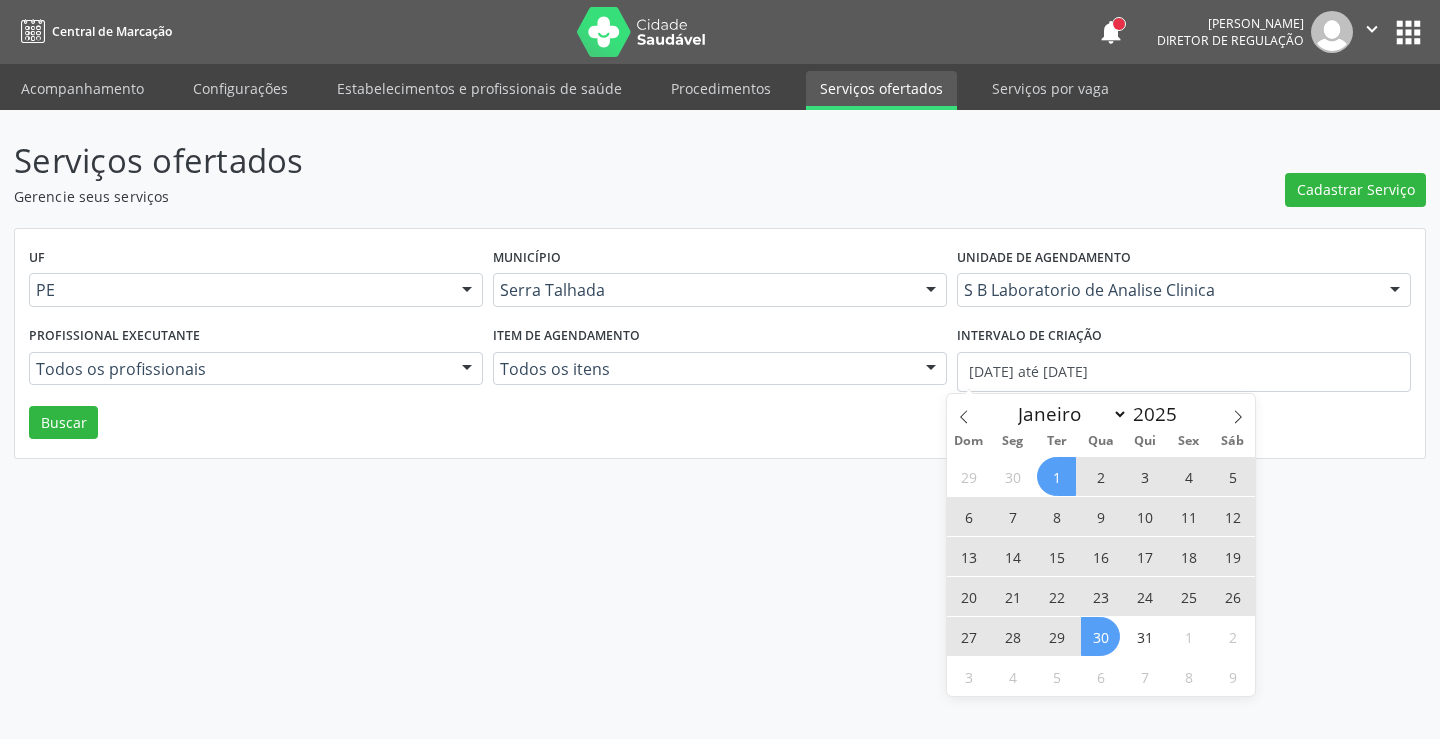 click on "14" at bounding box center [1012, 556] 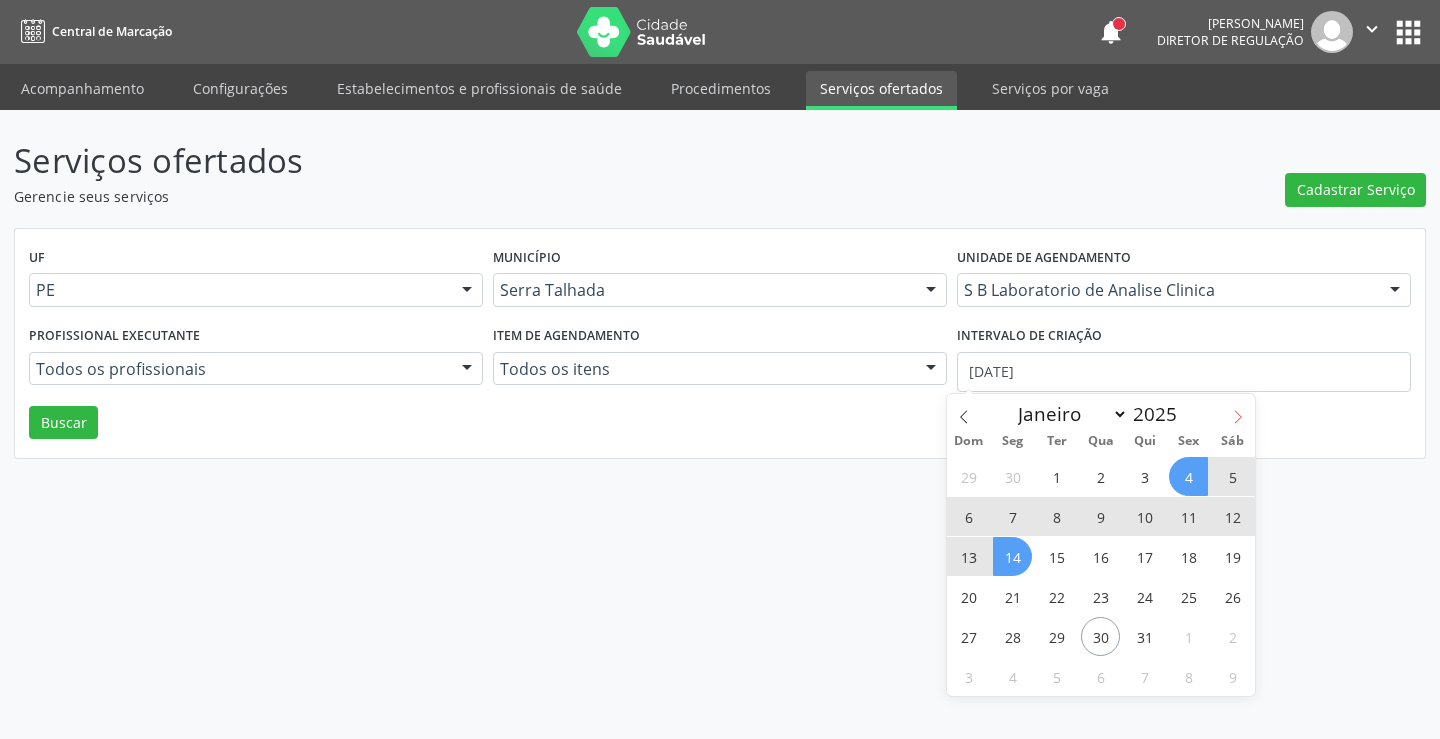 click at bounding box center (1238, 411) 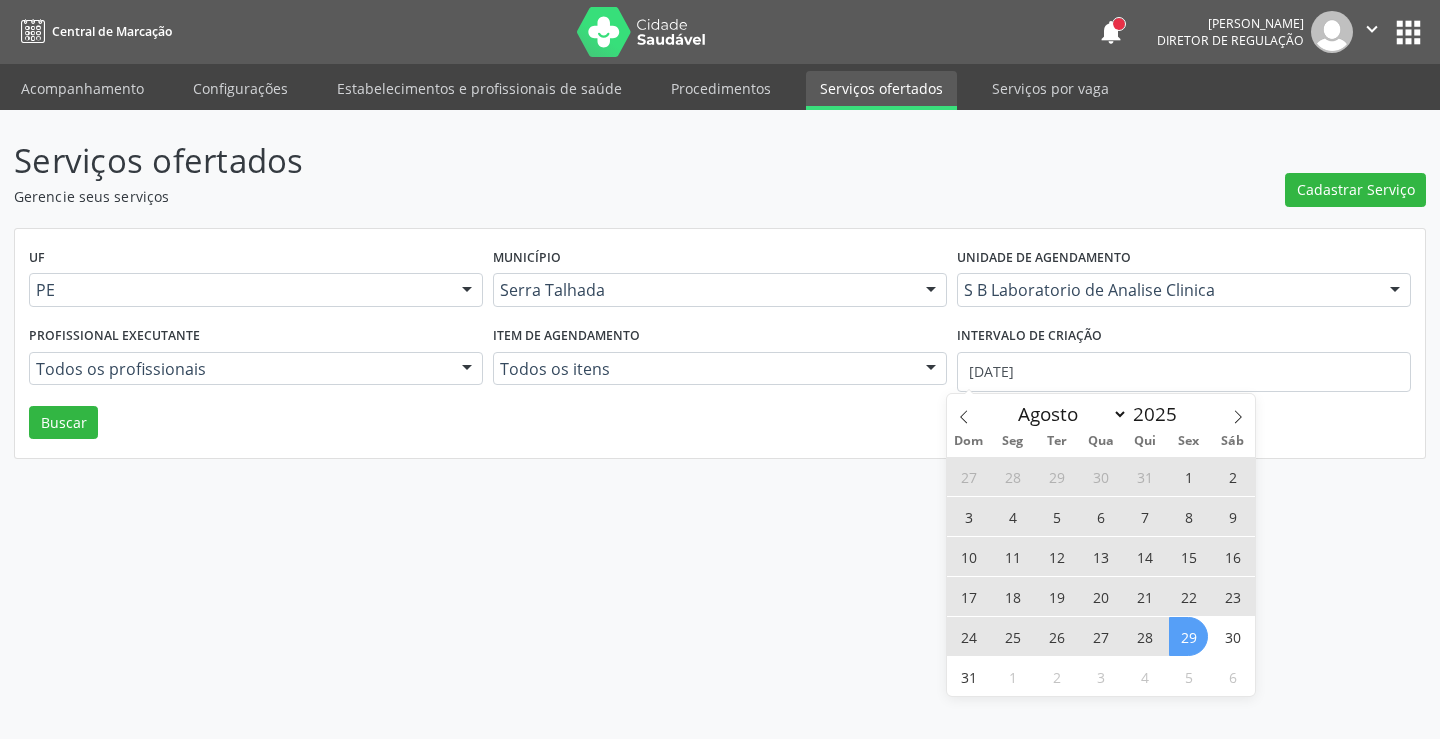 click on "29" at bounding box center (1188, 636) 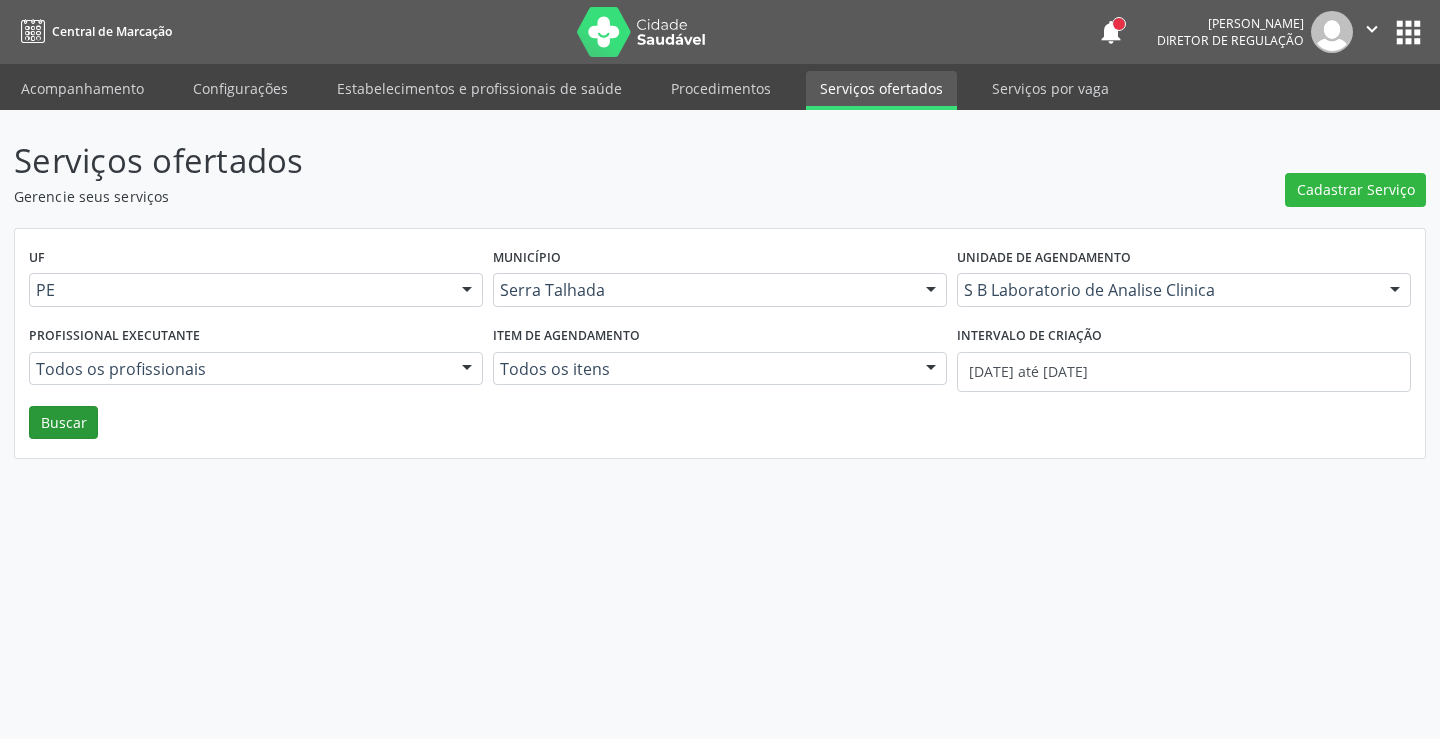 drag, startPoint x: 67, startPoint y: 441, endPoint x: 58, endPoint y: 428, distance: 15.811388 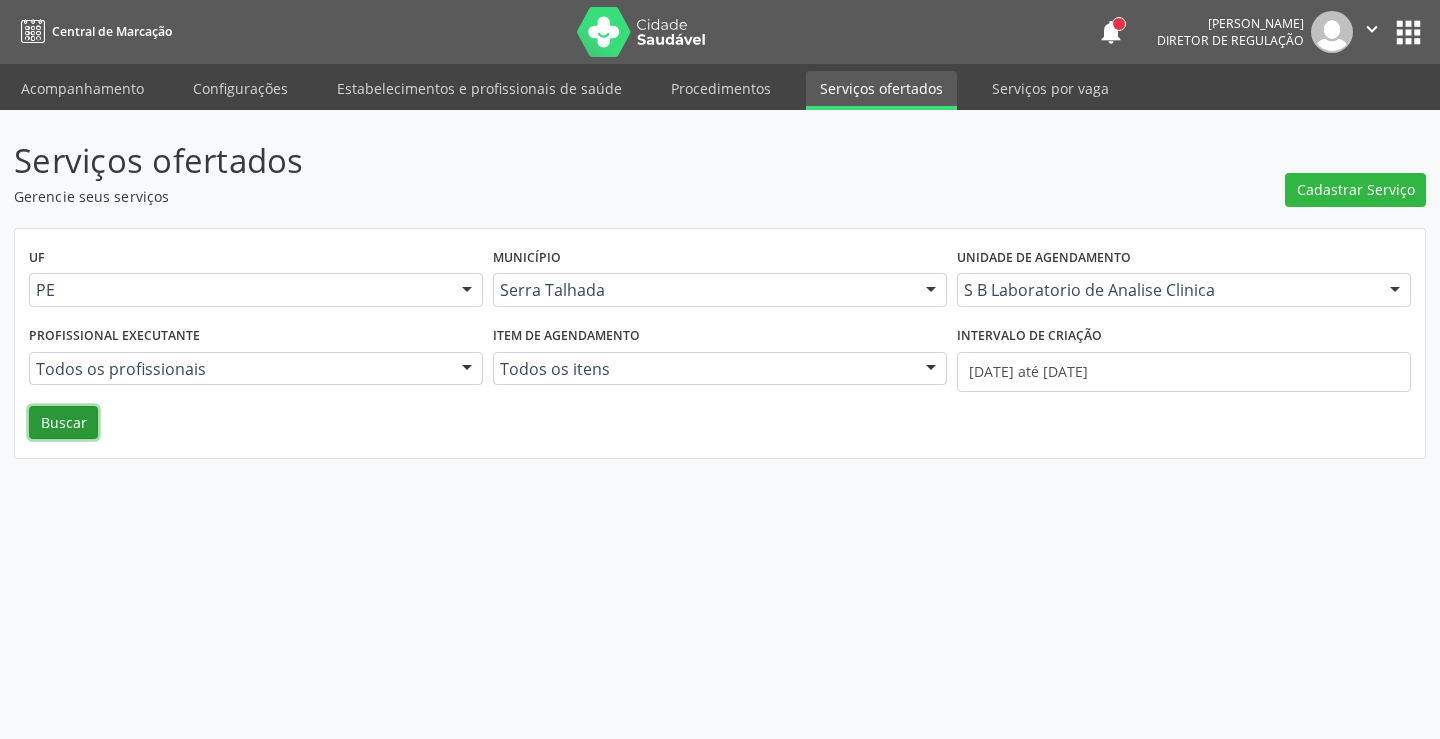 click on "Buscar" at bounding box center [63, 423] 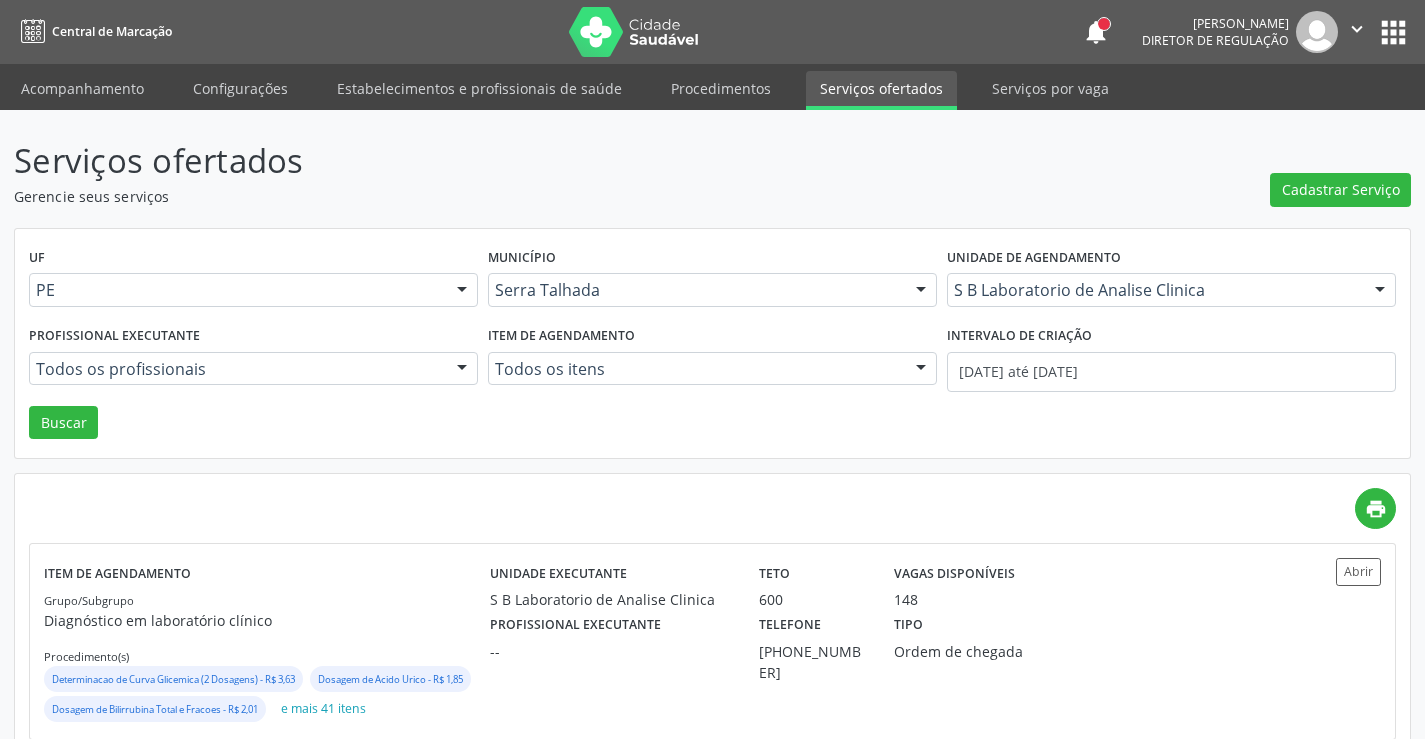 scroll, scrollTop: 72, scrollLeft: 0, axis: vertical 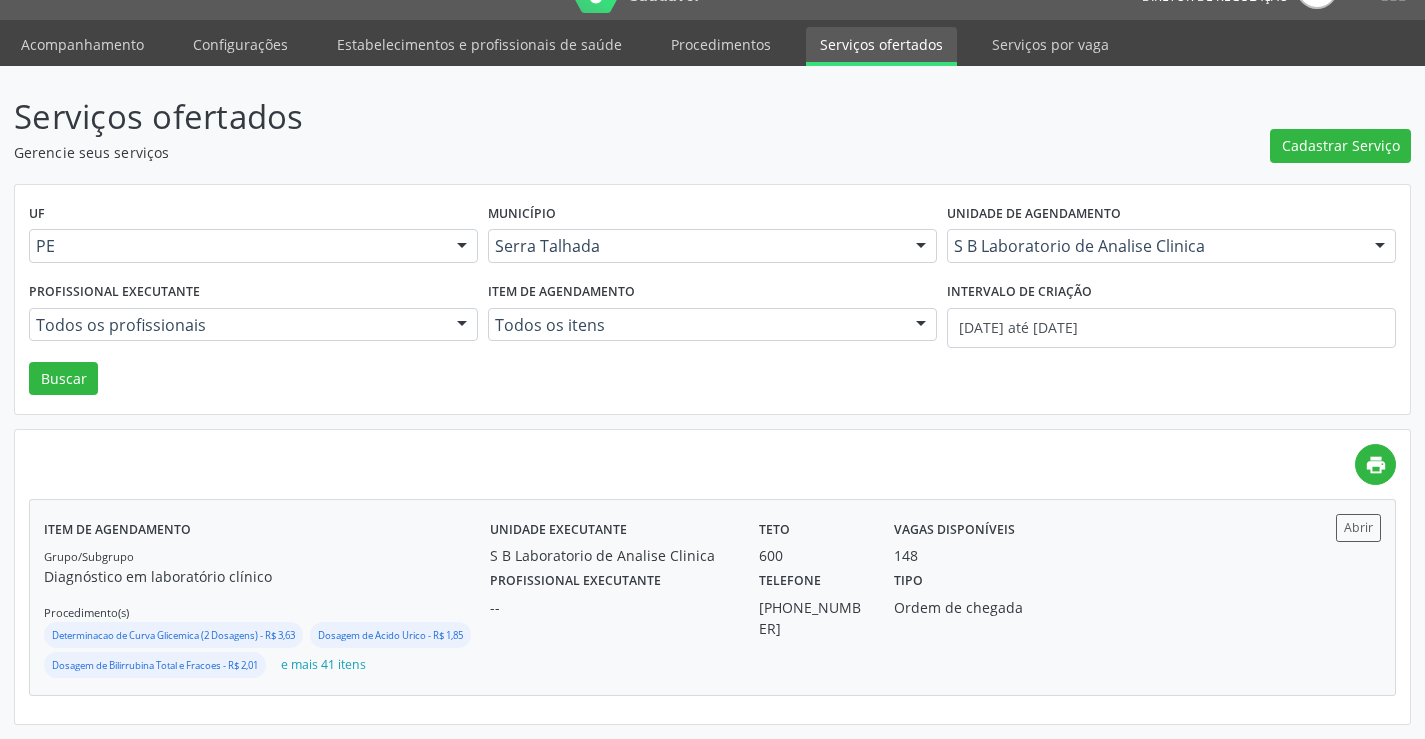 click on "Item de agendamento
Grupo/Subgrupo   Diagnóstico em laboratório clínico   Procedimento(s)     Determinacao de Curva Glicemica (2 Dosagens) - R$ 3,63 Dosagem de Acido Urico - R$ 1,85 Dosagem de Bilirrubina Total e Fracoes - R$ 2,01
e mais 41 itens
Unidade executante
S B Laboratorio de Analise Clinica
Teto
600
Vagas disponíveis
148
Profissional executante
--
Telefone
(87) 99994-6318
Tipo
Ordem de chegada
Abrir" at bounding box center [712, 597] 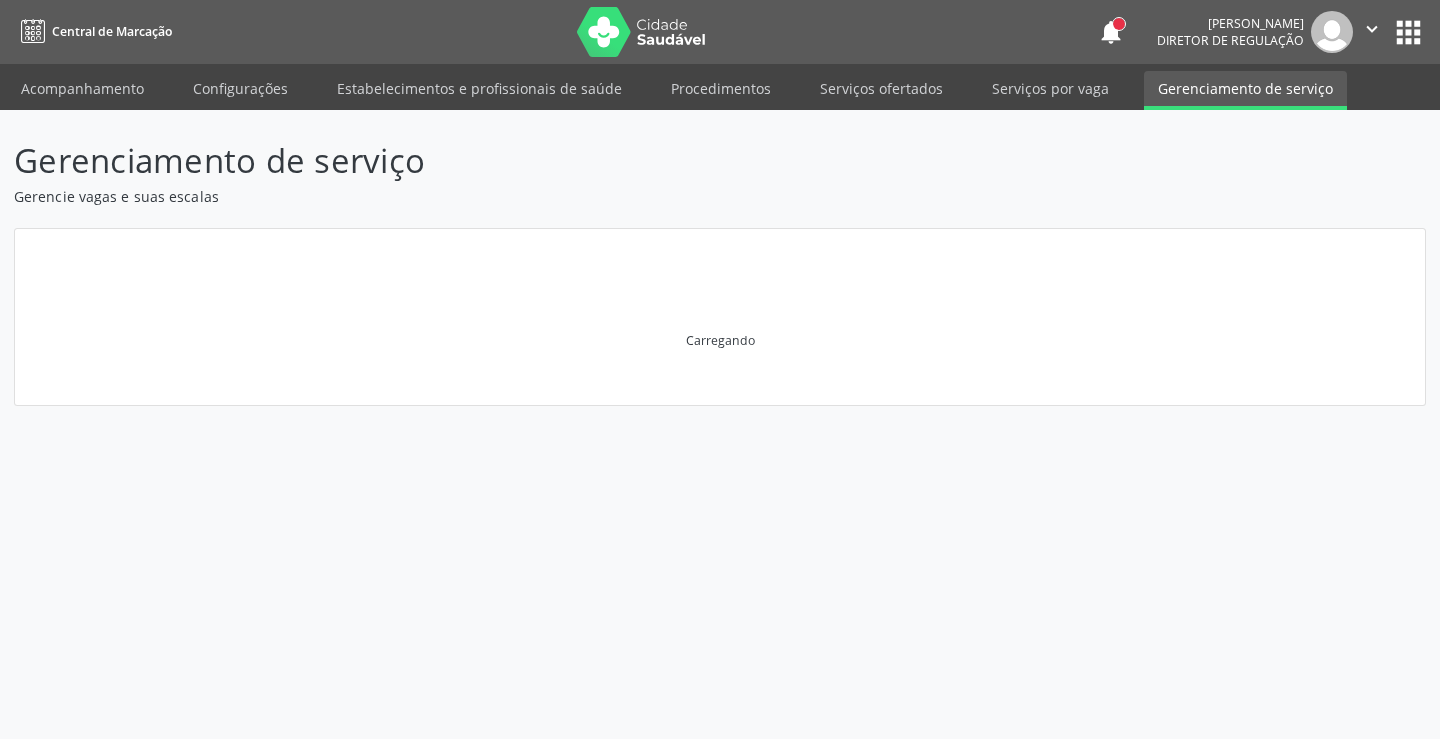scroll, scrollTop: 0, scrollLeft: 0, axis: both 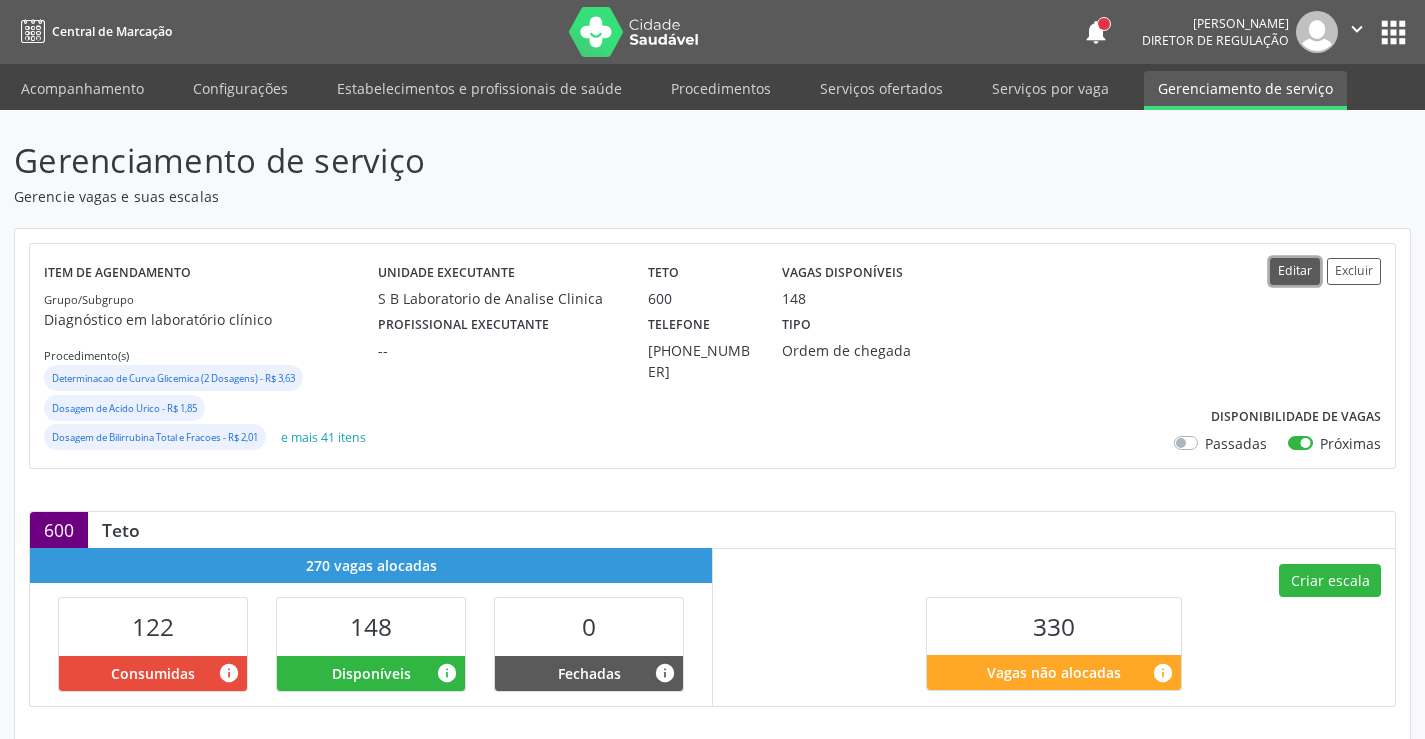 click on "Editar" at bounding box center [1295, 271] 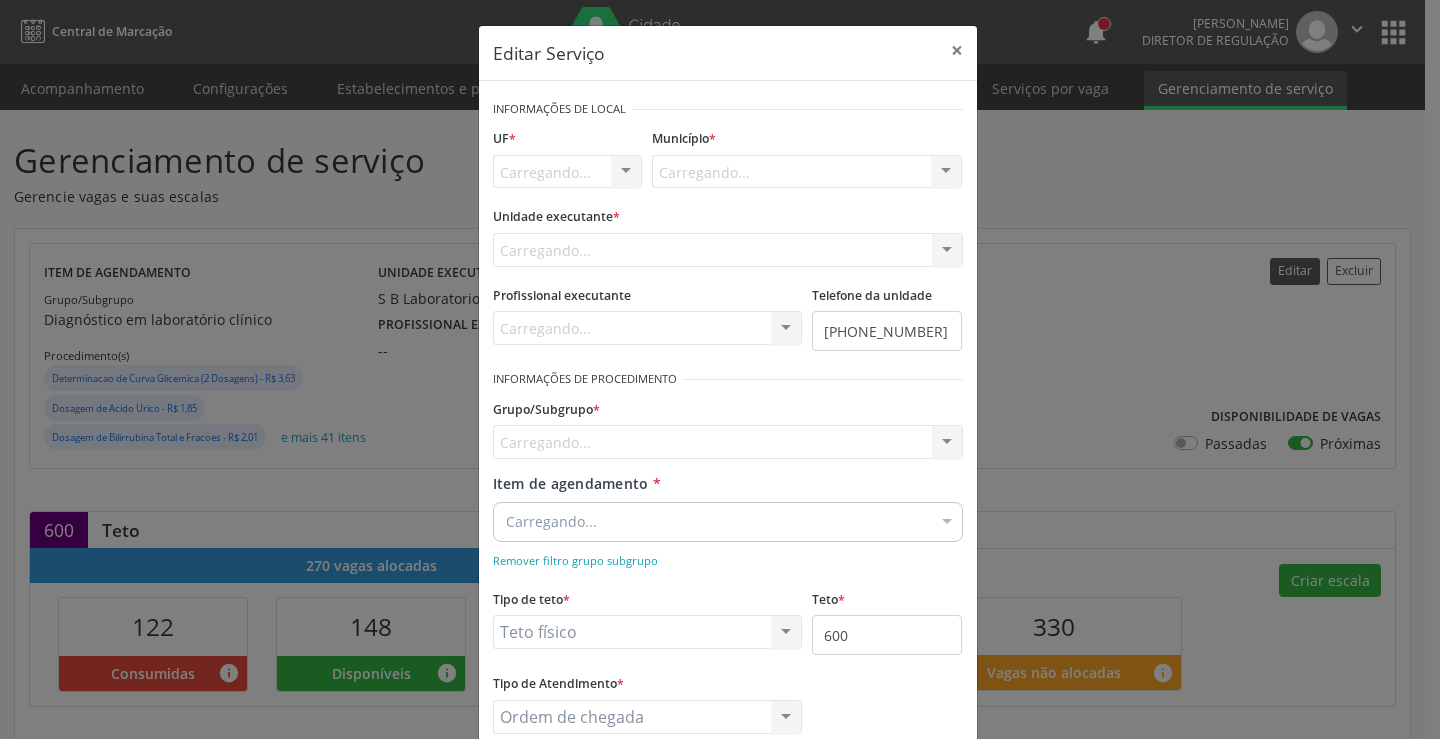 scroll, scrollTop: 0, scrollLeft: 0, axis: both 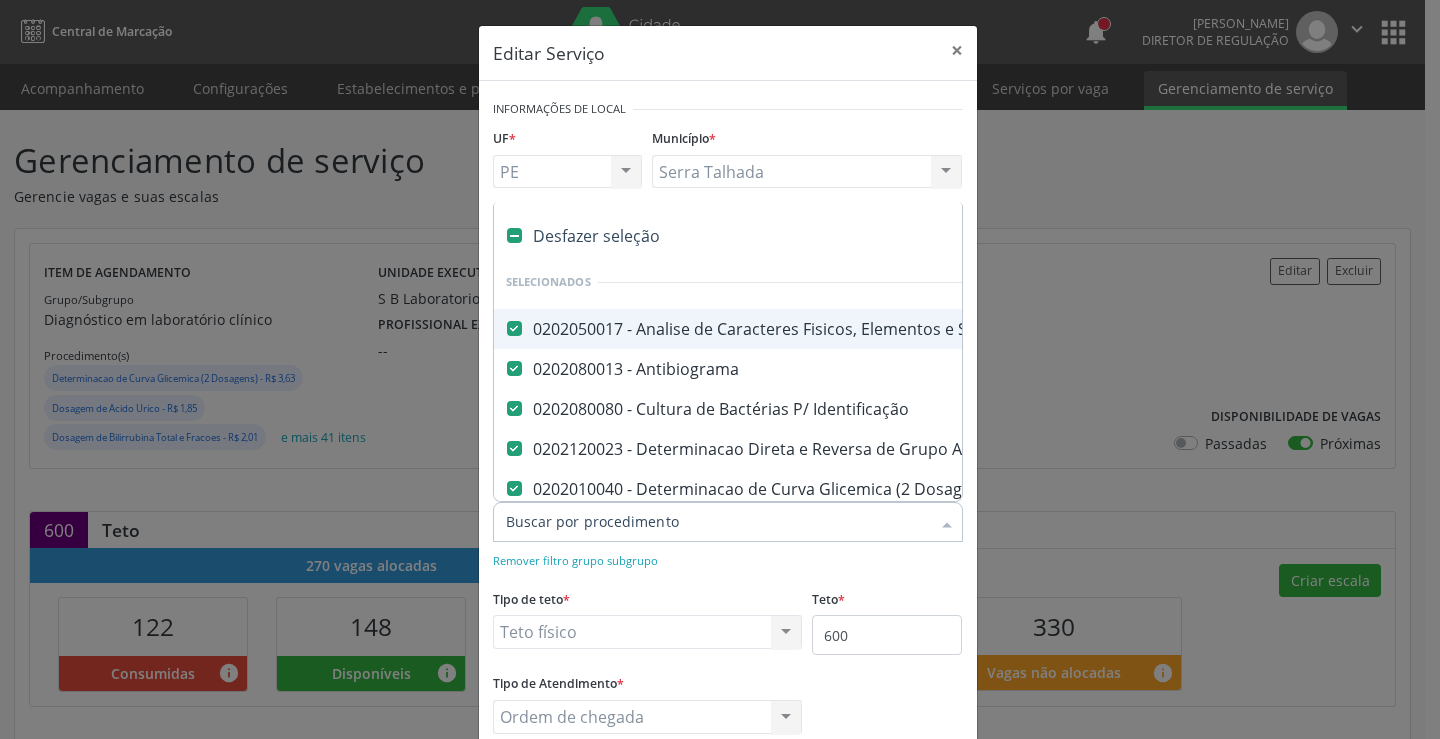 type on "f" 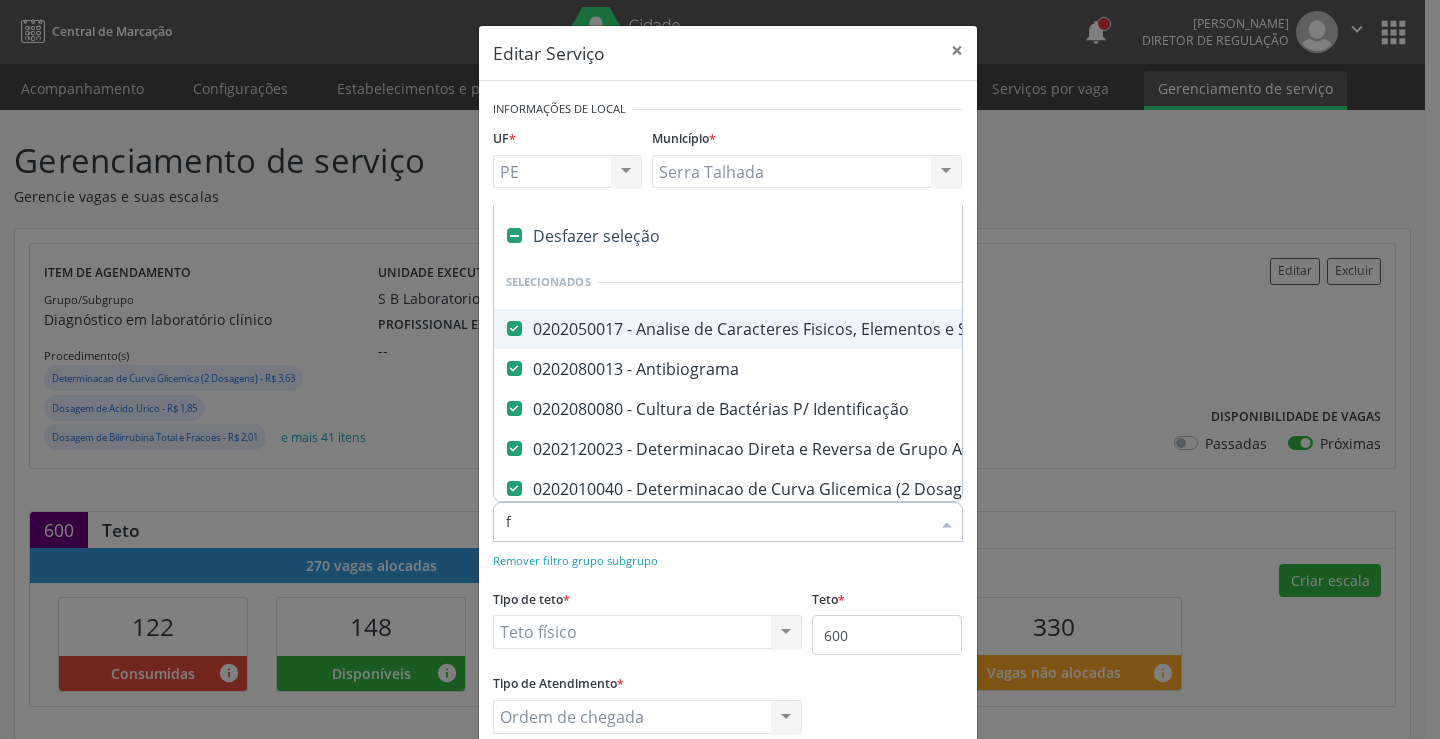 checkbox on "false" 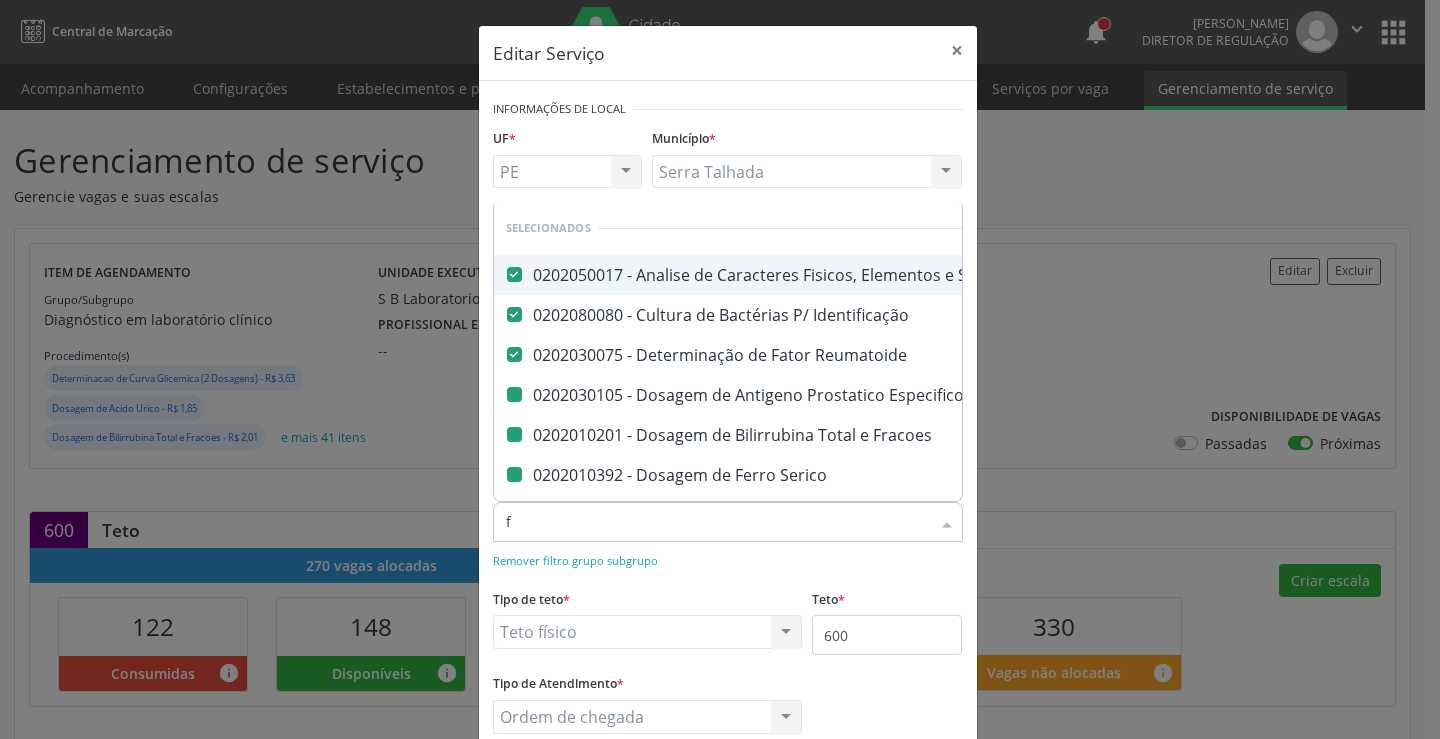 type on "fe" 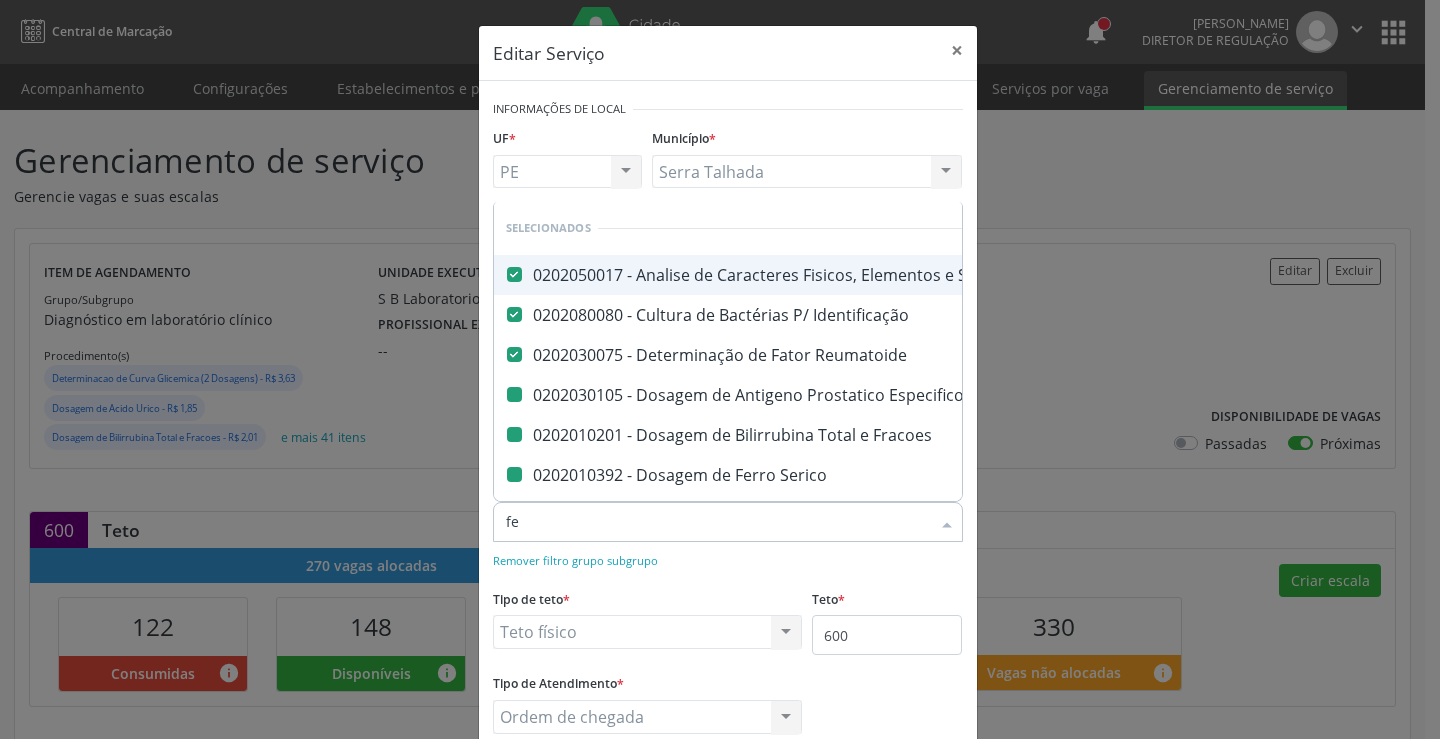 checkbox on "false" 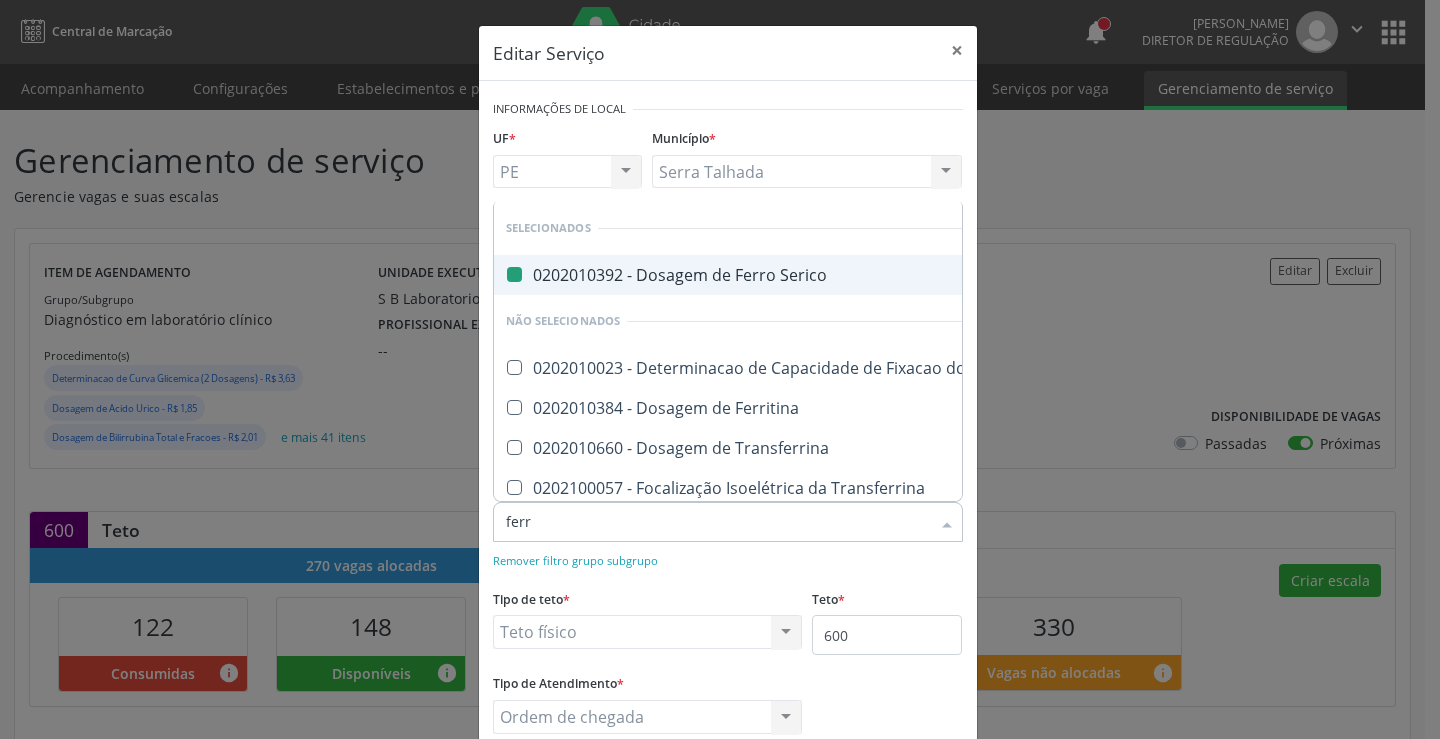 type on "ferri" 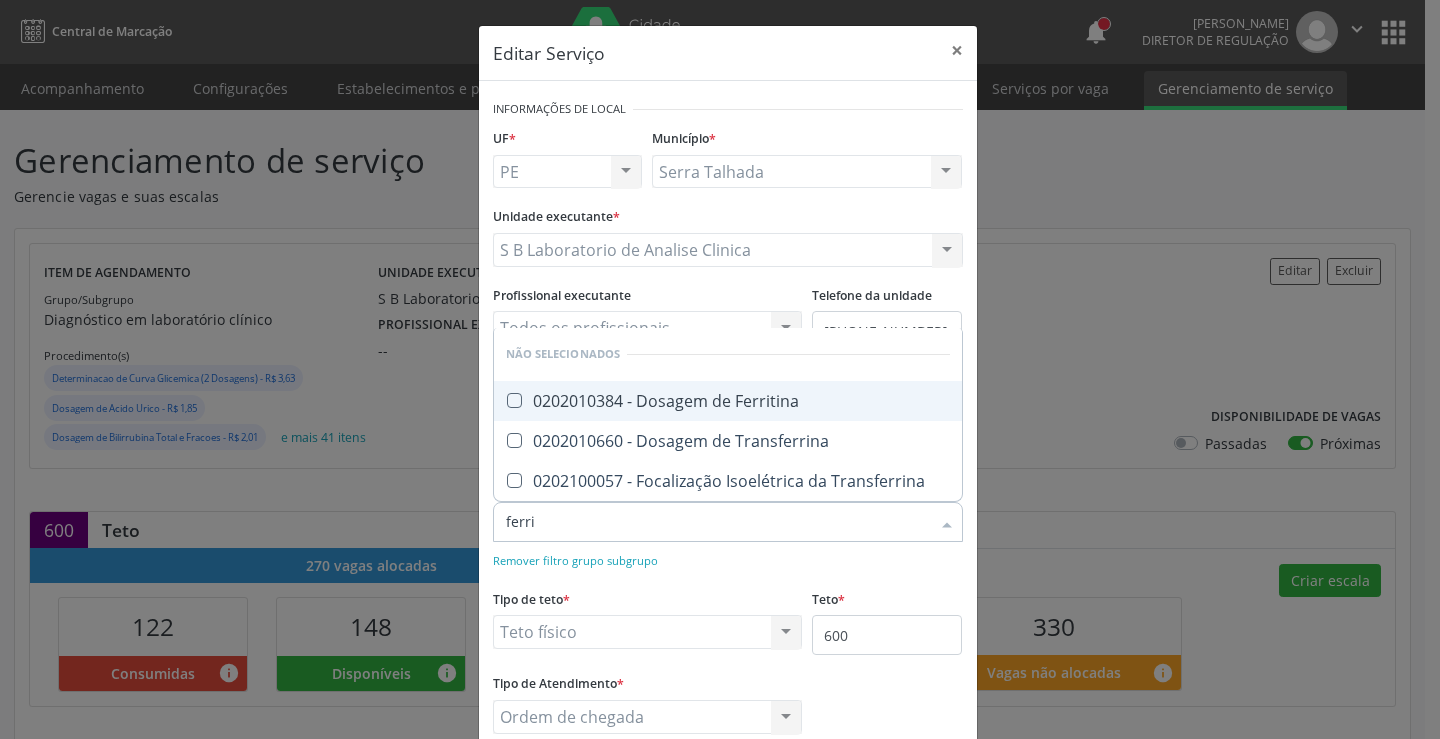 click on "0202010384 - Dosagem de Ferritina" at bounding box center [728, 401] 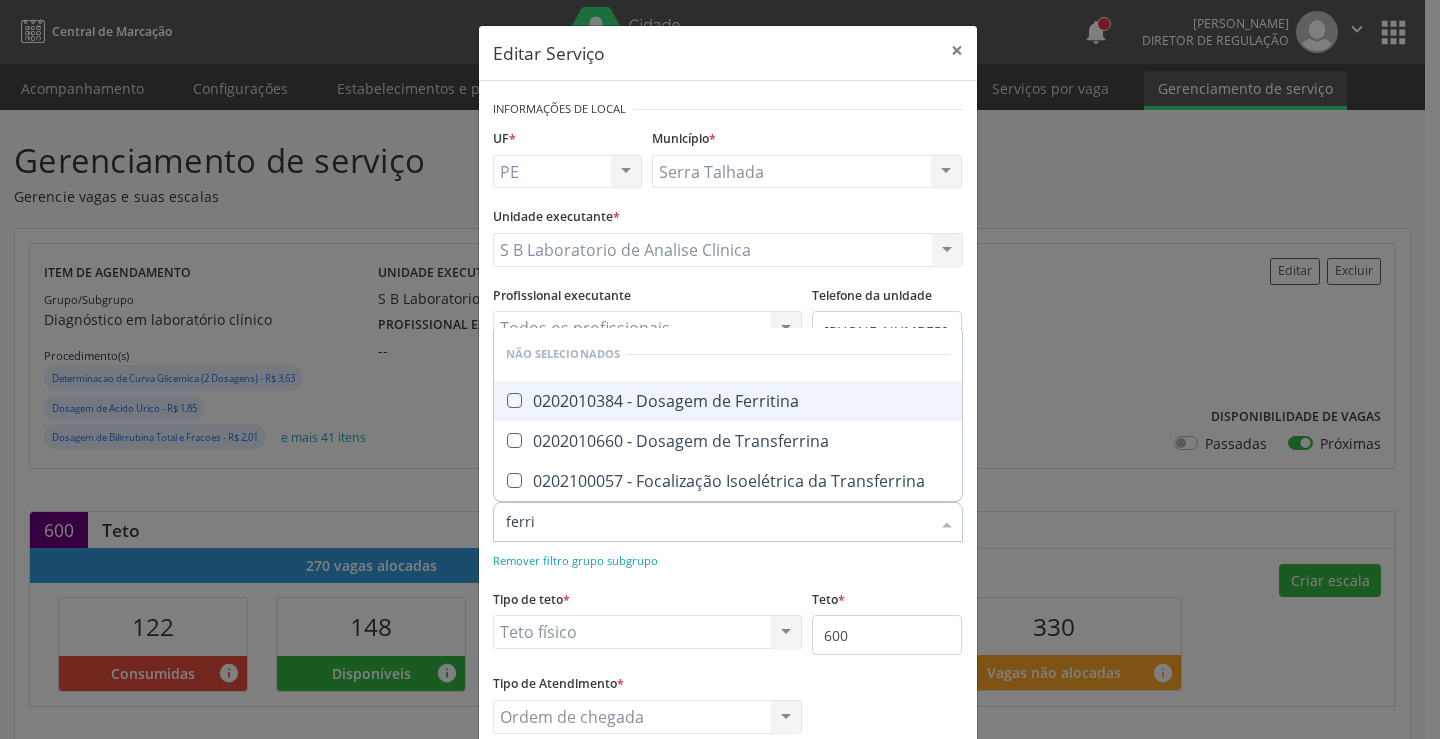 checkbox on "true" 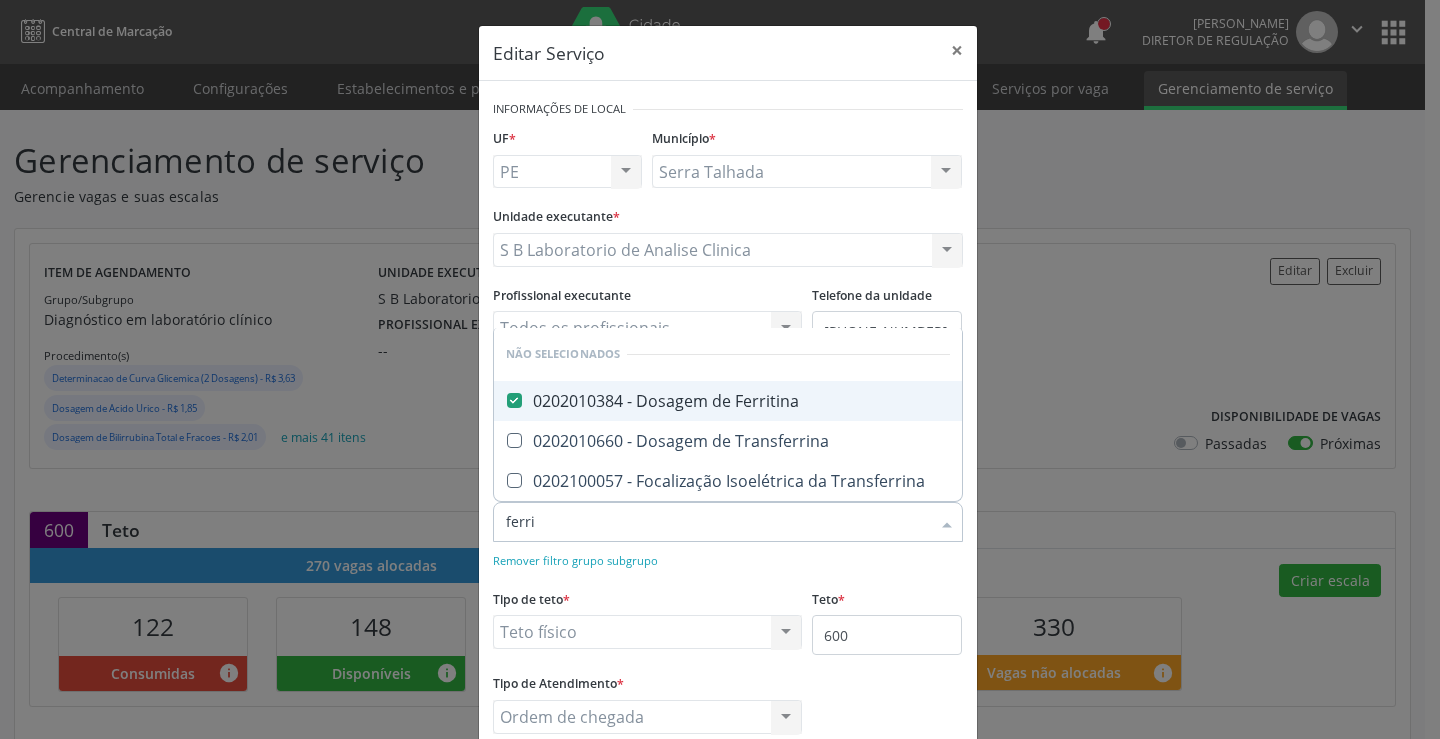 scroll, scrollTop: 125, scrollLeft: 0, axis: vertical 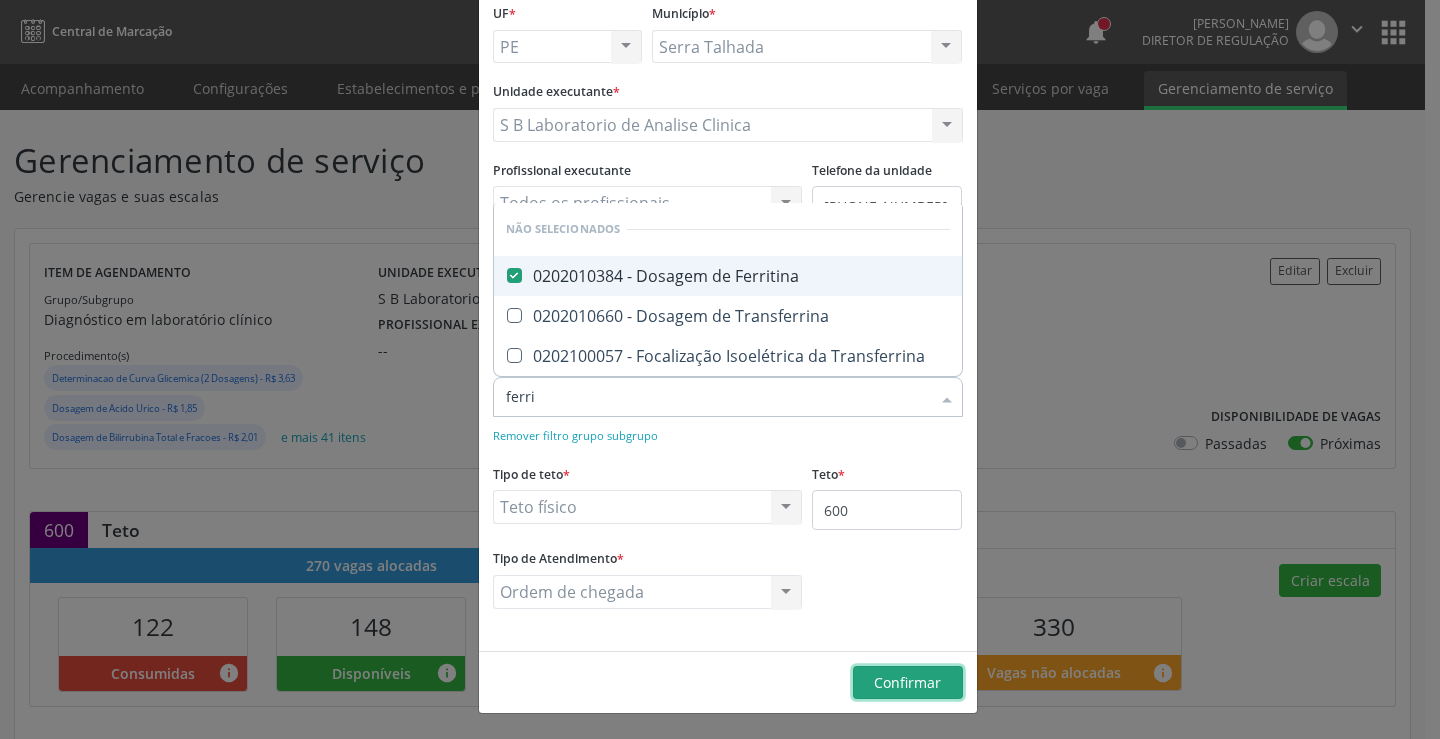 click on "Confirmar" at bounding box center (907, 682) 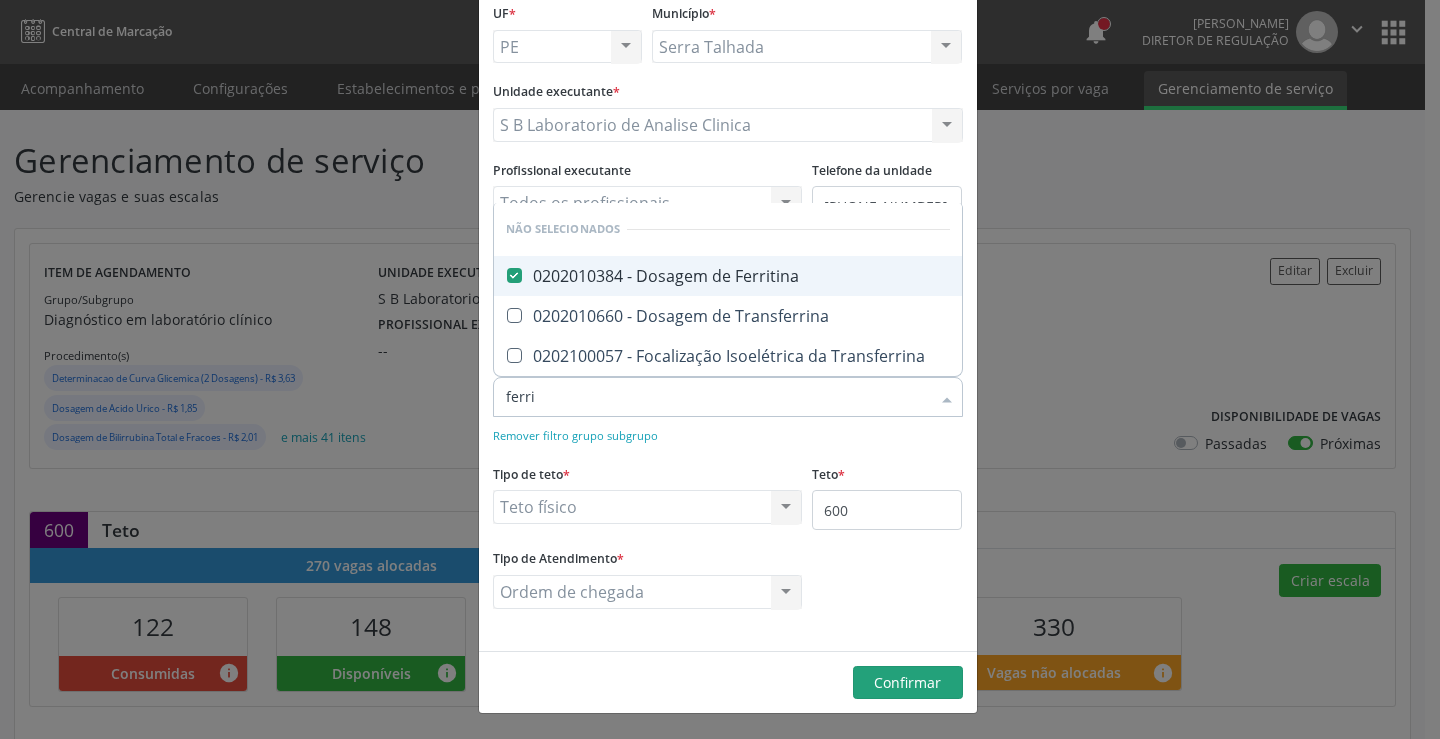 checkbox on "true" 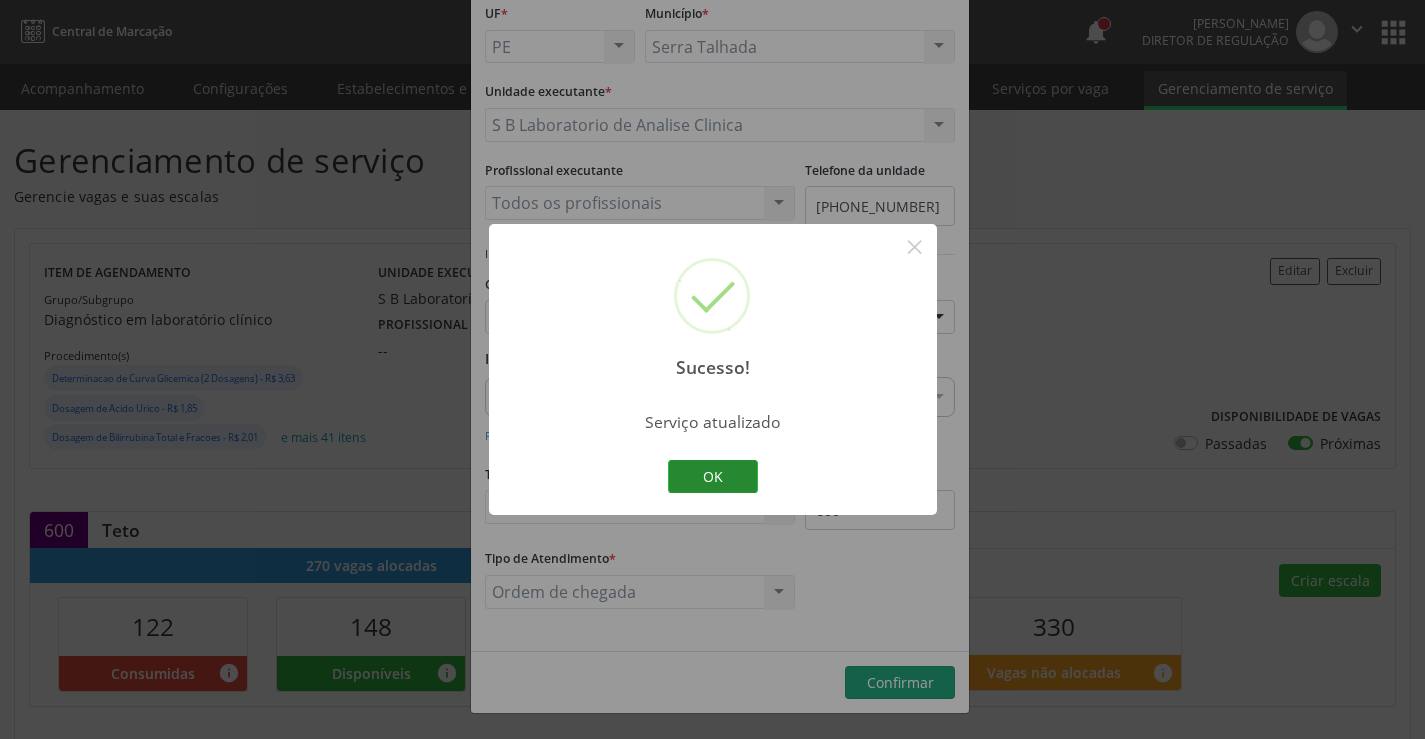 click on "OK" at bounding box center (713, 477) 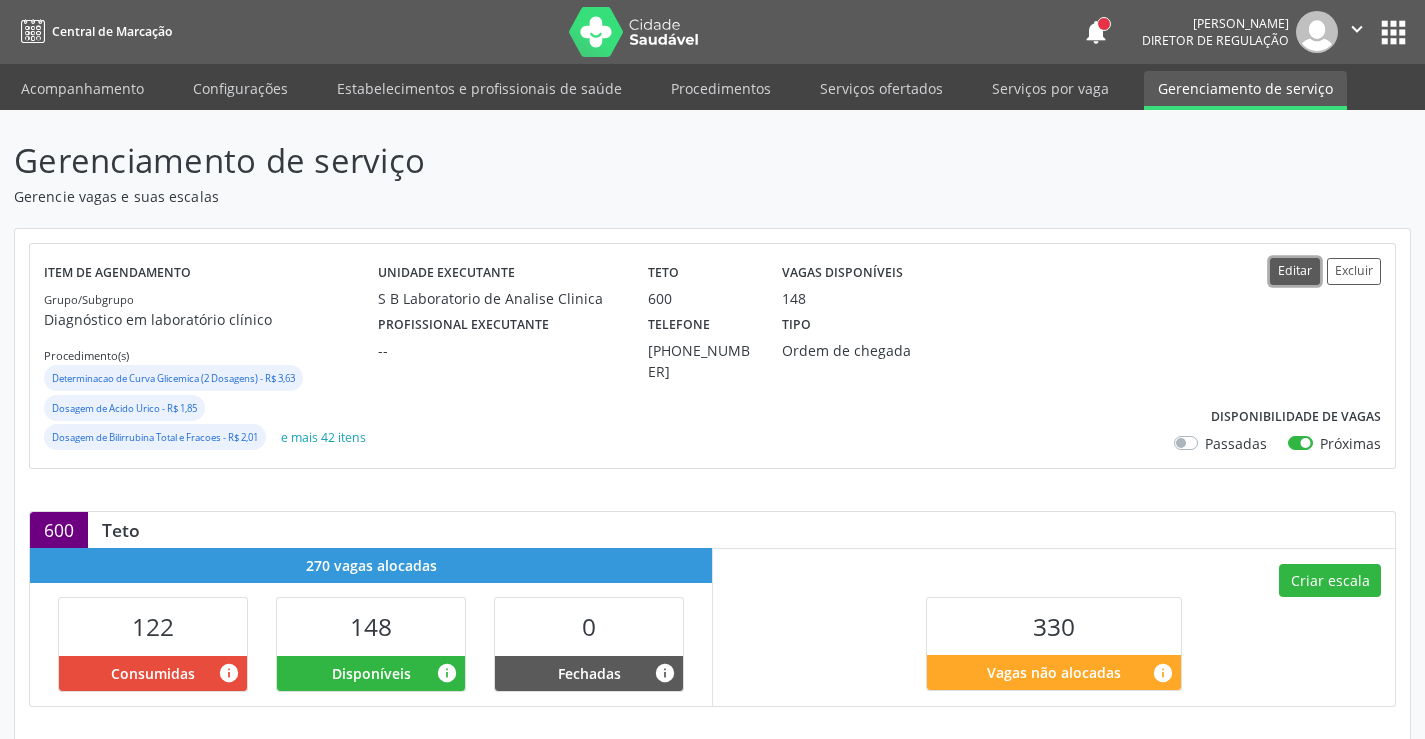 click on "Editar" at bounding box center [1295, 271] 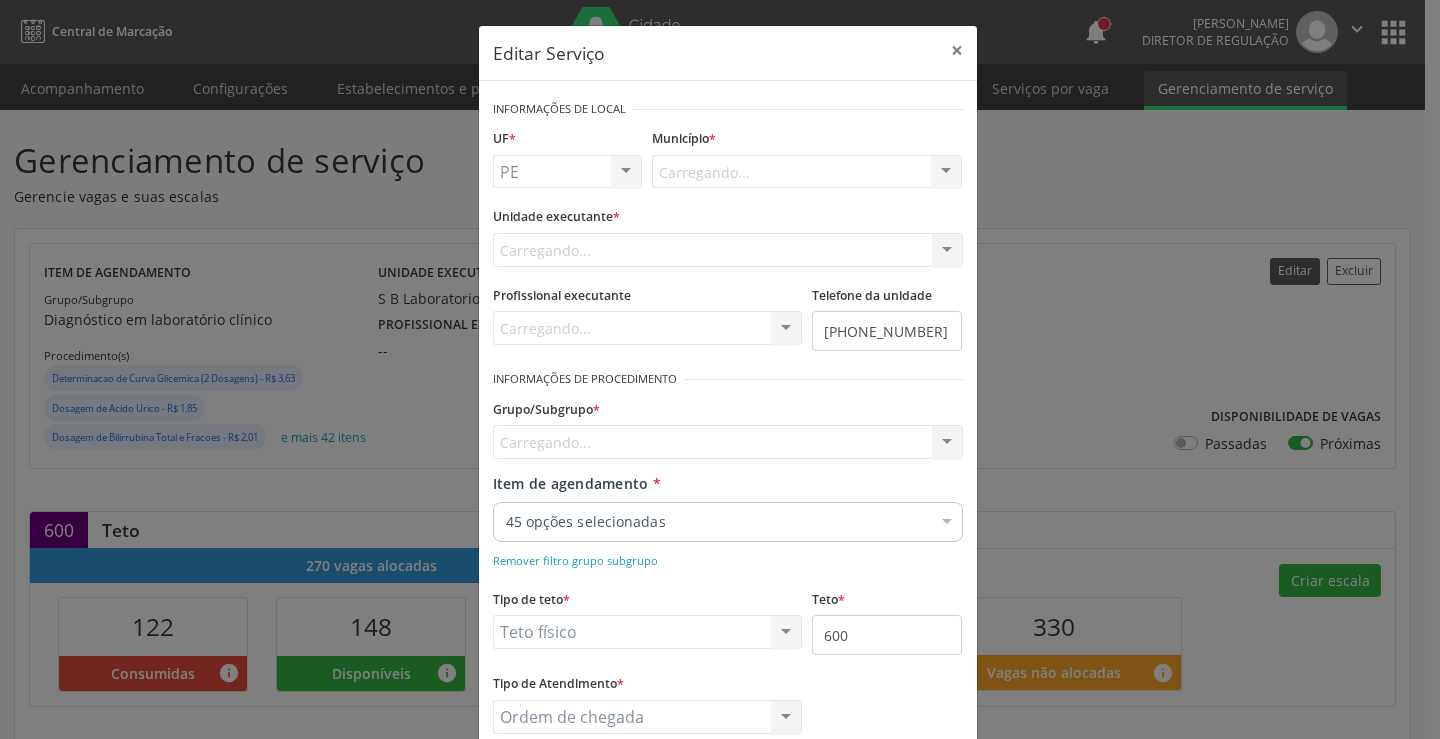 scroll, scrollTop: 0, scrollLeft: 0, axis: both 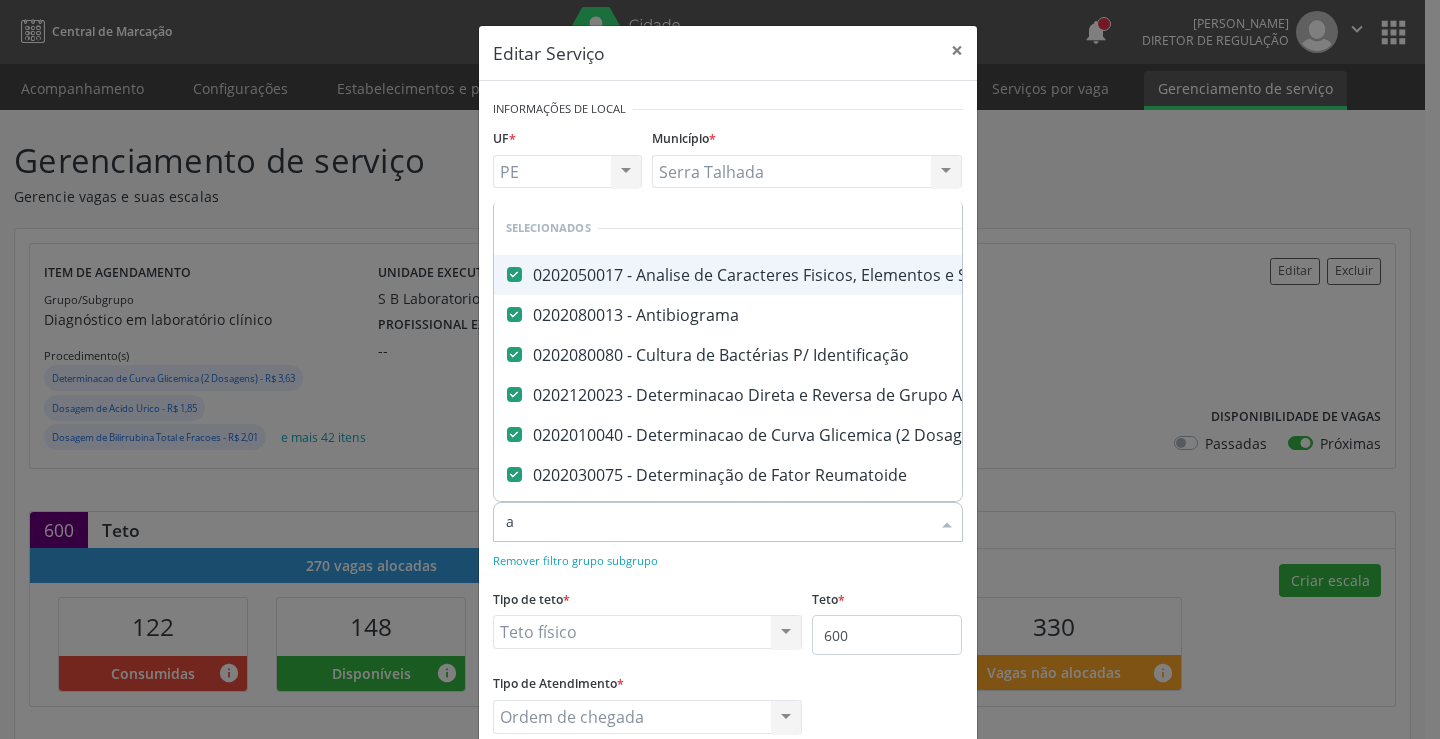 type on "an" 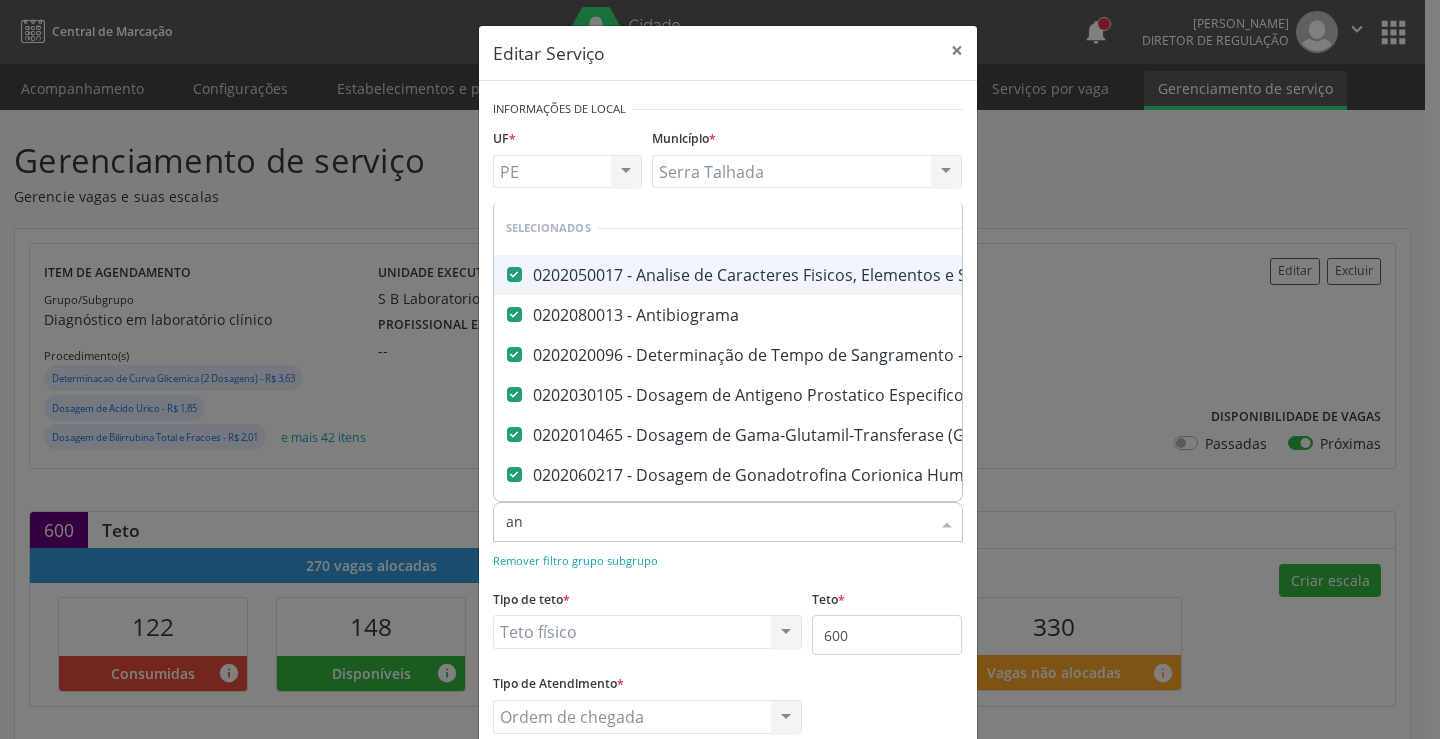 type on "ant" 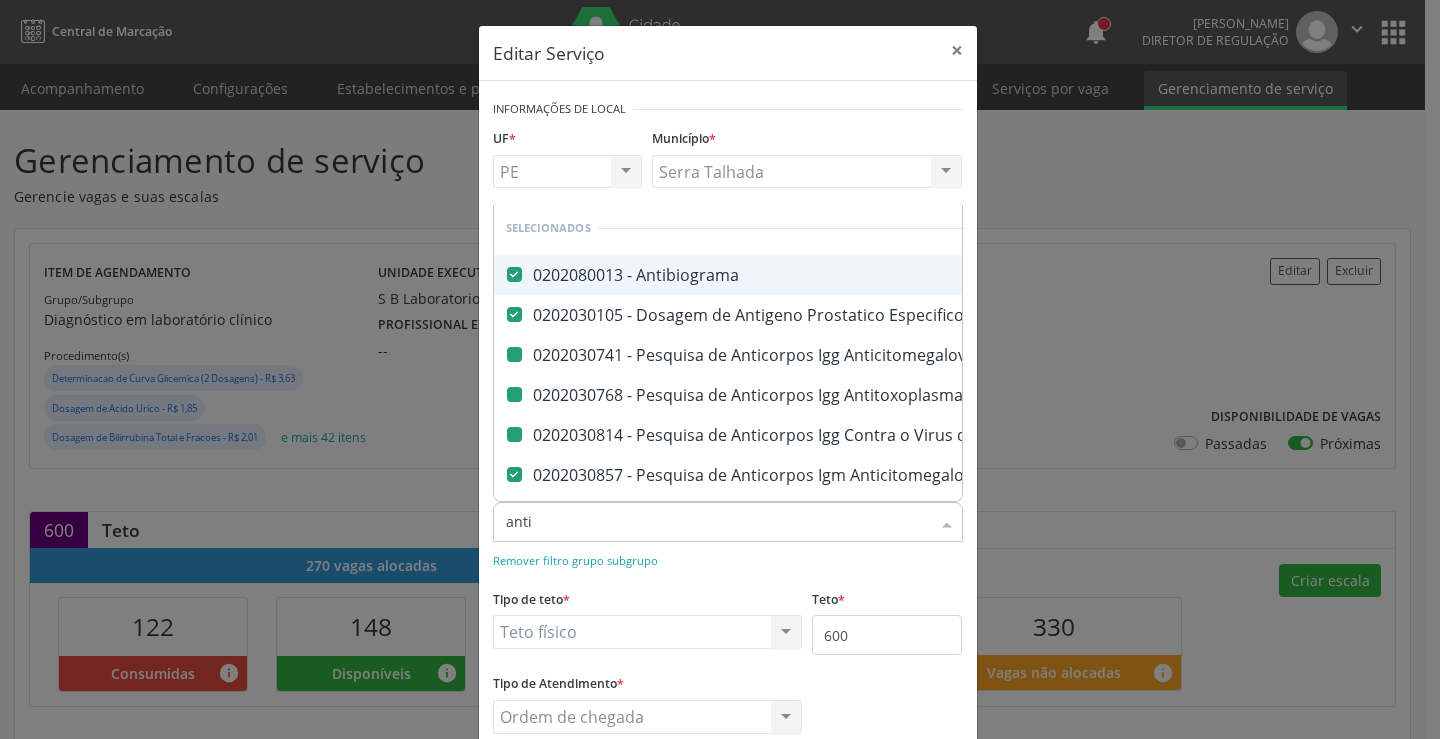 type on "antib" 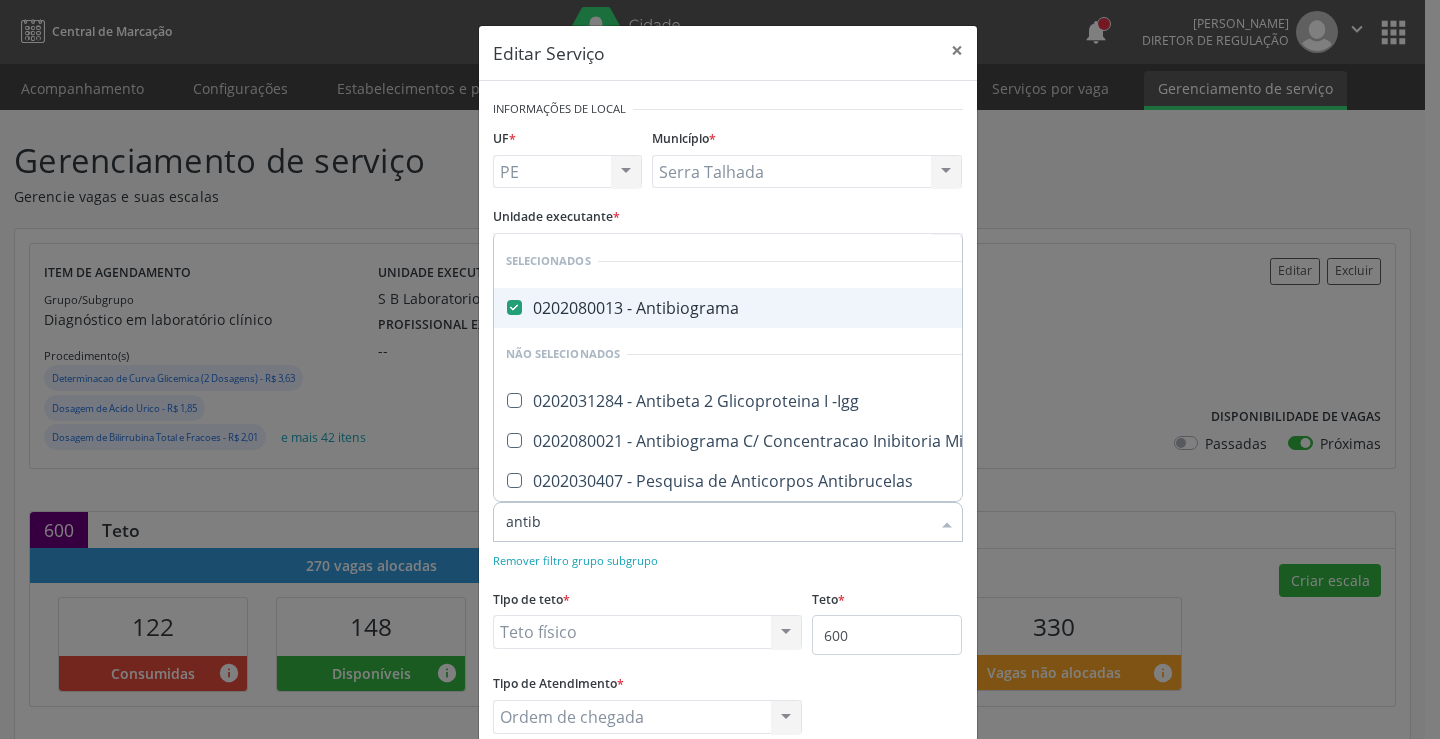 type on "anti" 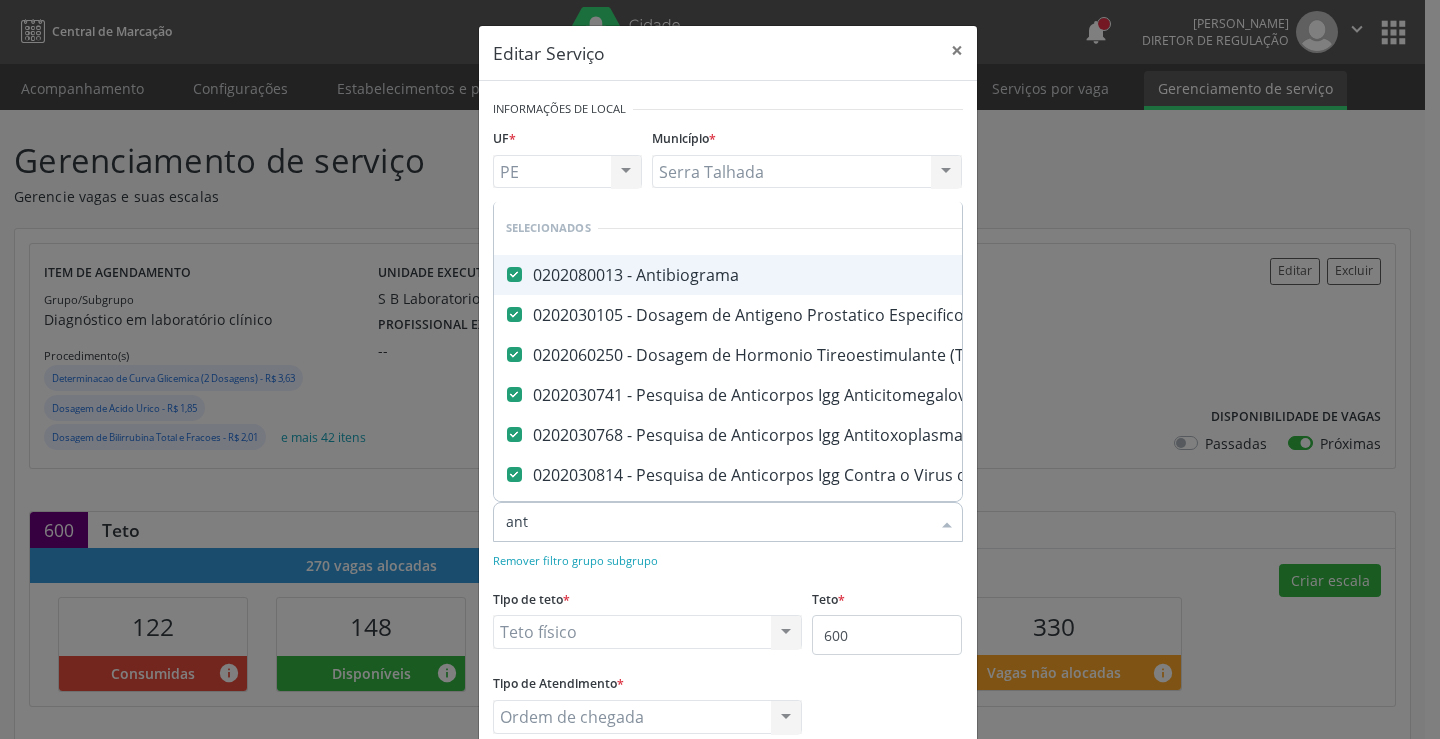 type on "an" 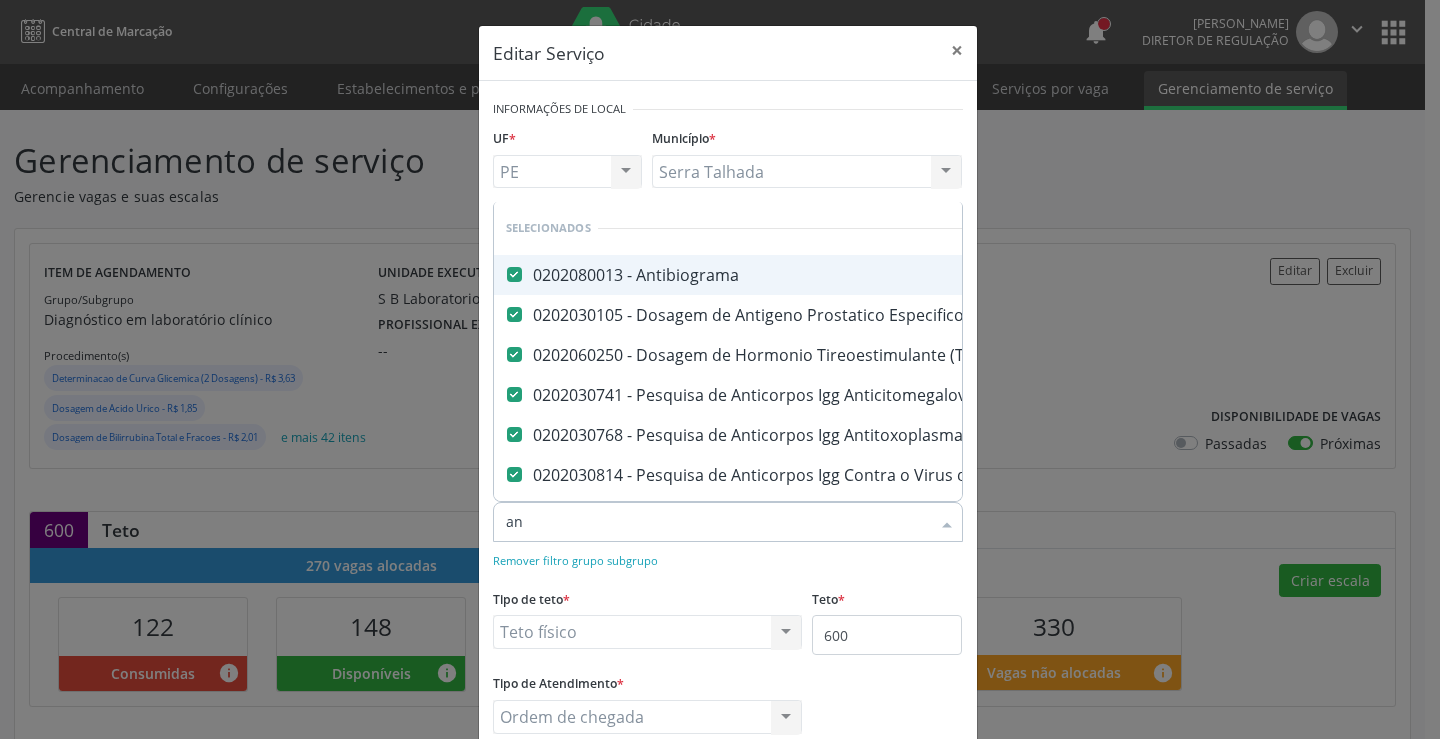 checkbox on "true" 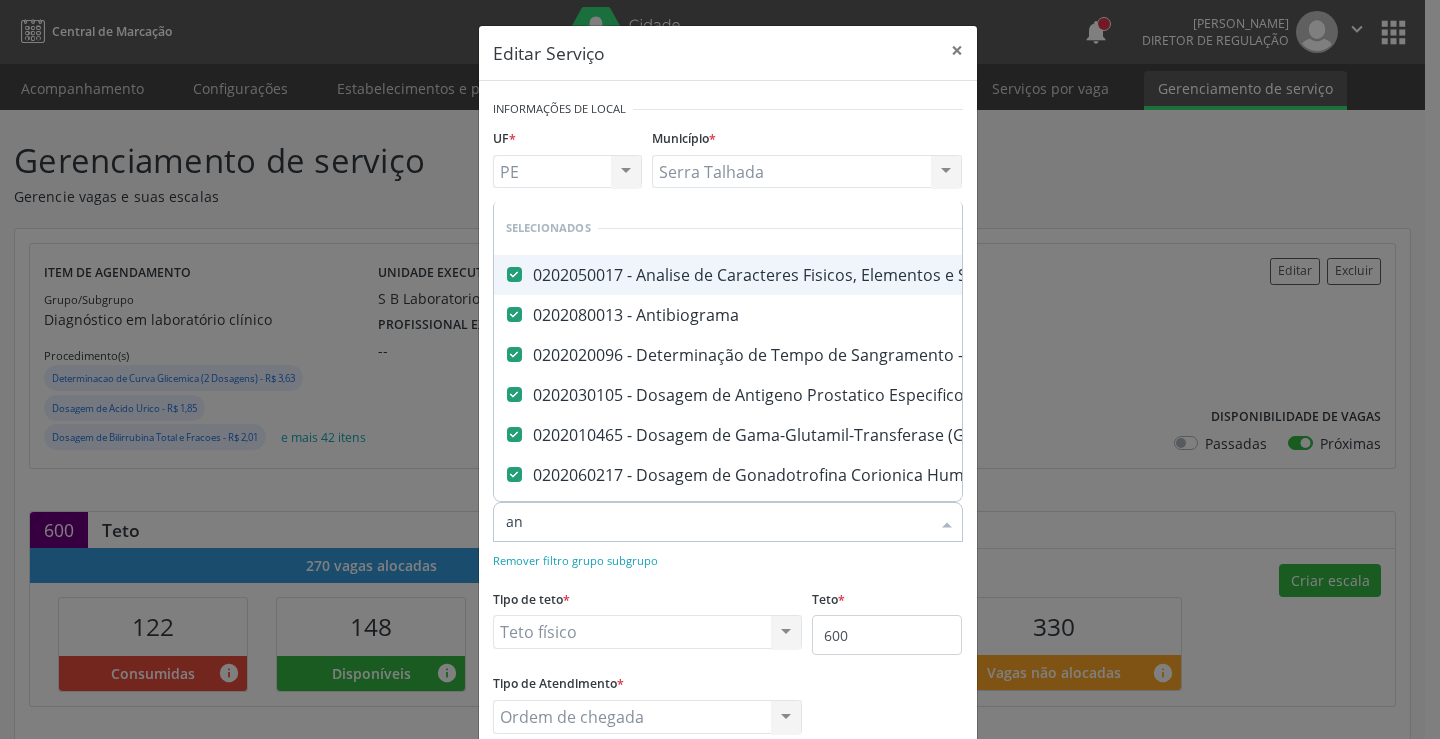 type on "a" 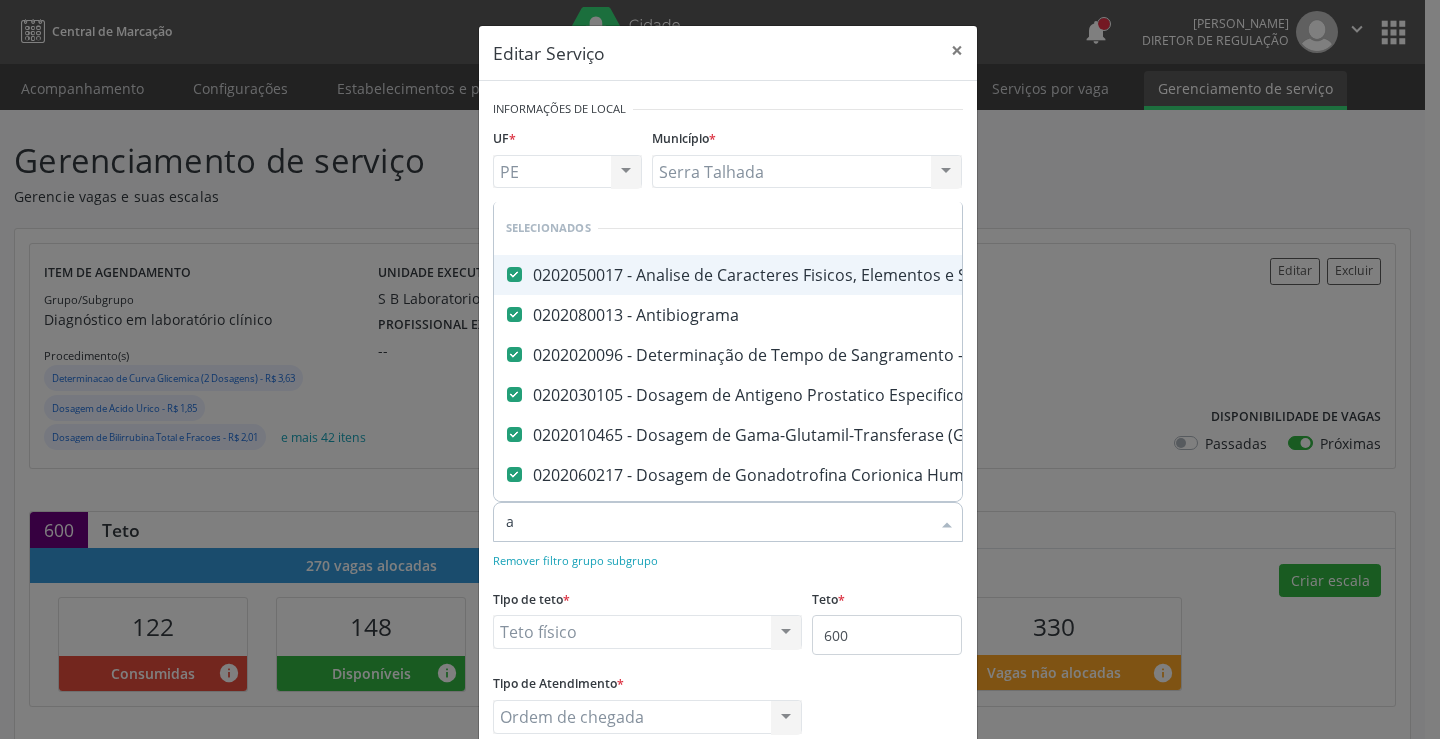 checkbox on "true" 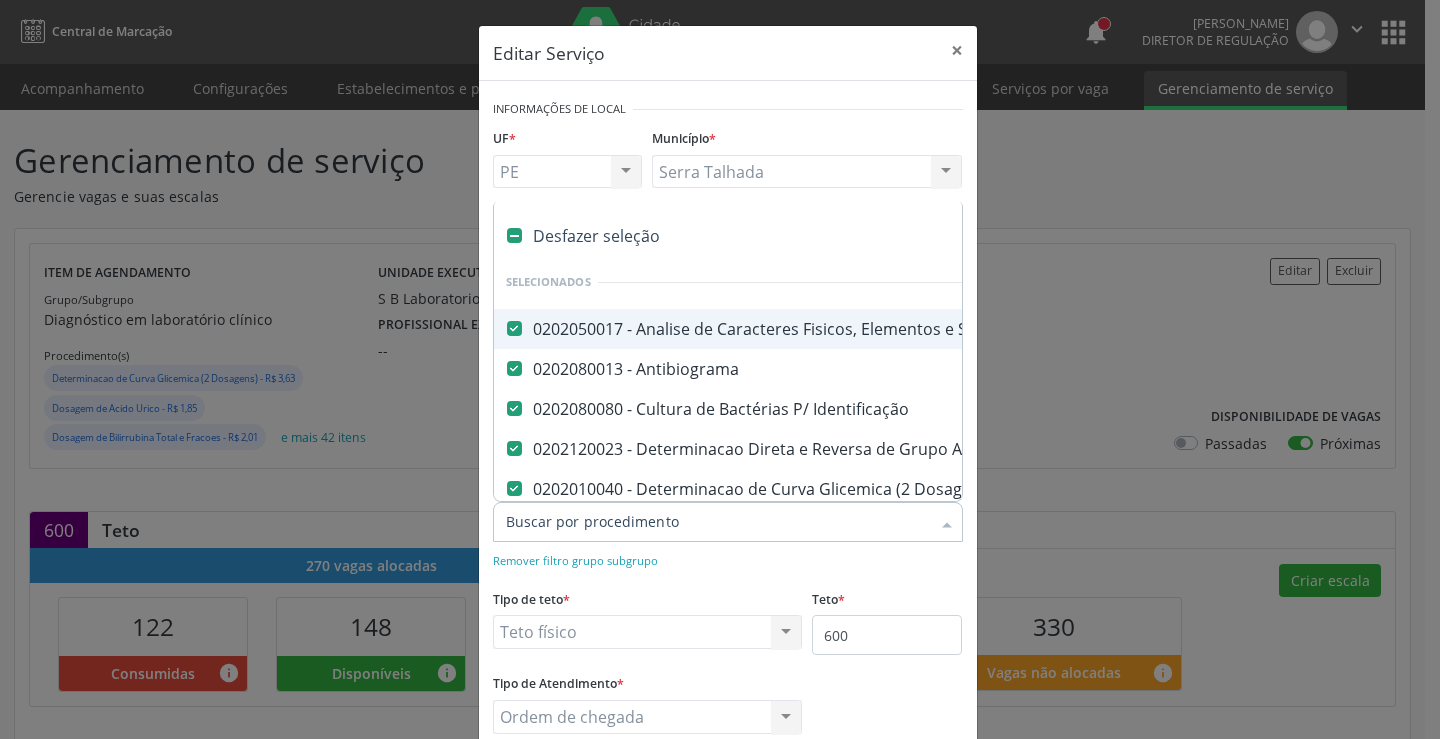 type on "c" 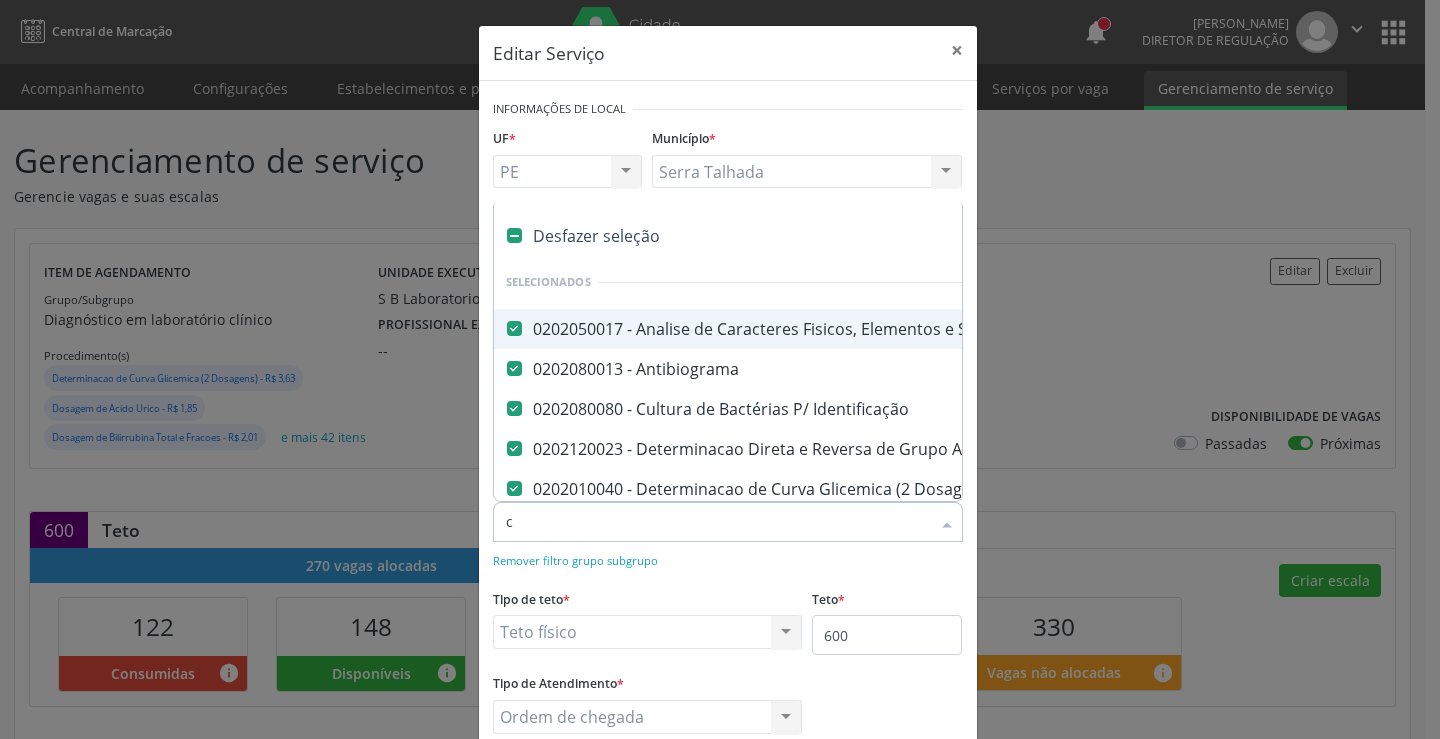 checkbox on "false" 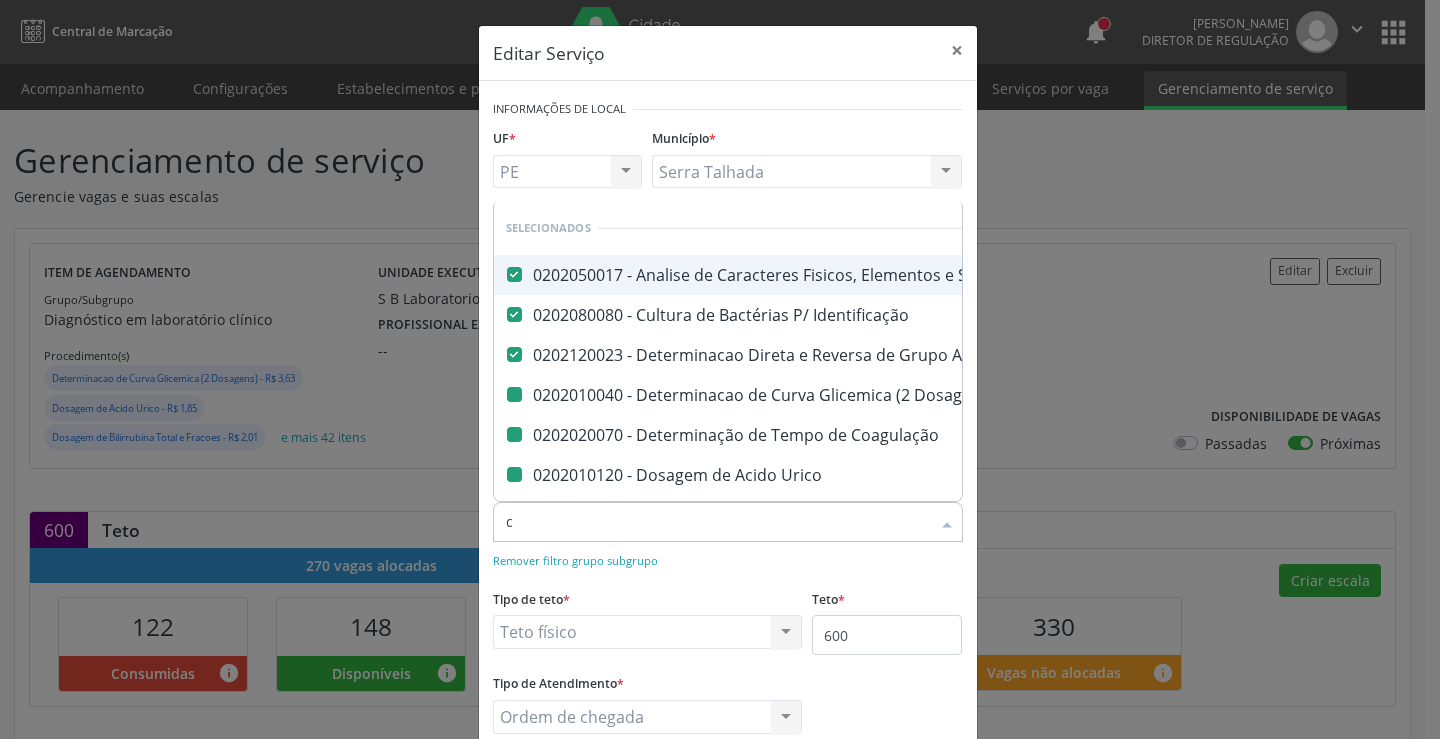 type on "cu" 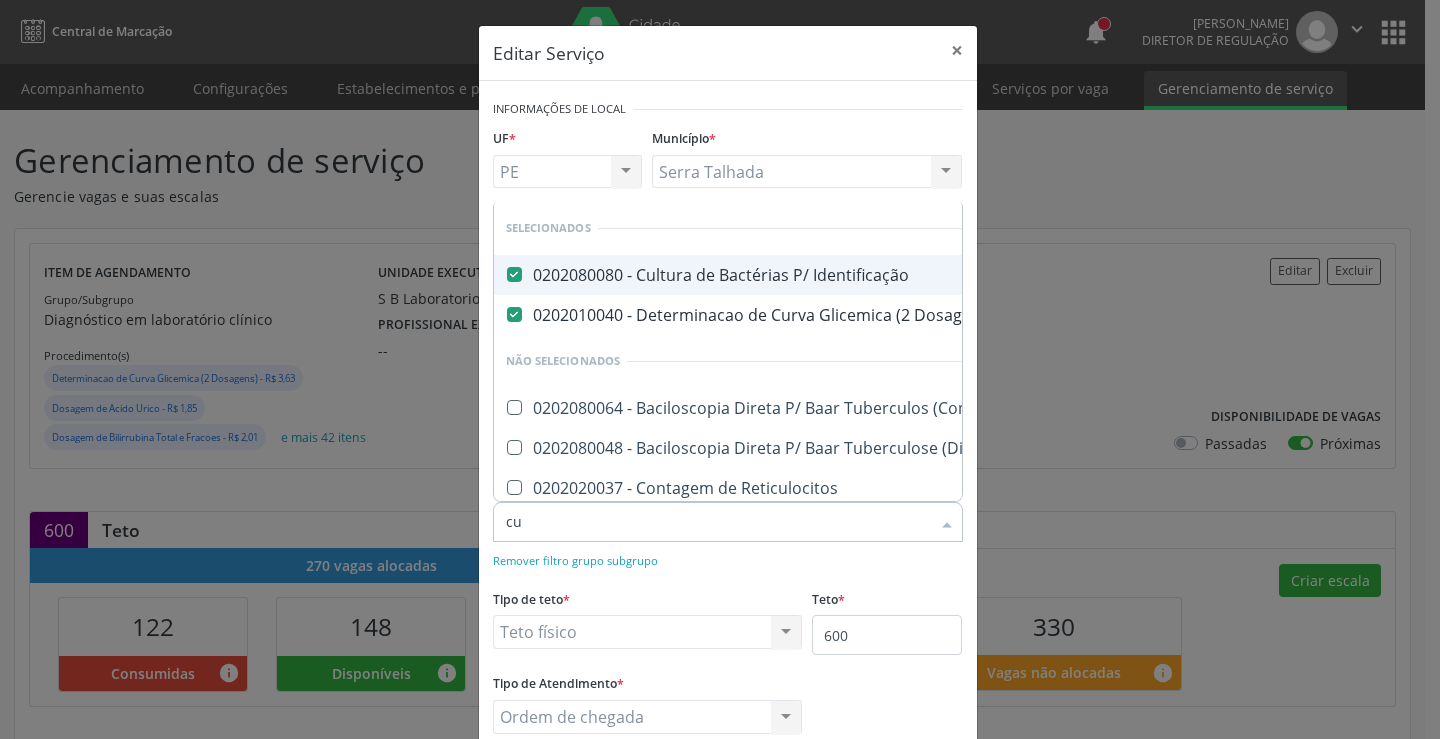 type on "c" 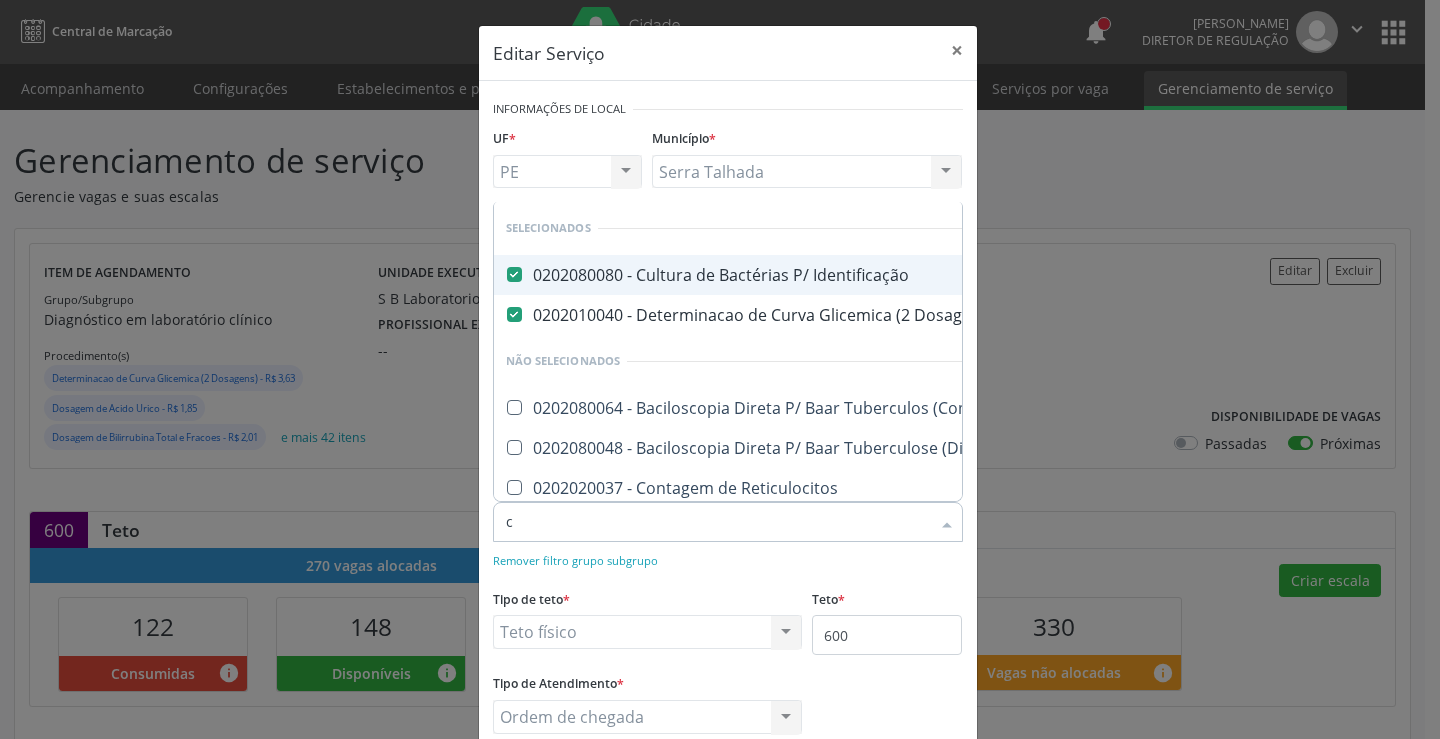 checkbox on "true" 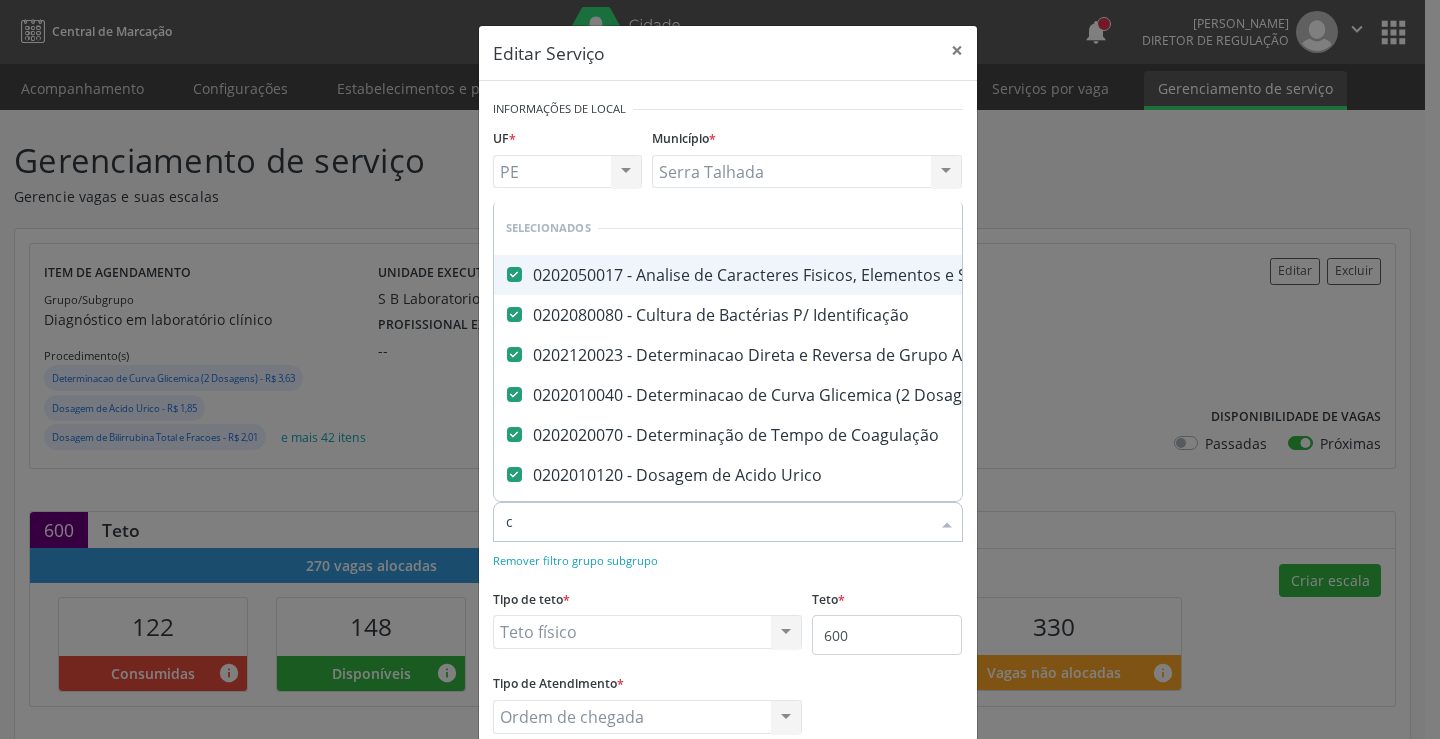 type 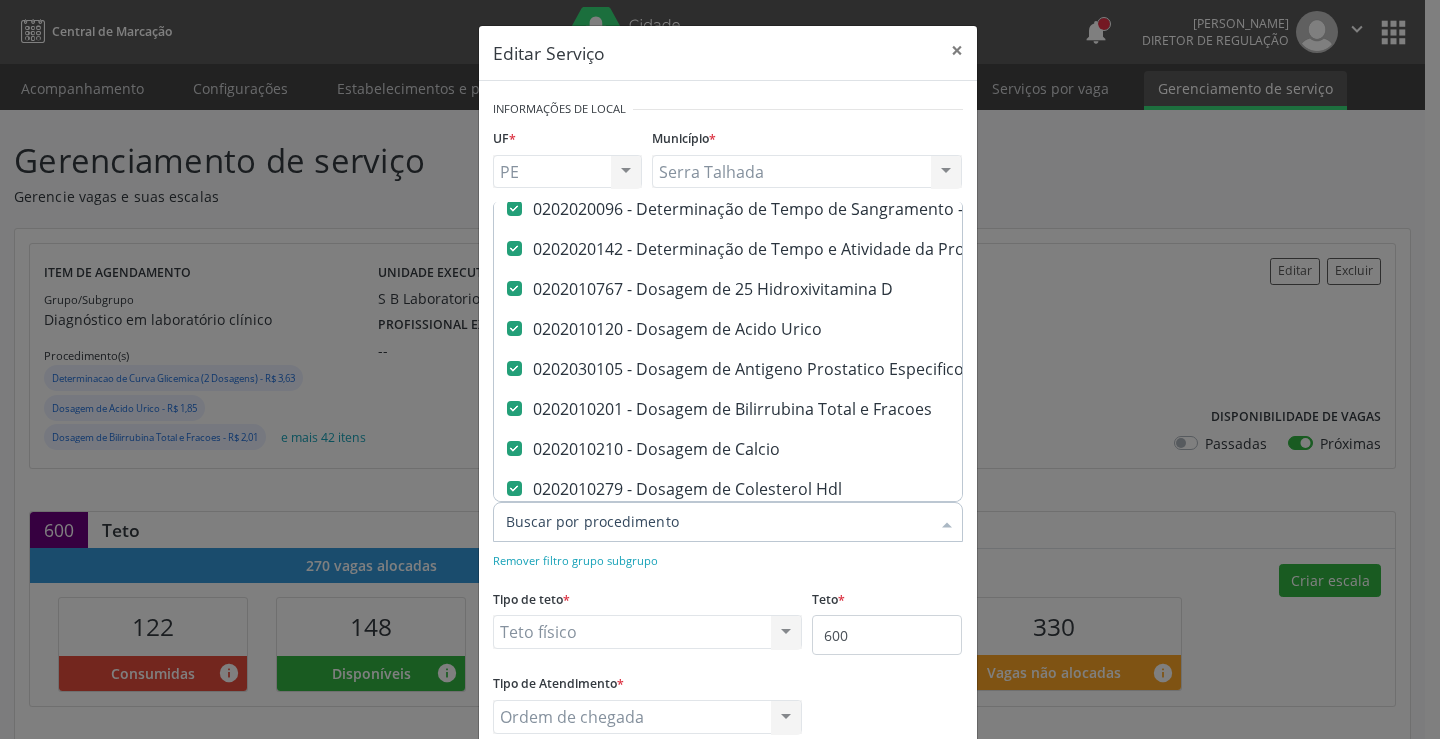 scroll, scrollTop: 600, scrollLeft: 0, axis: vertical 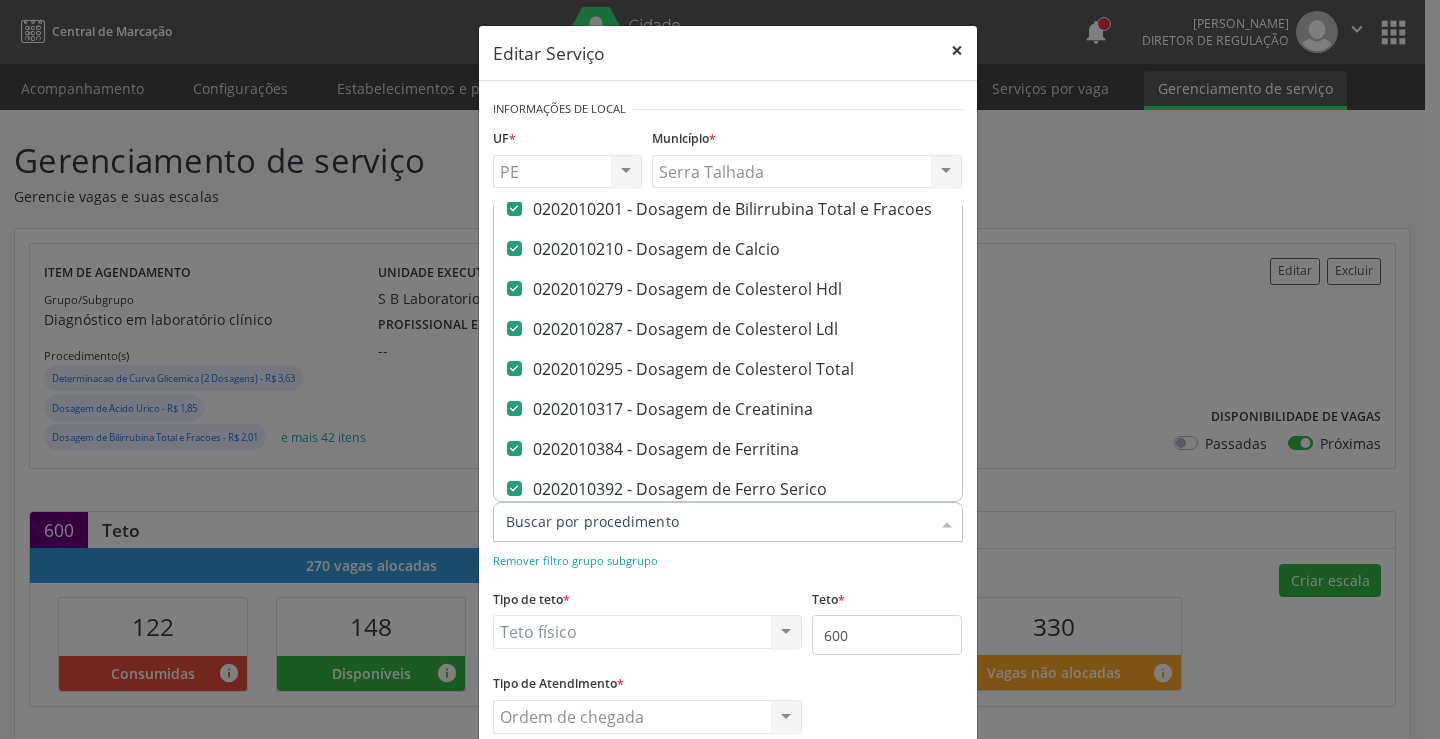 click on "×" at bounding box center (957, 50) 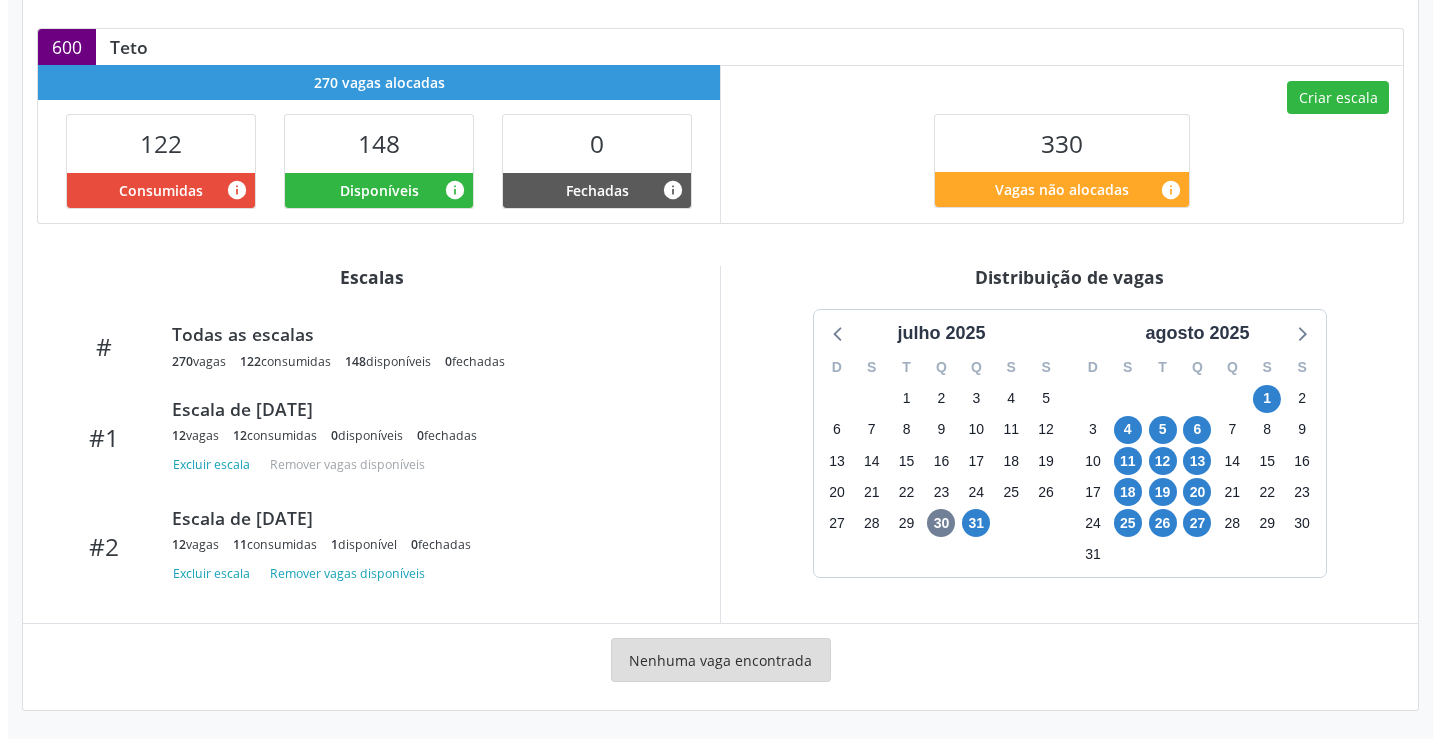 scroll, scrollTop: 100, scrollLeft: 0, axis: vertical 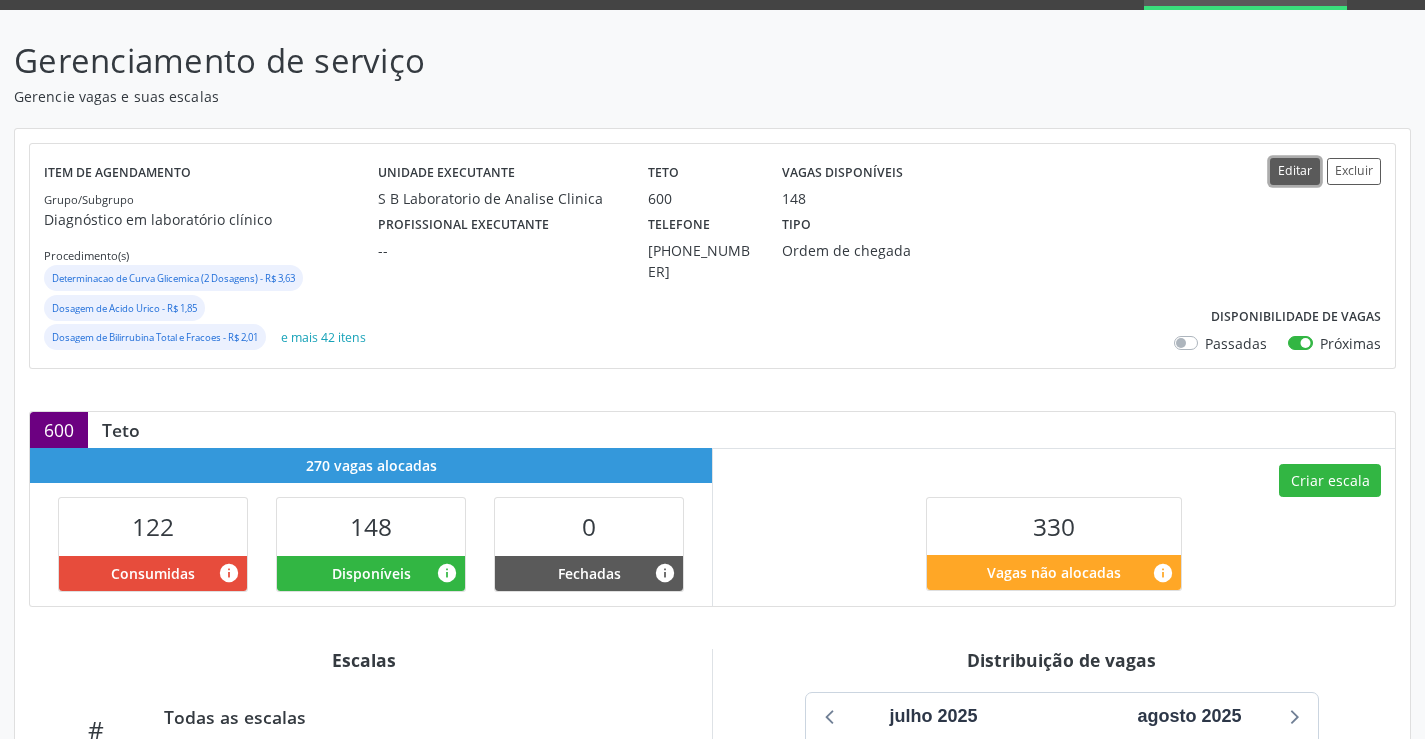 click on "Editar" at bounding box center [1295, 171] 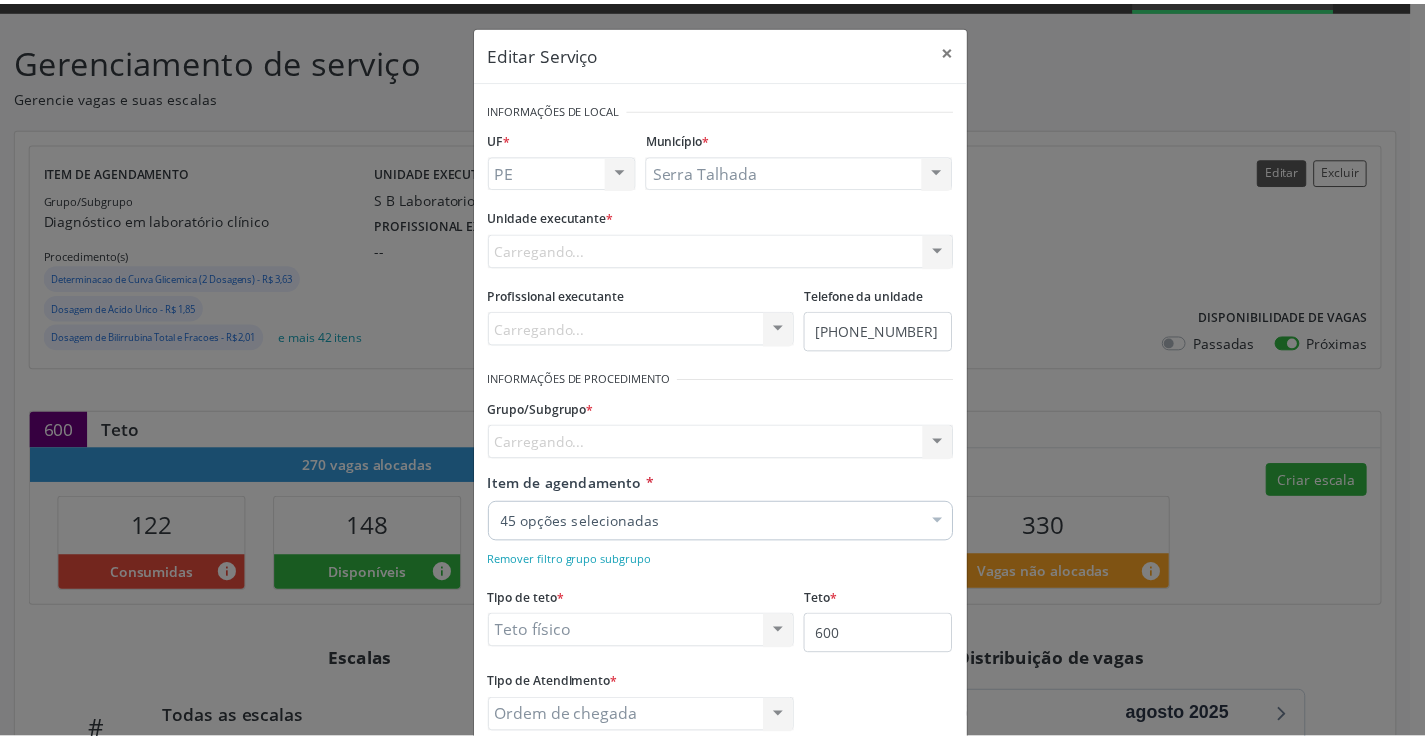 scroll, scrollTop: 0, scrollLeft: 0, axis: both 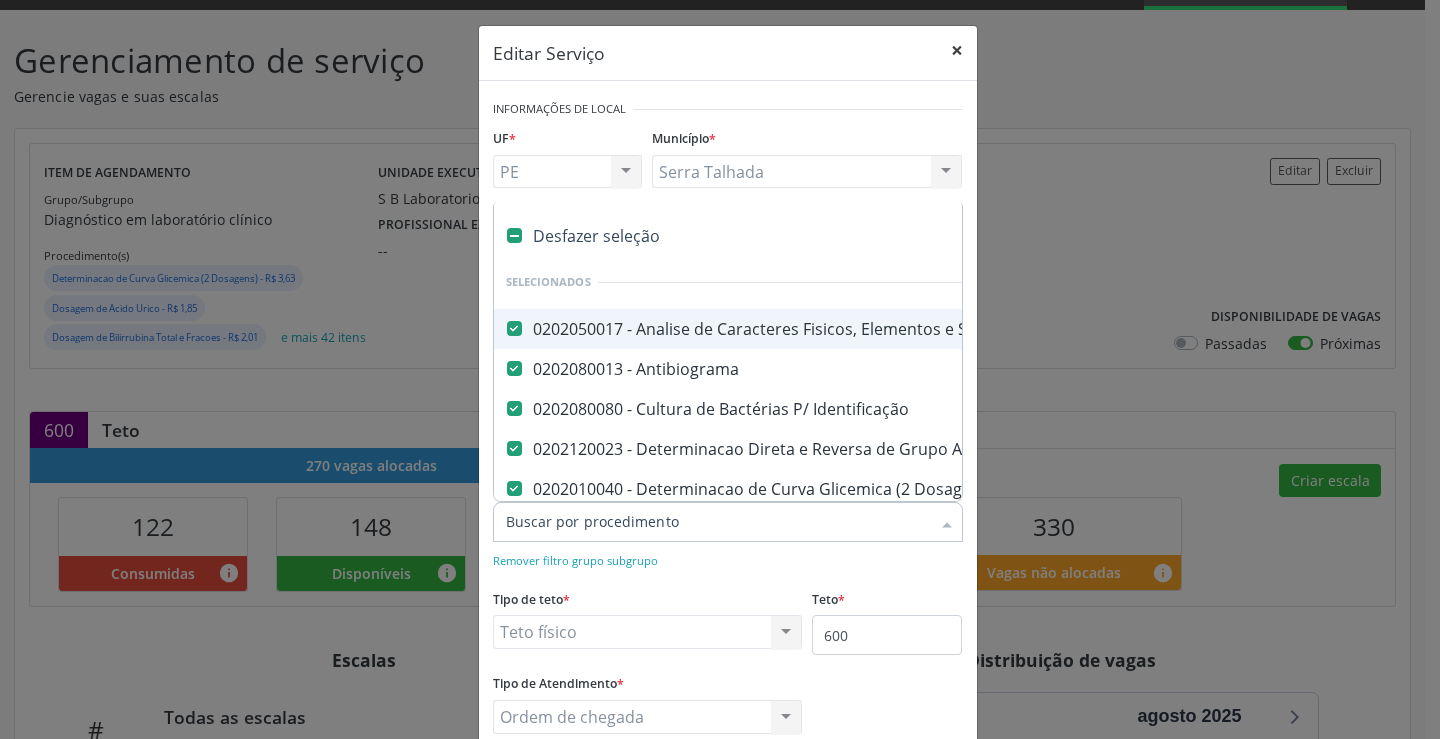 click on "×" at bounding box center (957, 50) 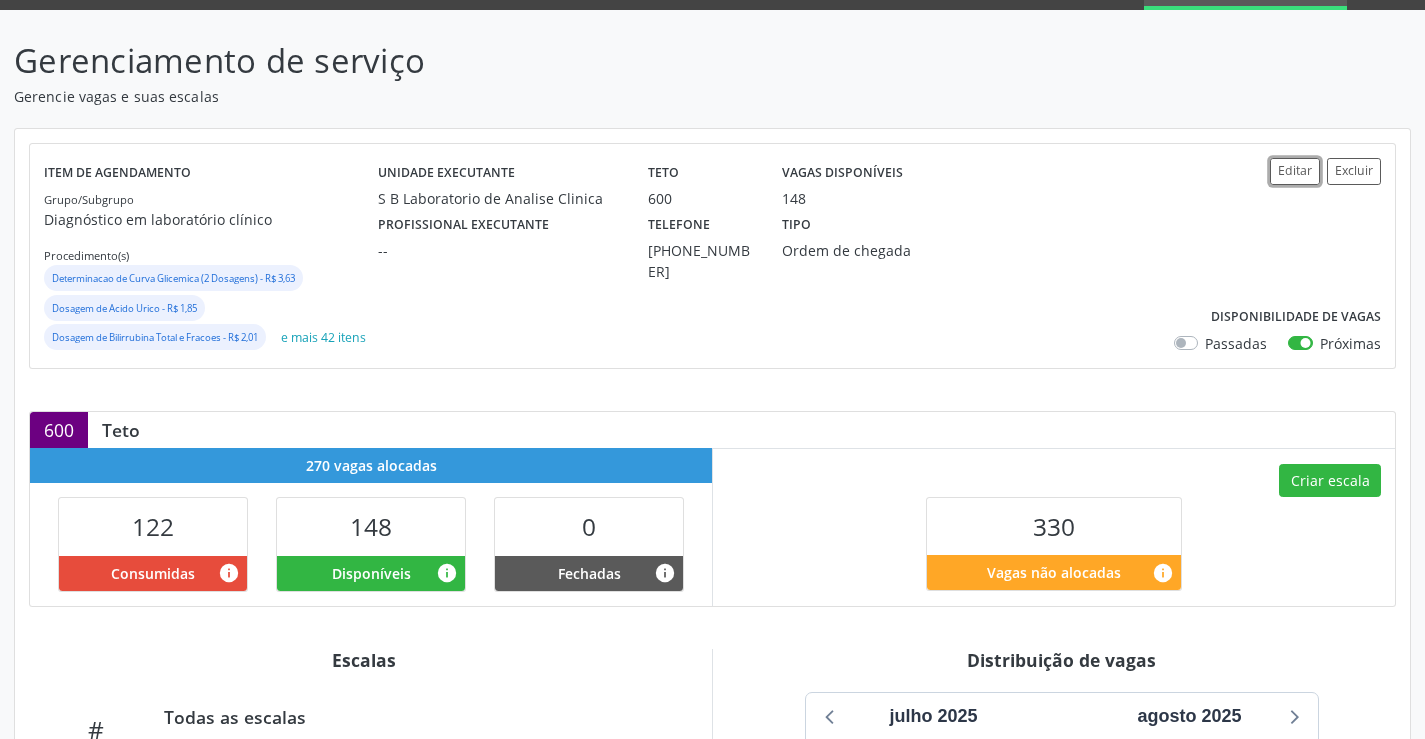 scroll, scrollTop: 0, scrollLeft: 0, axis: both 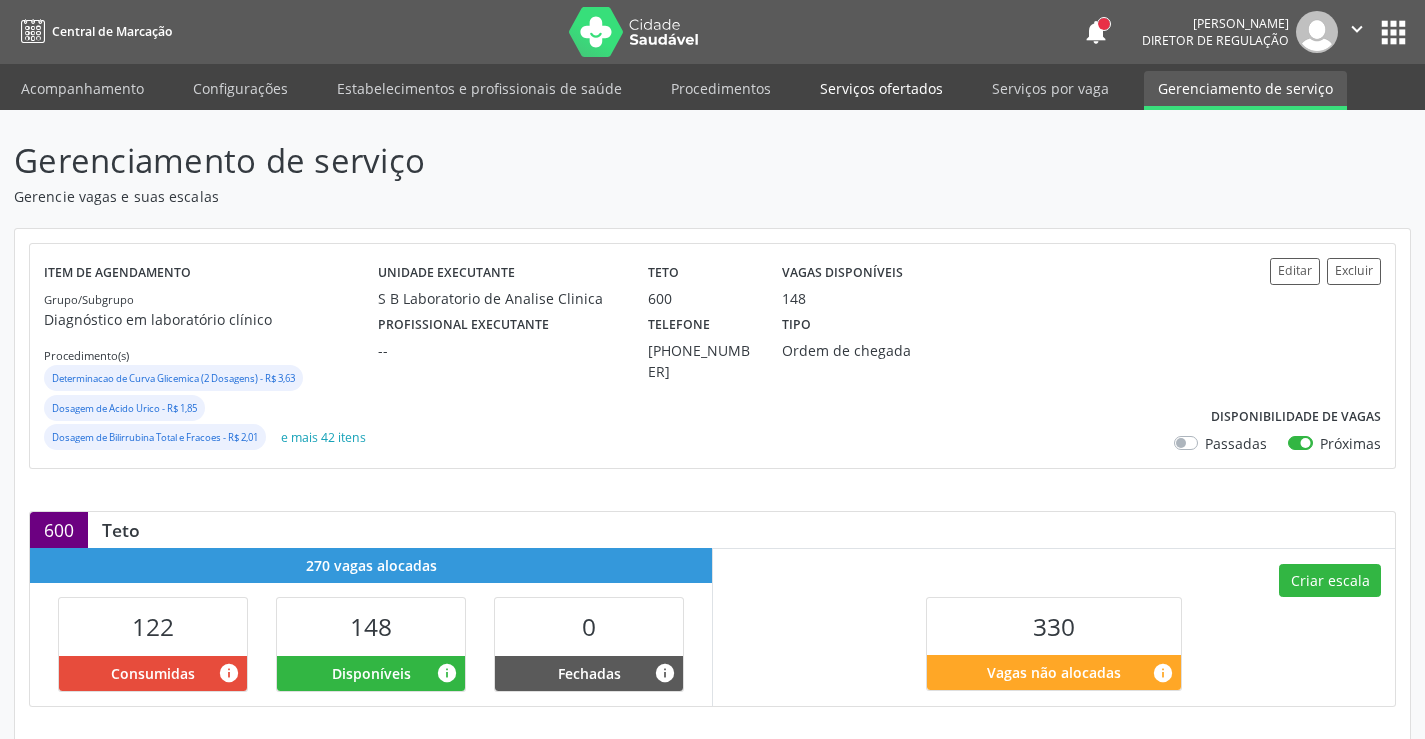 click on "Serviços ofertados" at bounding box center (881, 88) 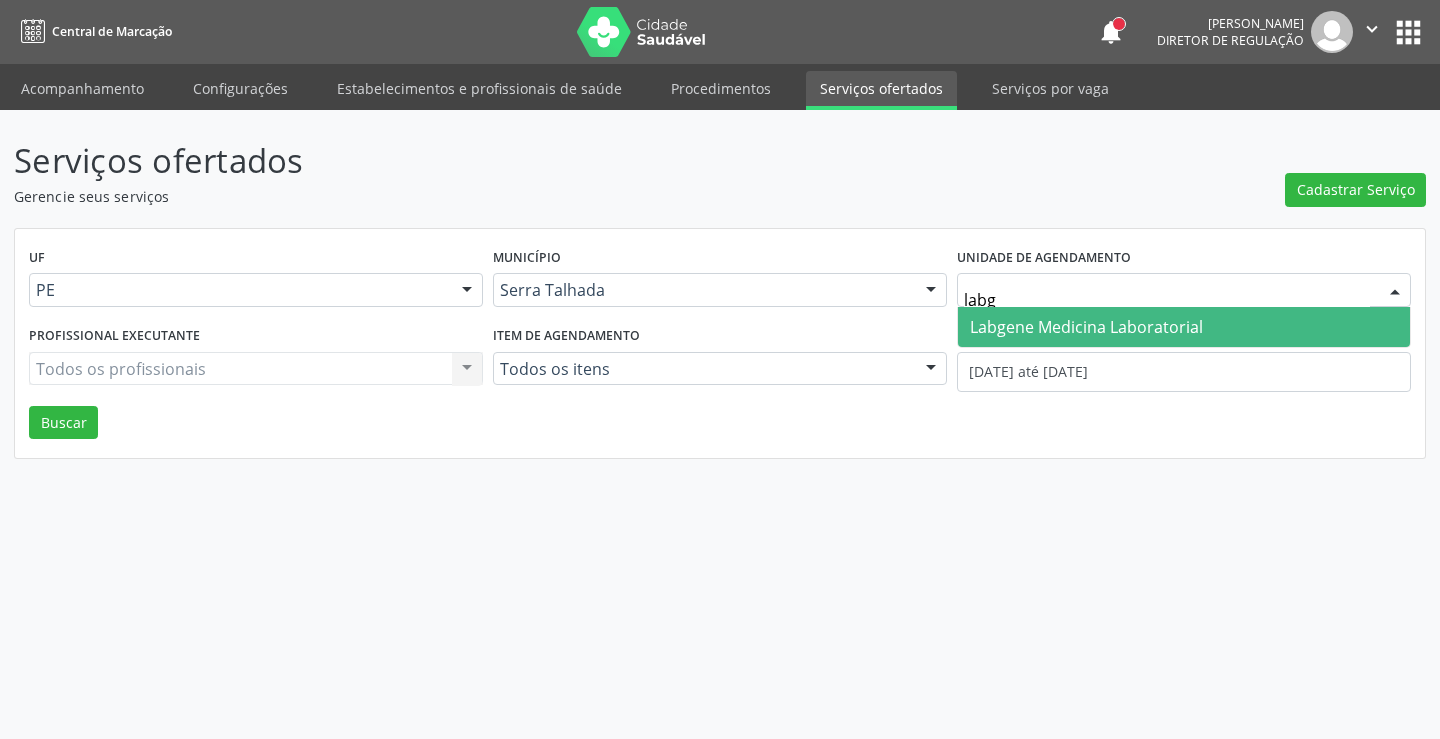 click on "Labgene Medicina Laboratorial" at bounding box center (1086, 327) 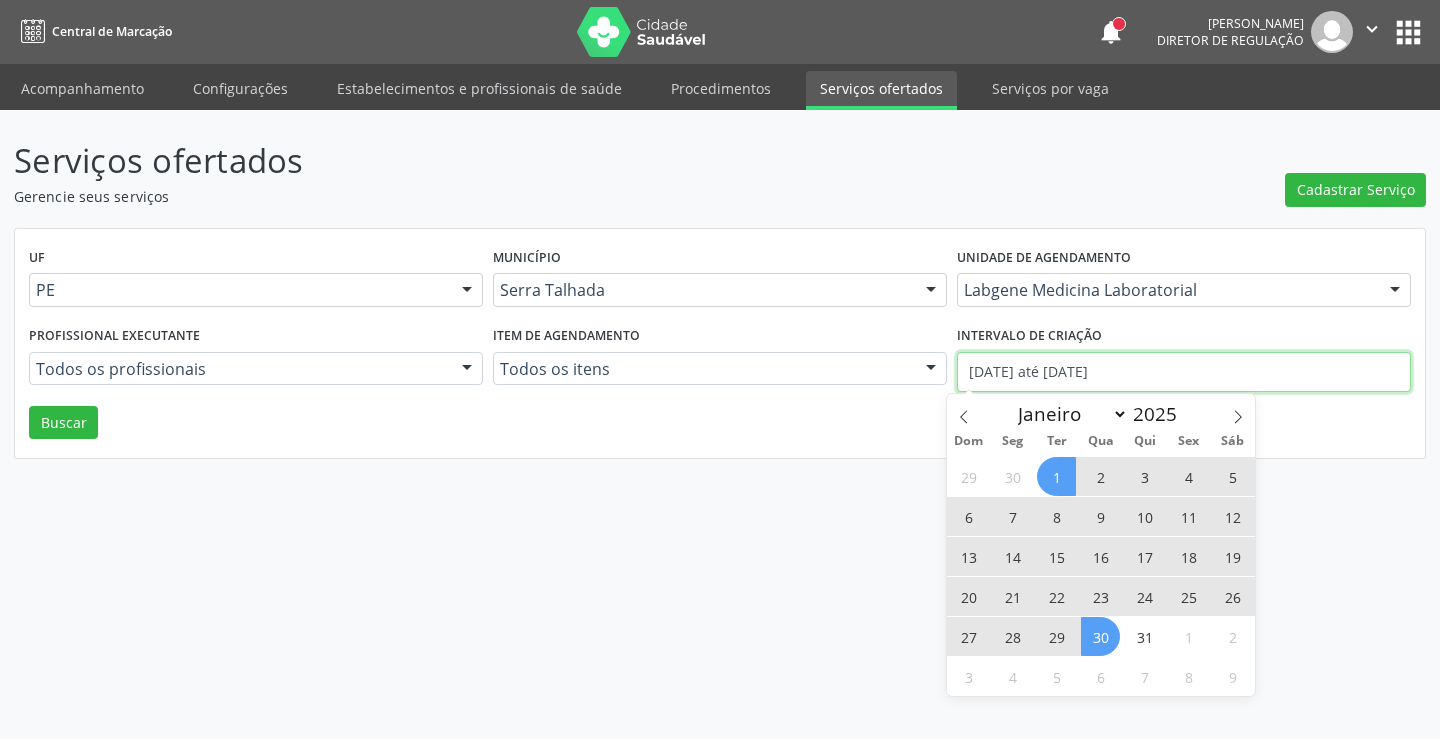 click on "01/07/2025 até 30/07/2025" at bounding box center [1184, 372] 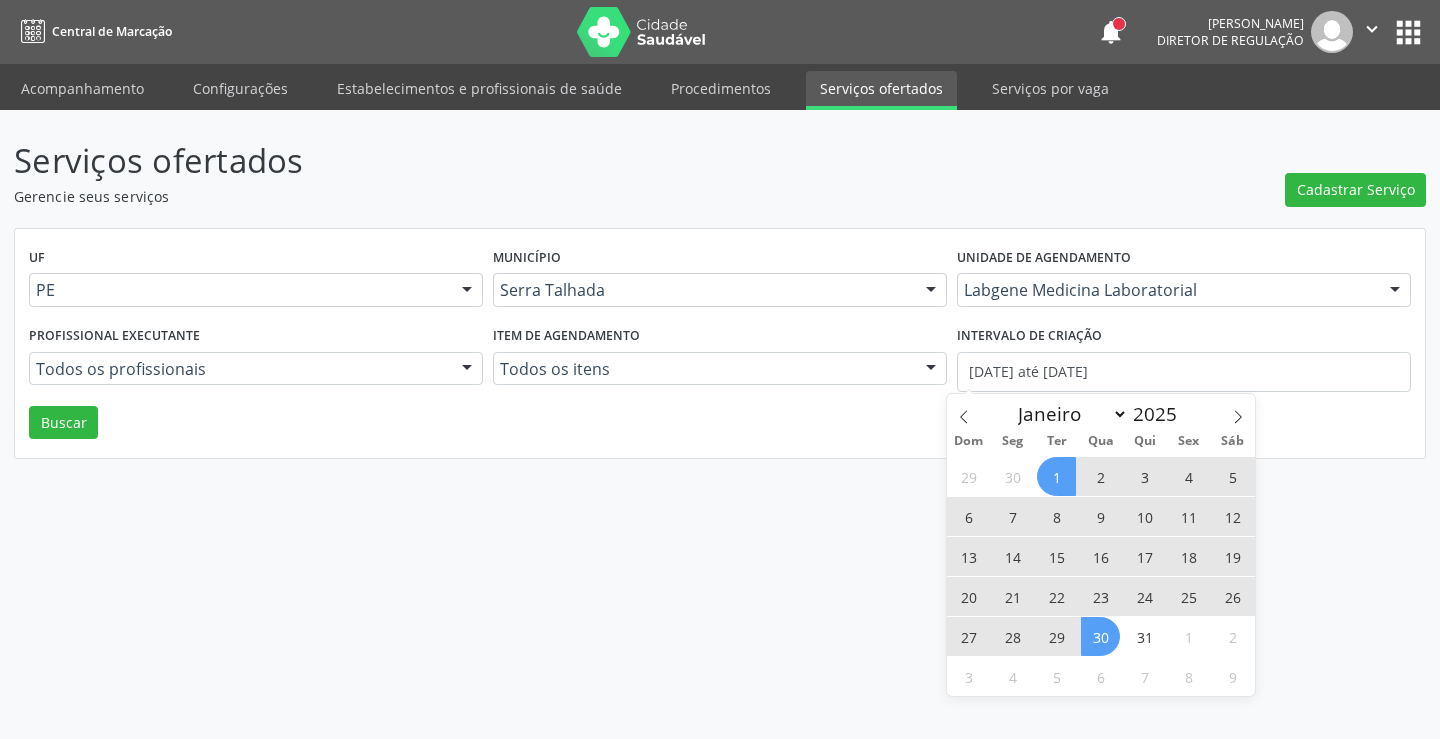 drag, startPoint x: 1057, startPoint y: 481, endPoint x: 1179, endPoint y: 430, distance: 132.23087 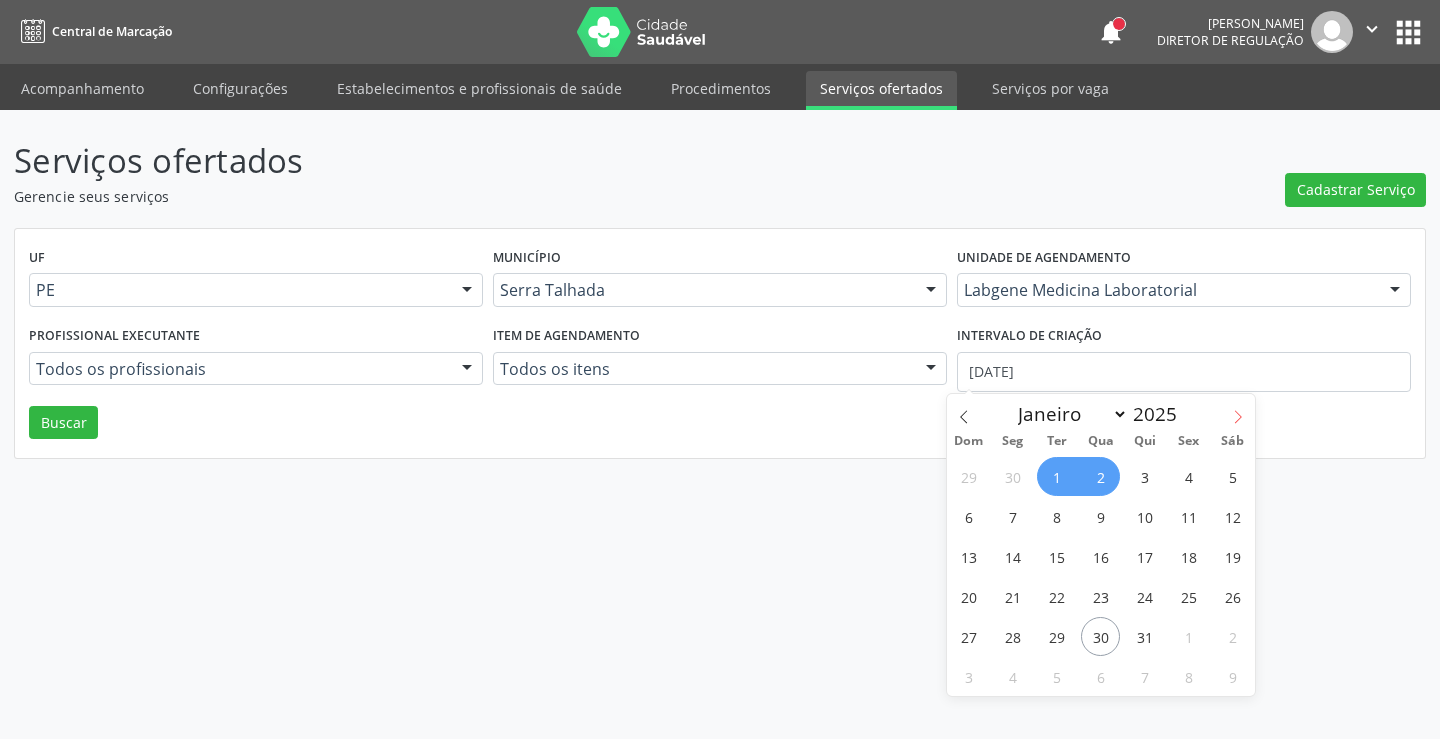 click 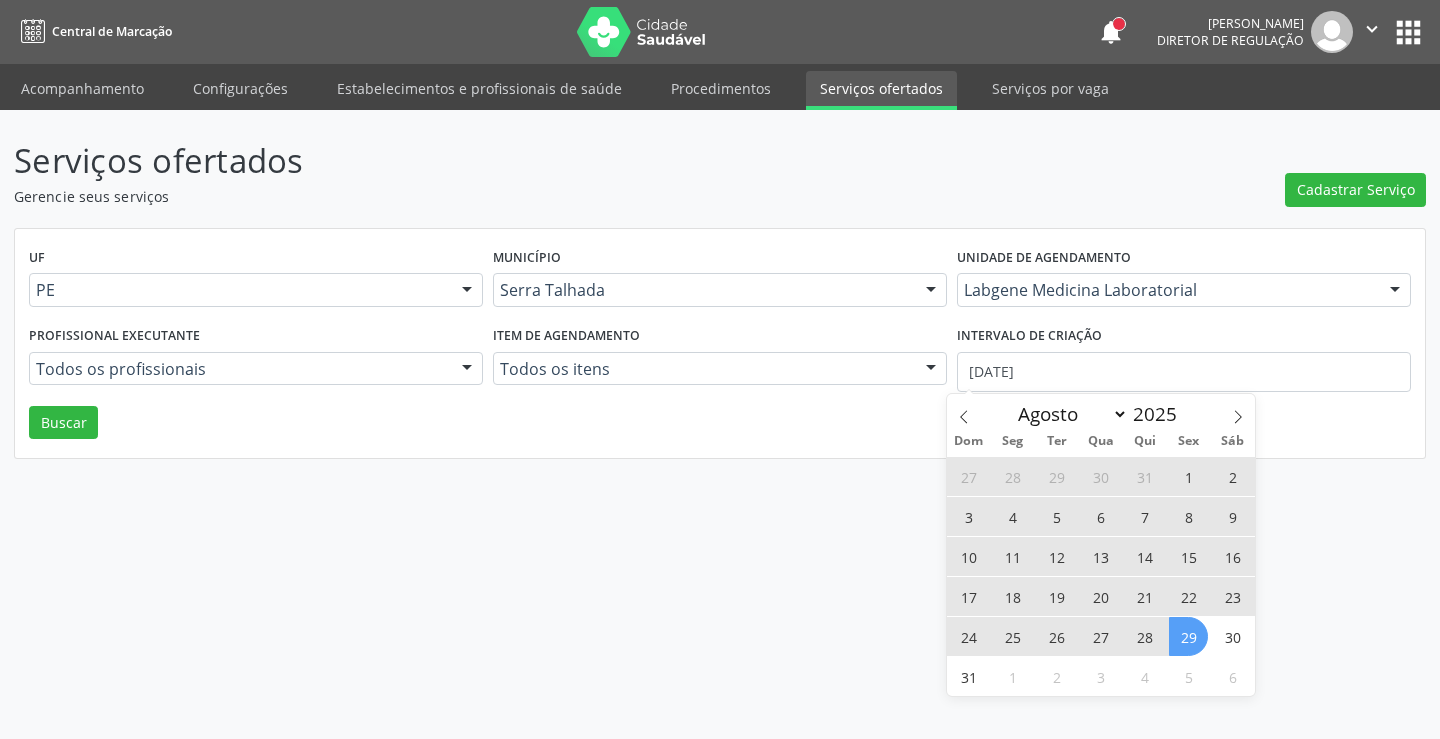 click on "29" at bounding box center (1188, 636) 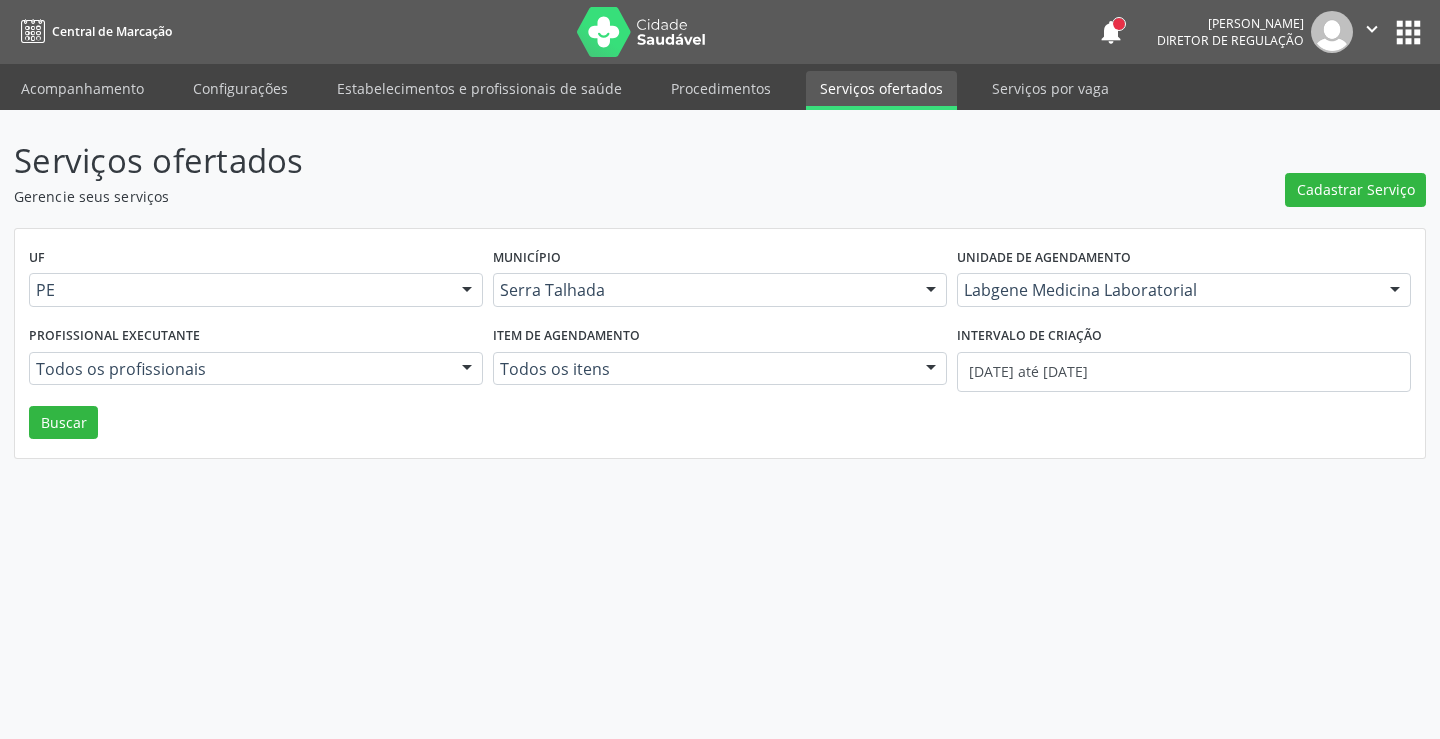 click on "UF
PE         PE
Nenhum resultado encontrado para: "   "
Não há nenhuma opção para ser exibida.
Município
Serra Talhada         Serra Talhada
Nenhum resultado encontrado para: "   "
Não há nenhuma opção para ser exibida.
Unidade de agendamento
Labgene Medicina Laboratorial         Todos os estabelecimentos   3 Grupamento de Bombeiros   Abfisio   Abimael Lira Atelie Dental   Academia da Cidade Bom Jesus de Serra Talhada   Academia da Cidade Caxixola   Academia da Cidade Cohab I   Academia da Cidade Estacao do Forro   Academia da Cidade Vila Bela   Academia da Cidade de Serra Talhada   Academia da Cidade do Mutirao   Academia da Saude Cohab II   Alanalaiz Magalhaes Pereira   Alves Guimaraes Servicos de Medicina e Nutricao   Amor Saude   Anaclin   Analise Laboratorio Clinico   Andre Gustavo Ferreira de Souza Cia Ltda   Andreia Lima Diniz Ltda   Andreia Lima Diniz Ltda" at bounding box center [720, 344] 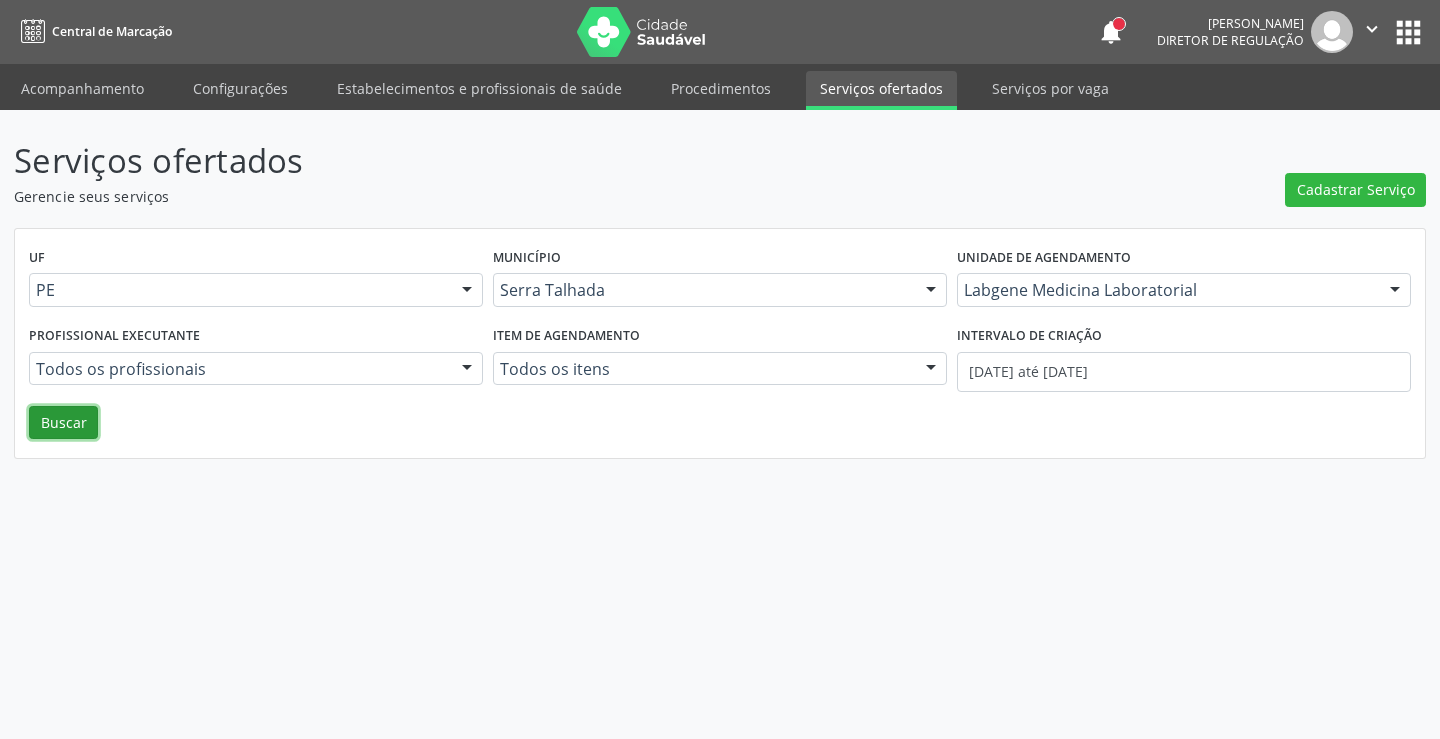 click on "Buscar" at bounding box center [63, 423] 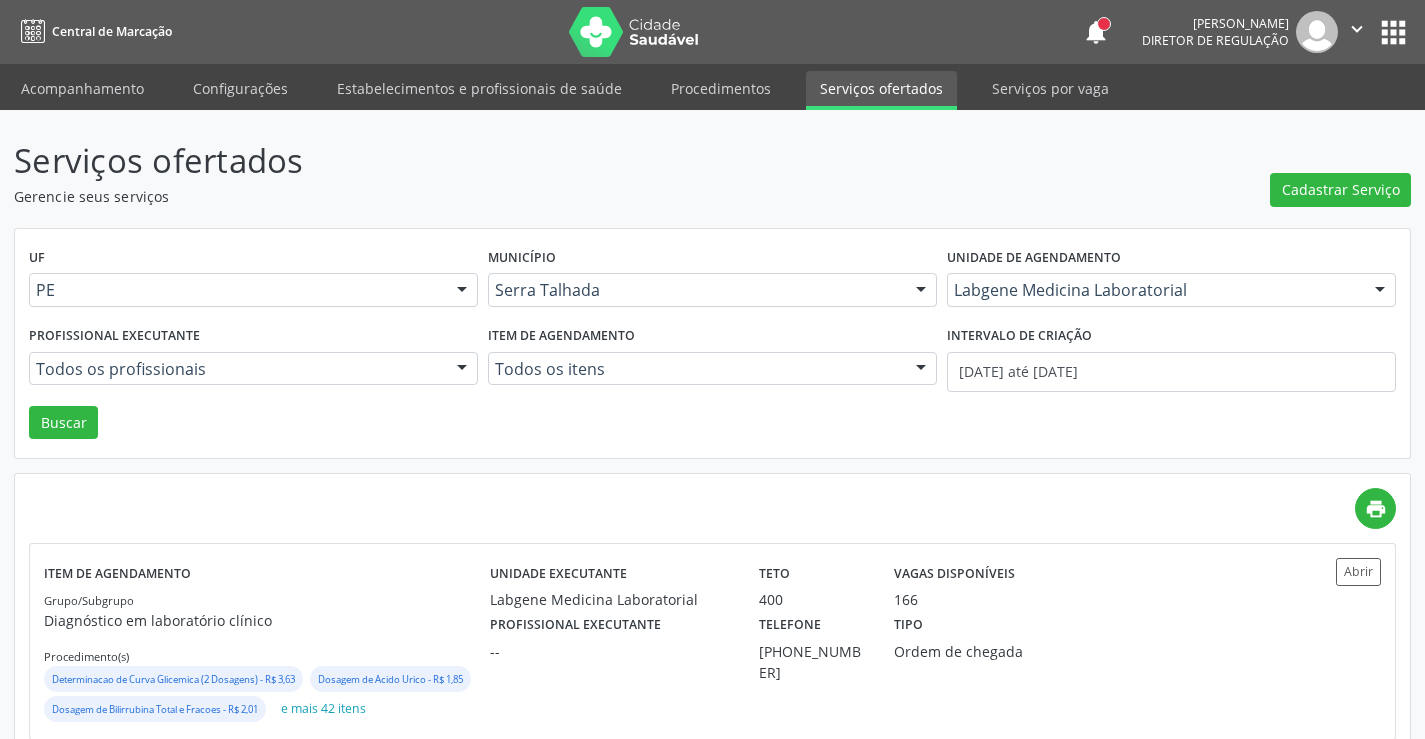 scroll, scrollTop: 72, scrollLeft: 0, axis: vertical 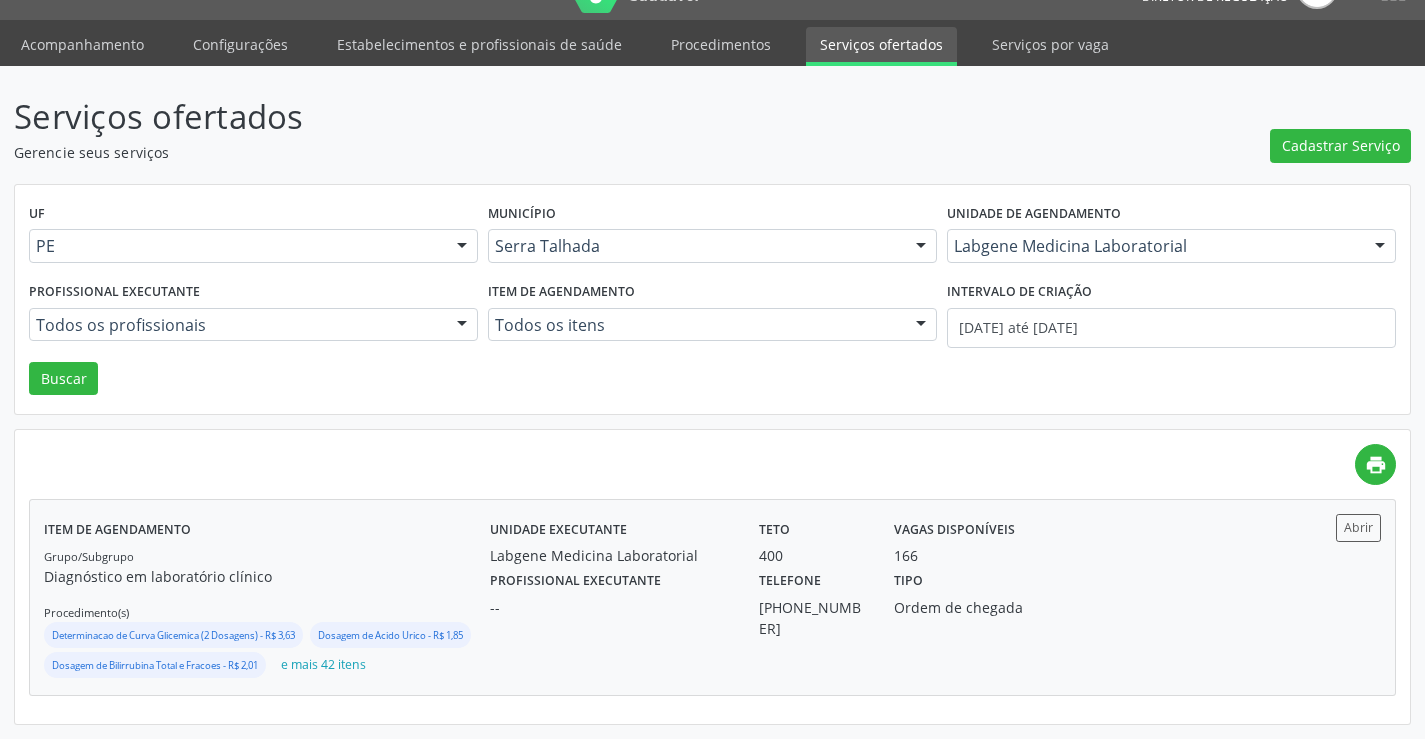 click on "Profissional executante" at bounding box center [575, 581] 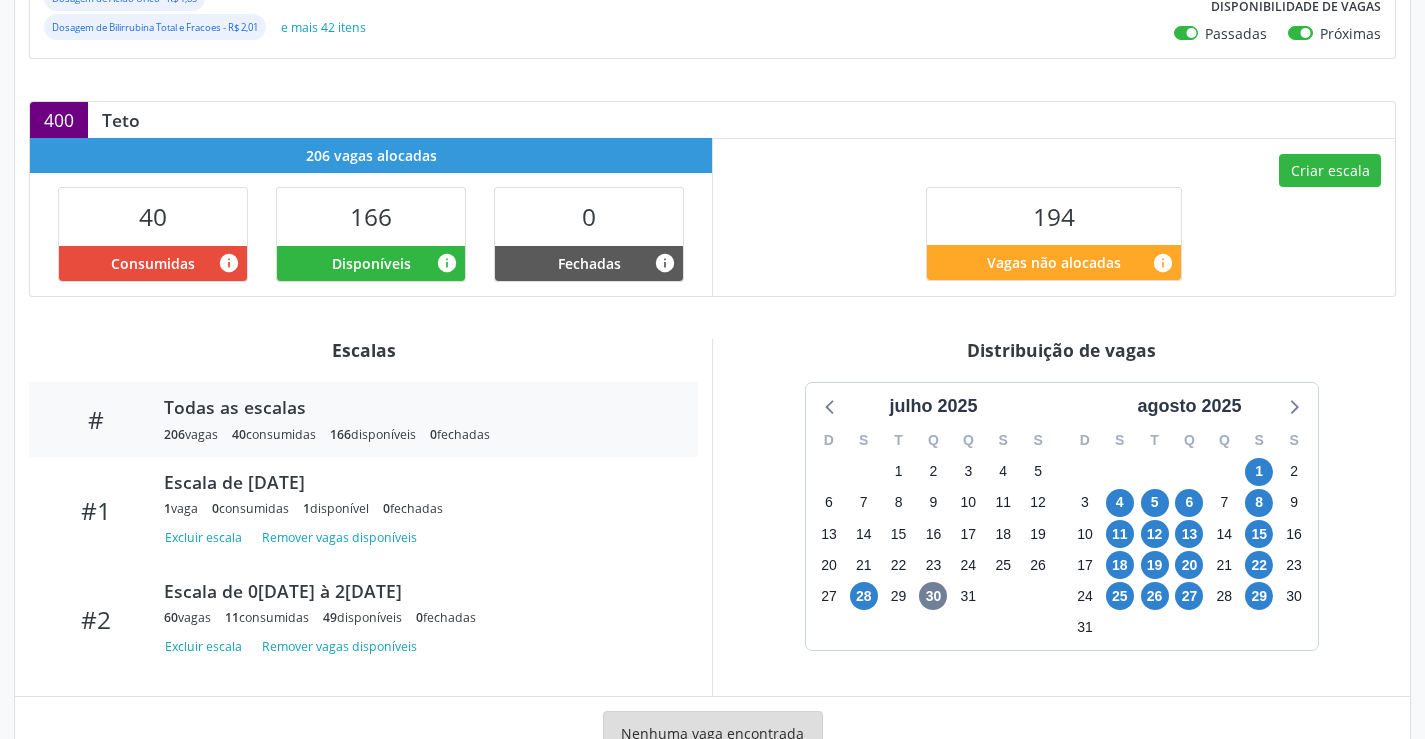 scroll, scrollTop: 210, scrollLeft: 0, axis: vertical 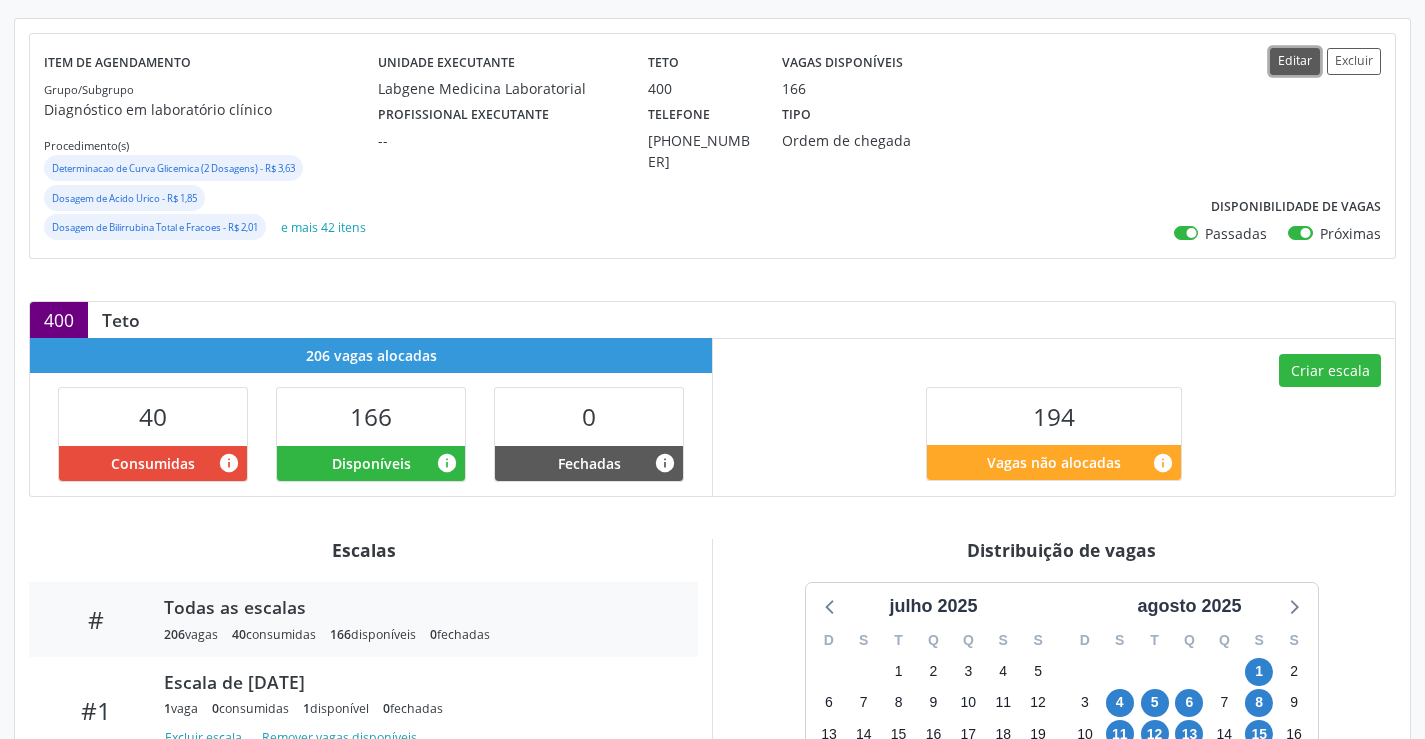 click on "Editar" at bounding box center [1295, 61] 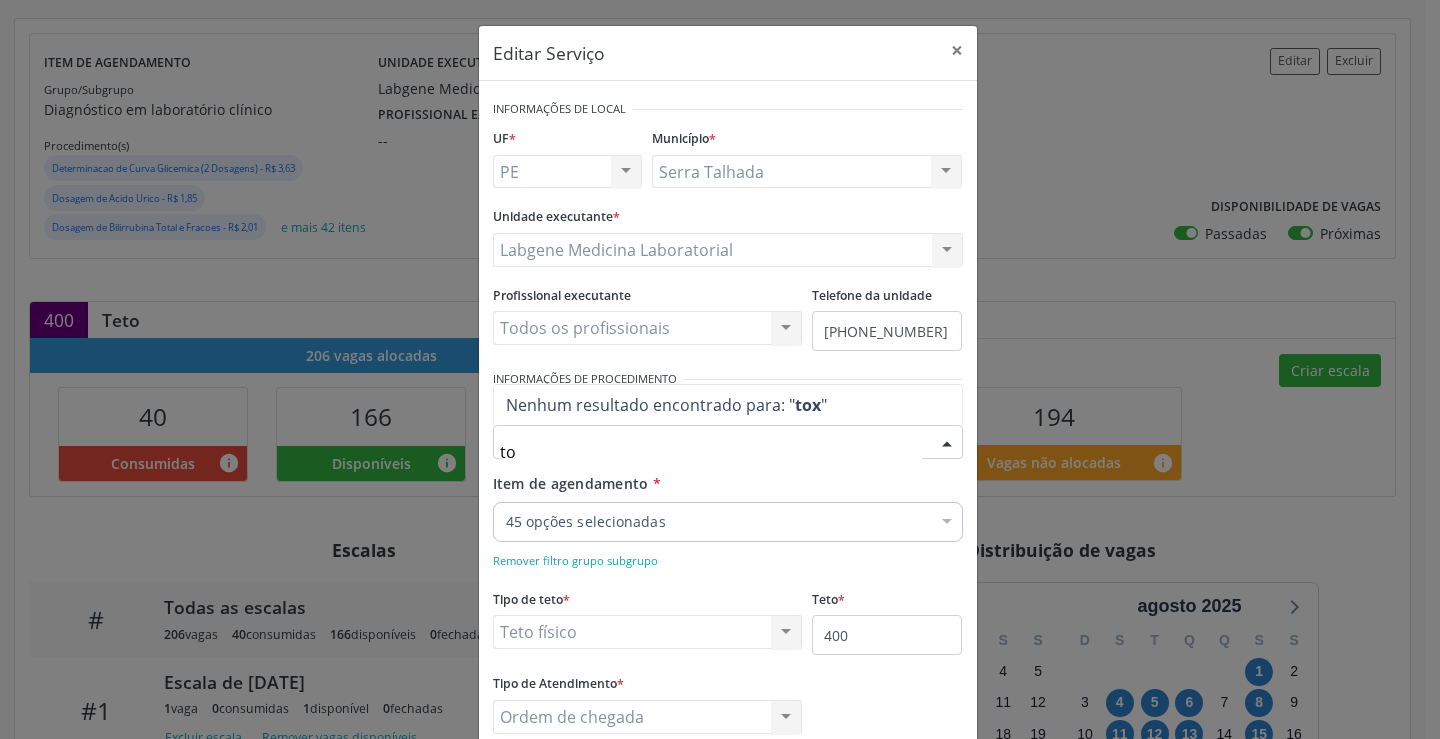 type on "t" 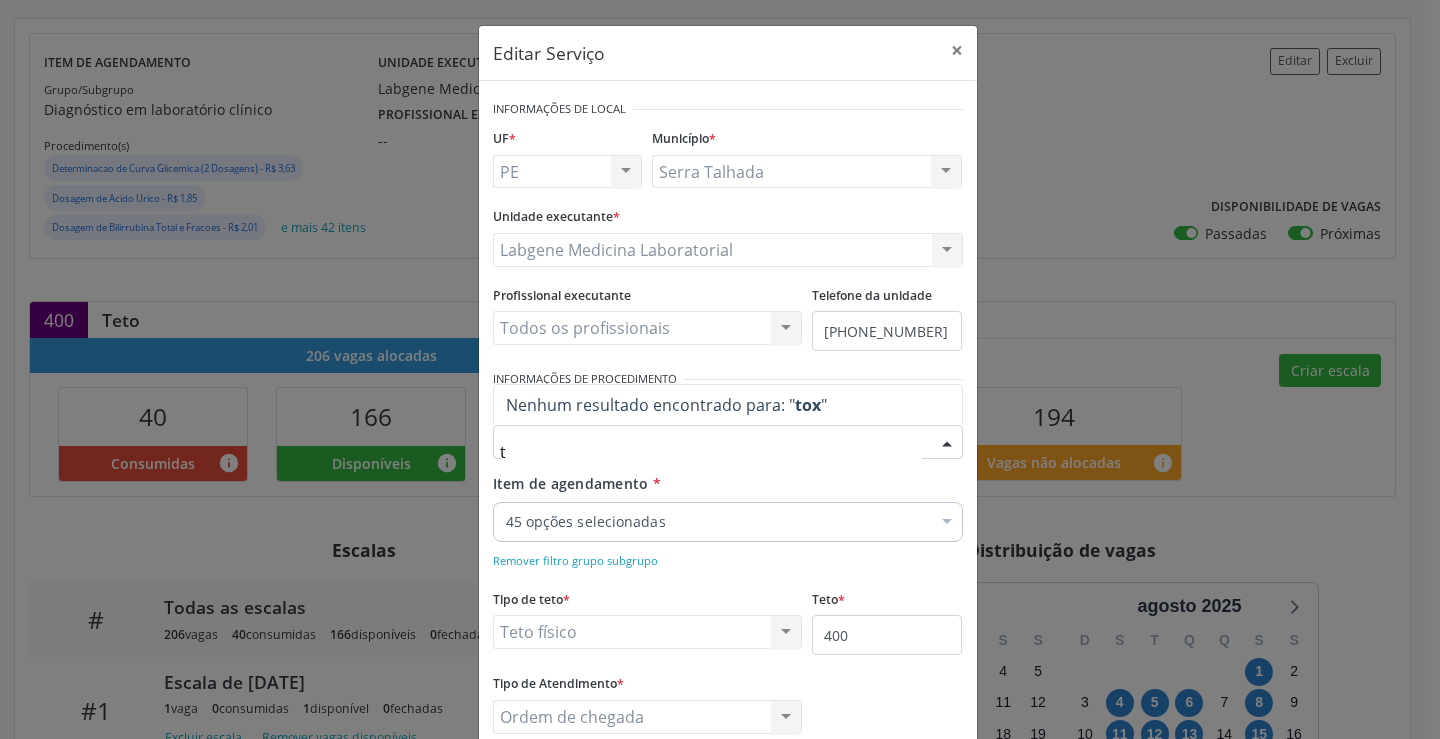 type 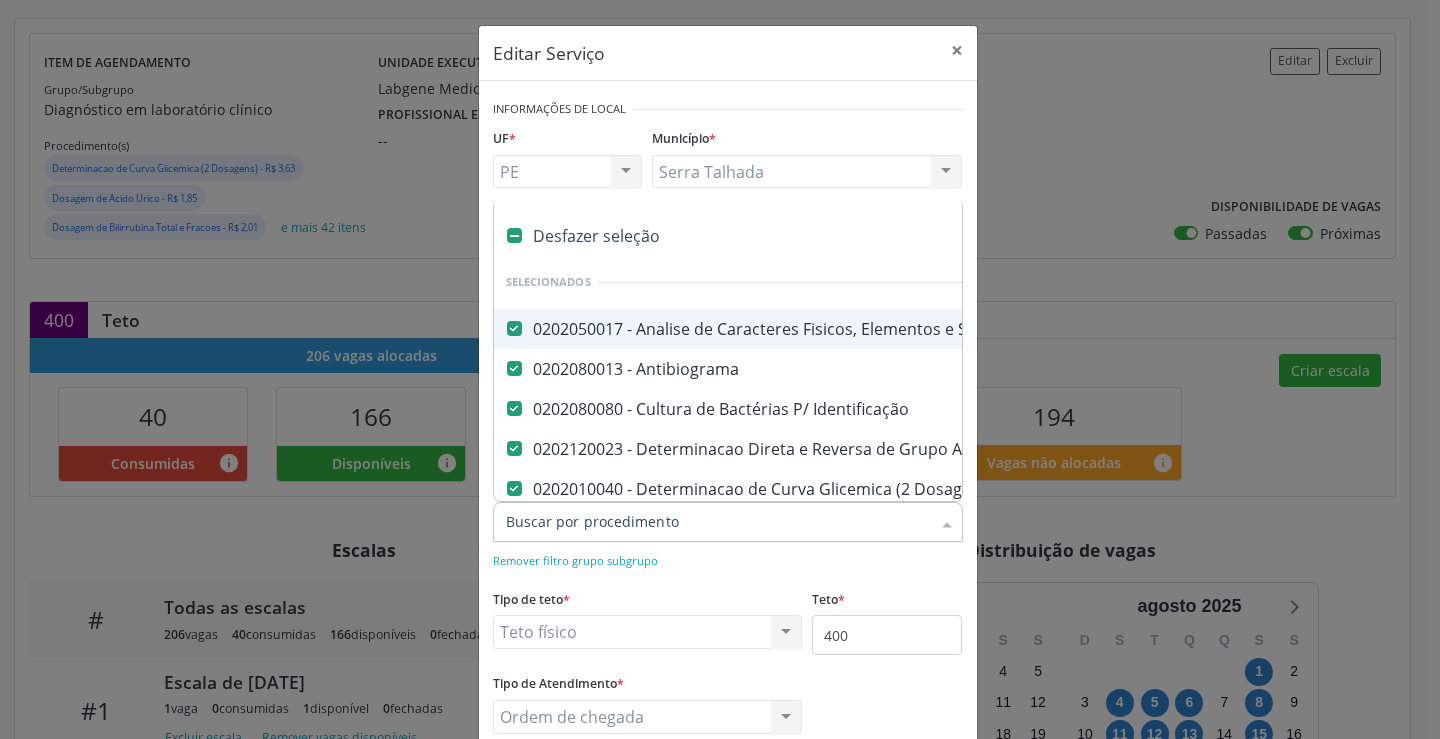 type on "t" 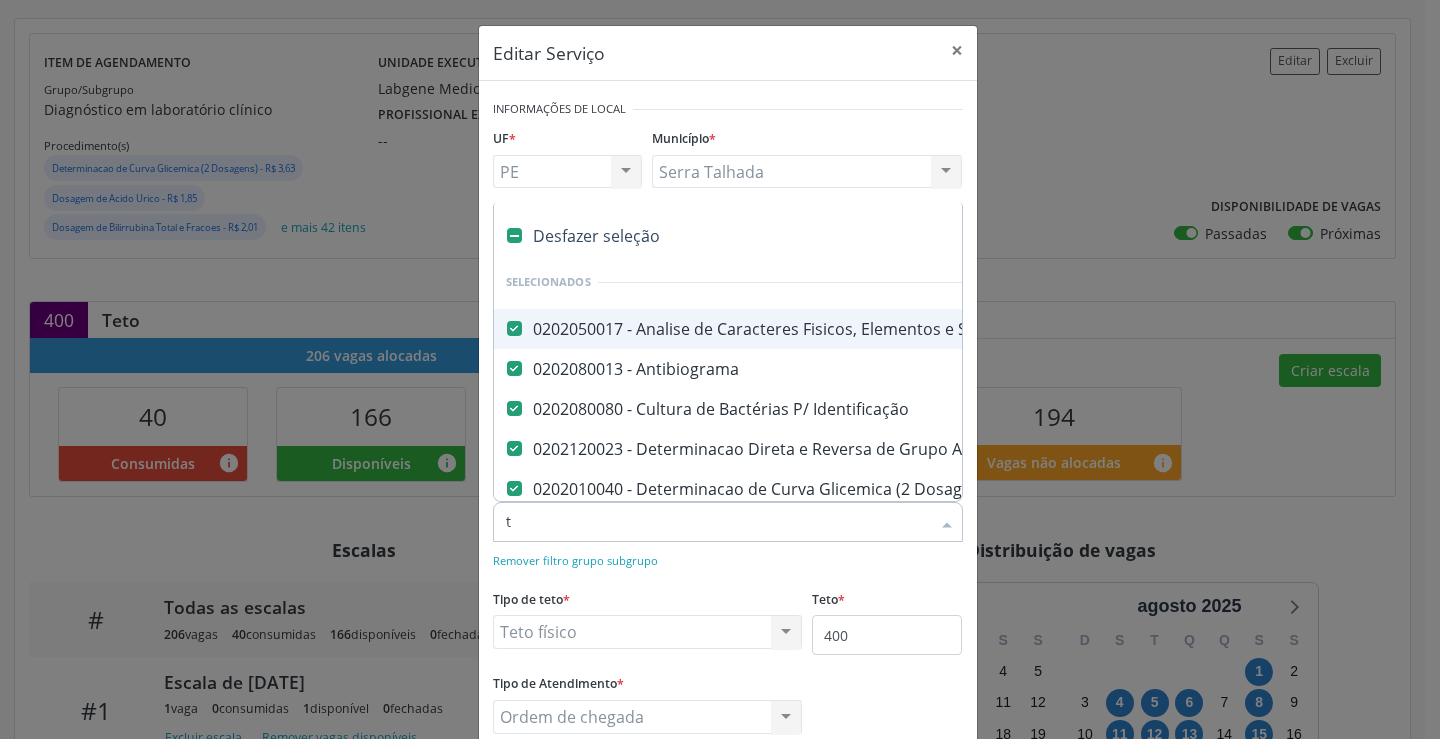 type on "to" 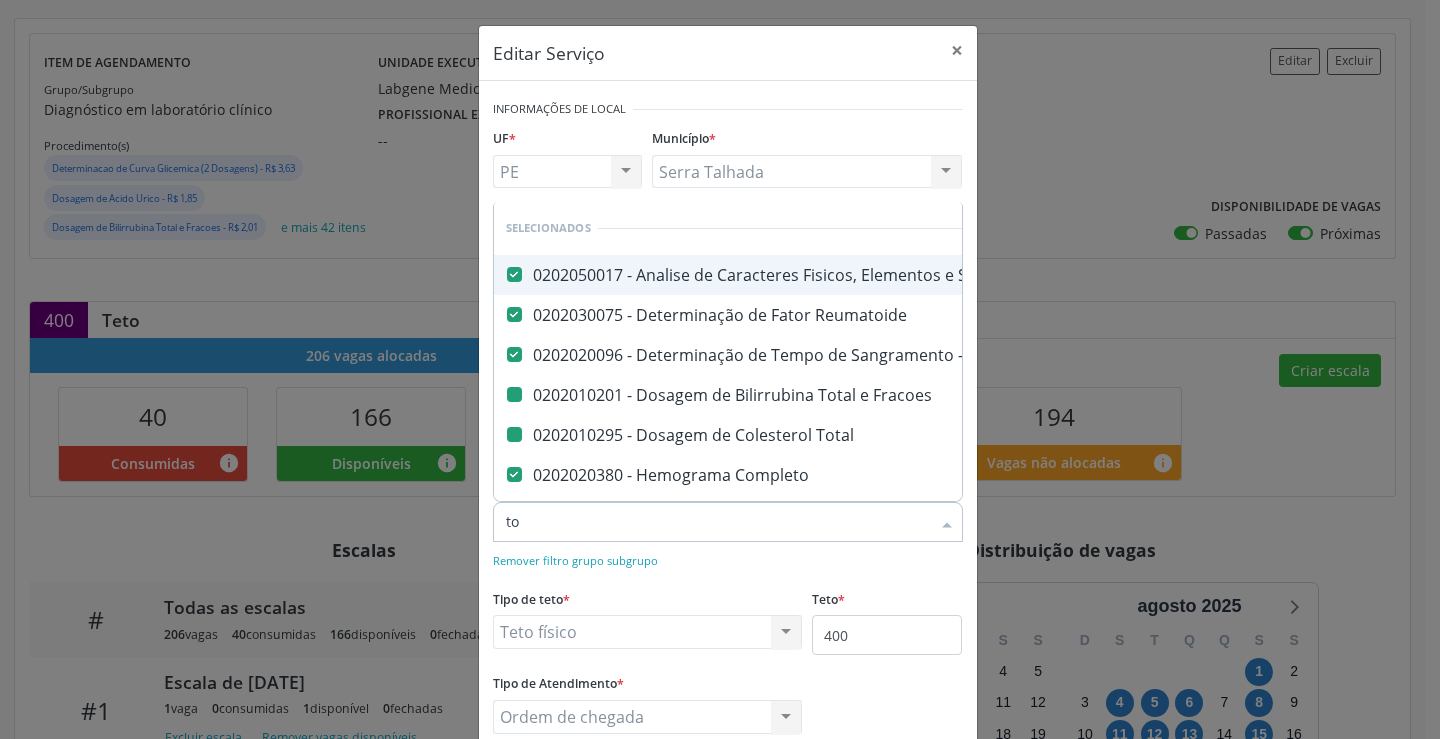 type on "tox" 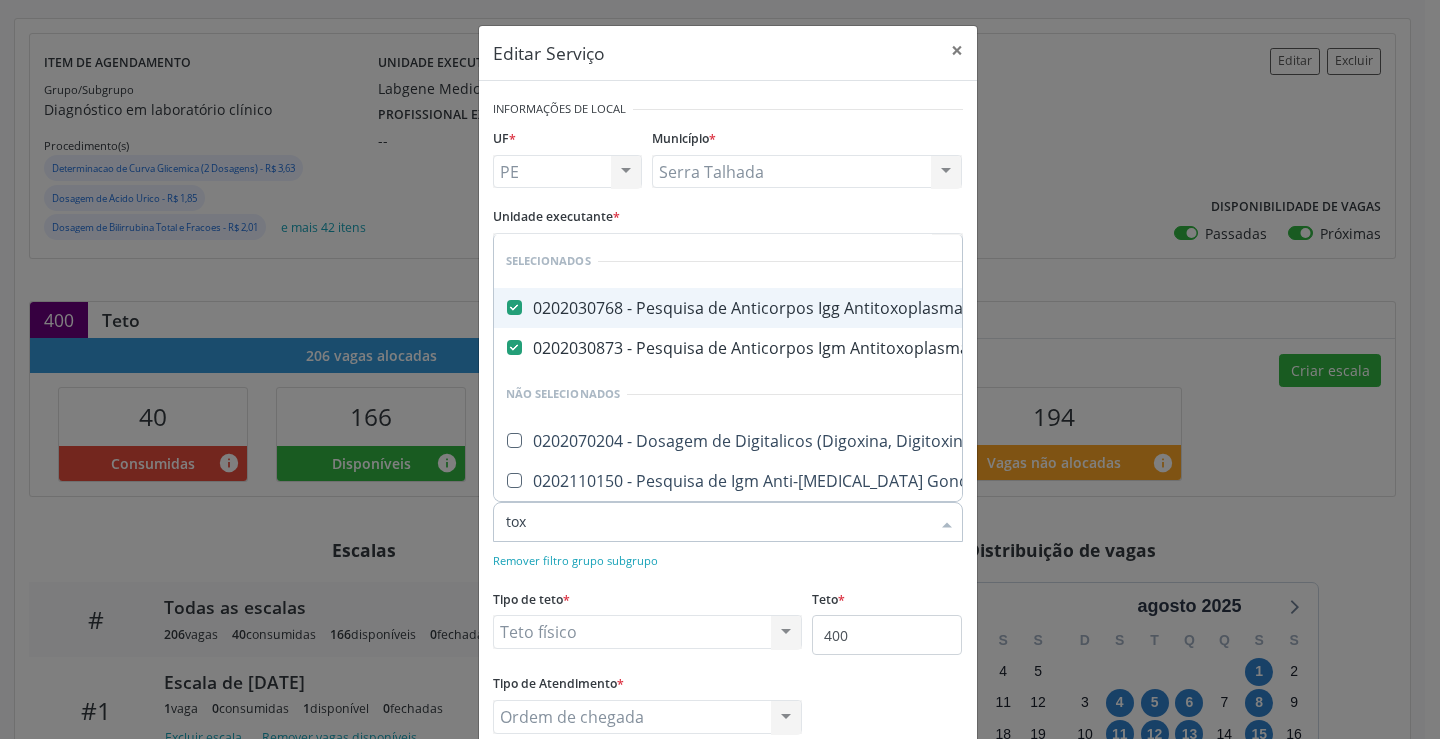 type on "to" 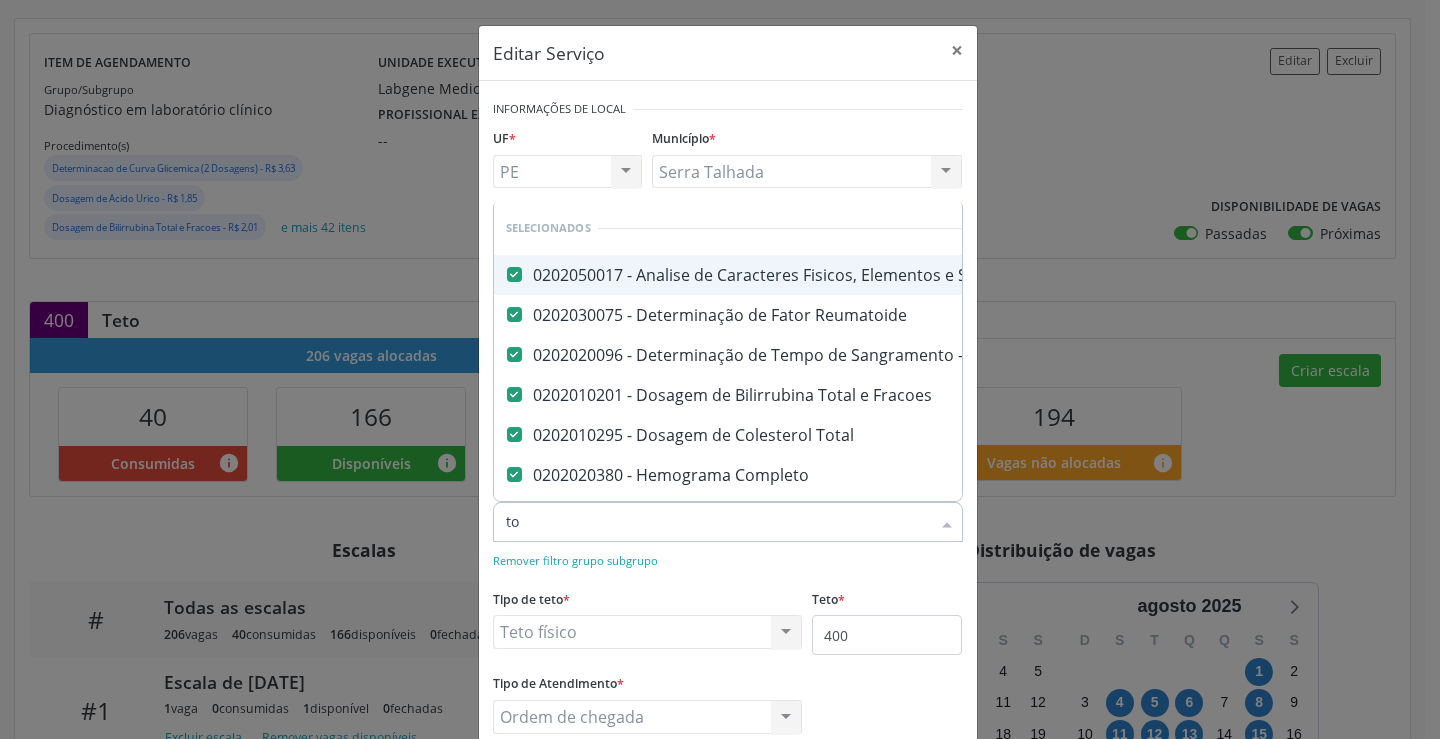 type on "t" 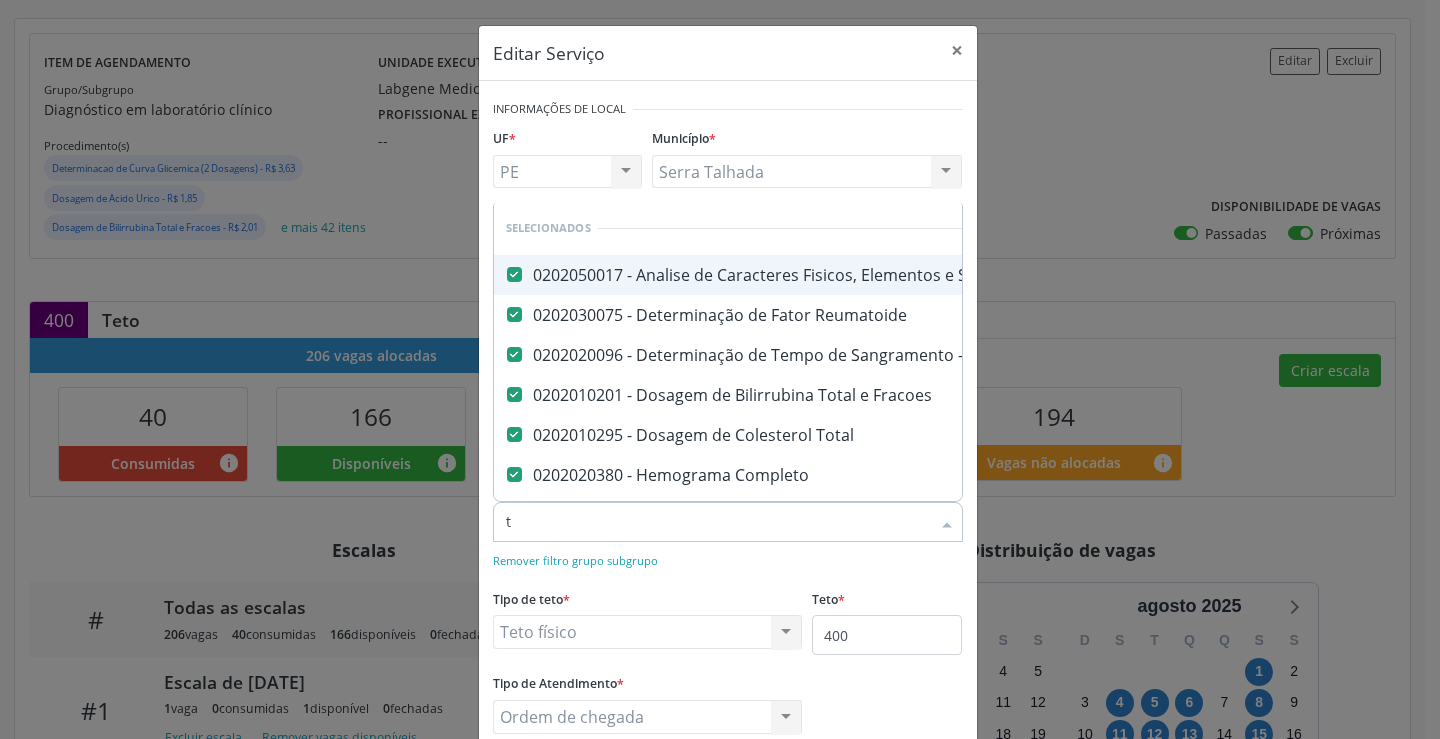 checkbox on "true" 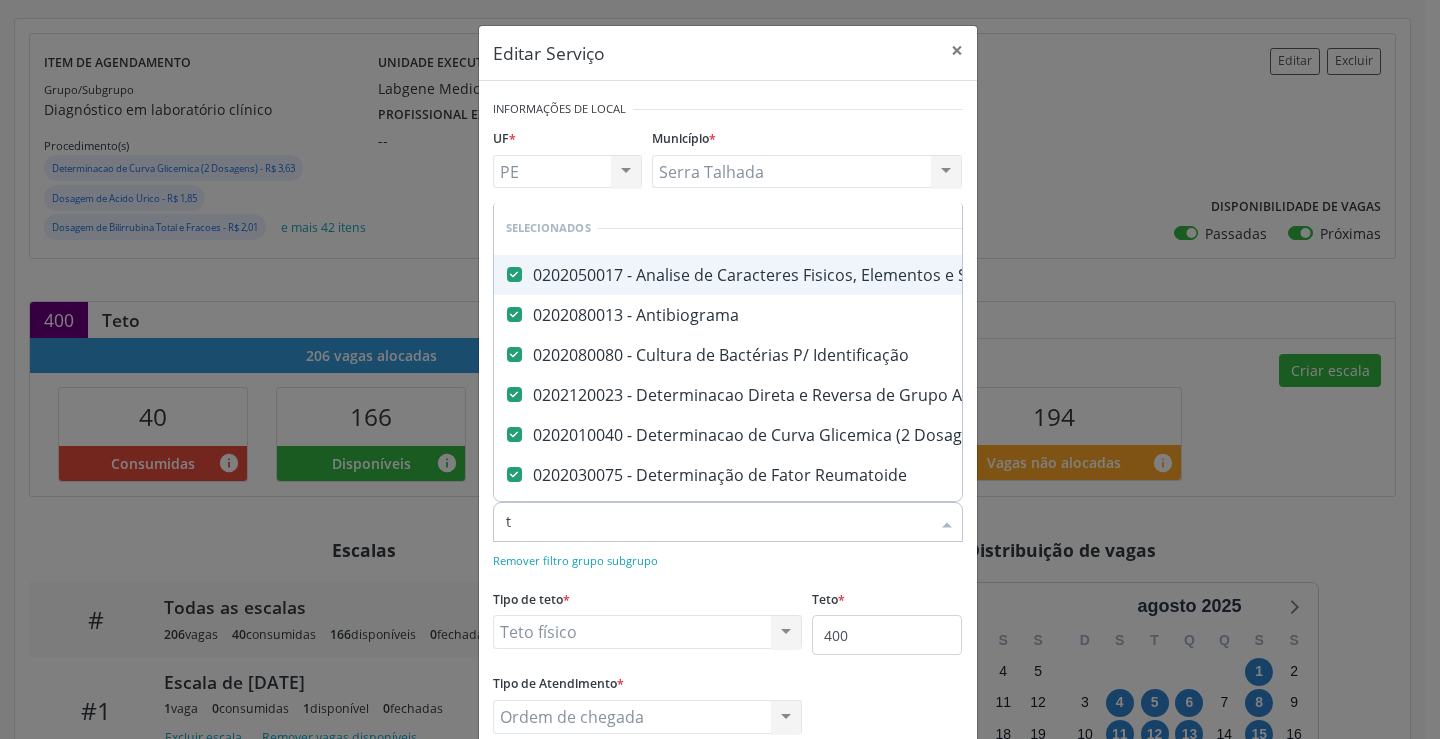 type 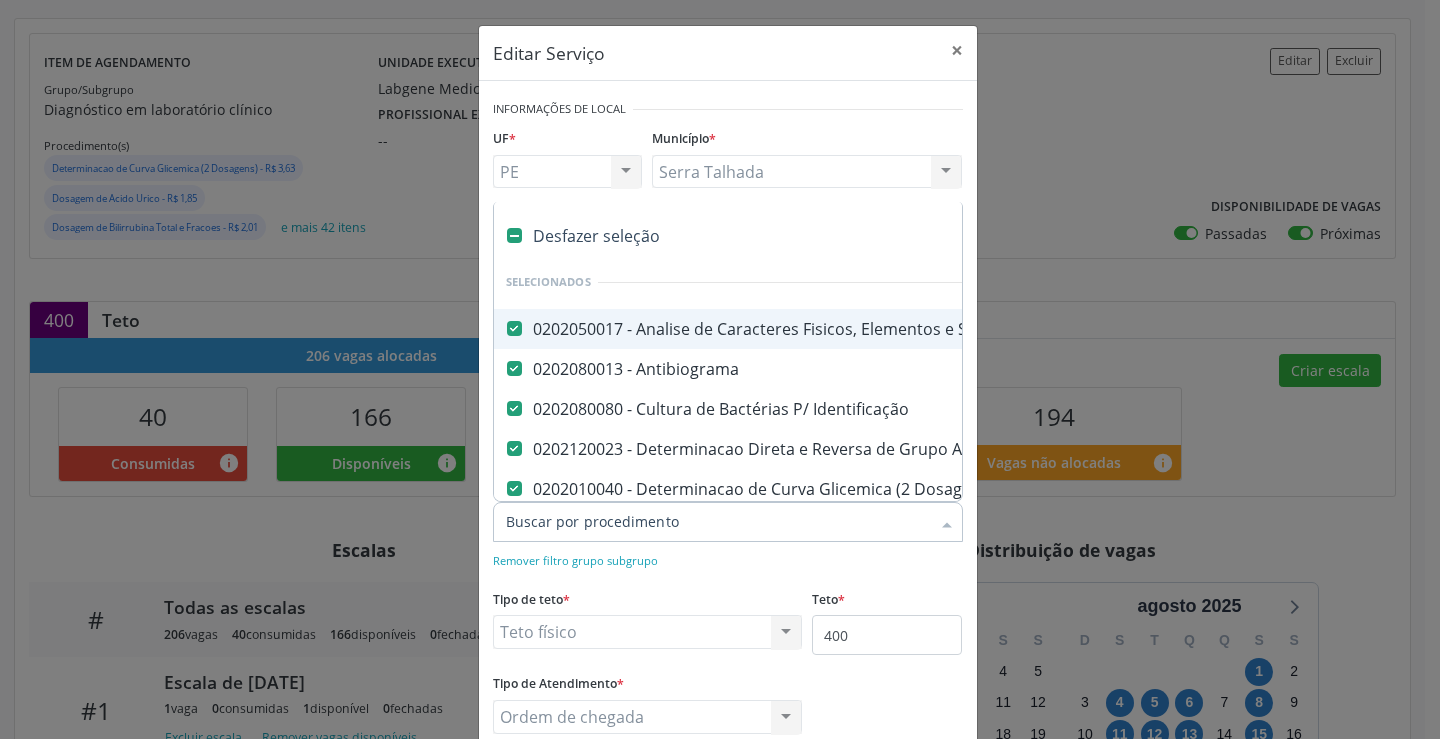 type on "f" 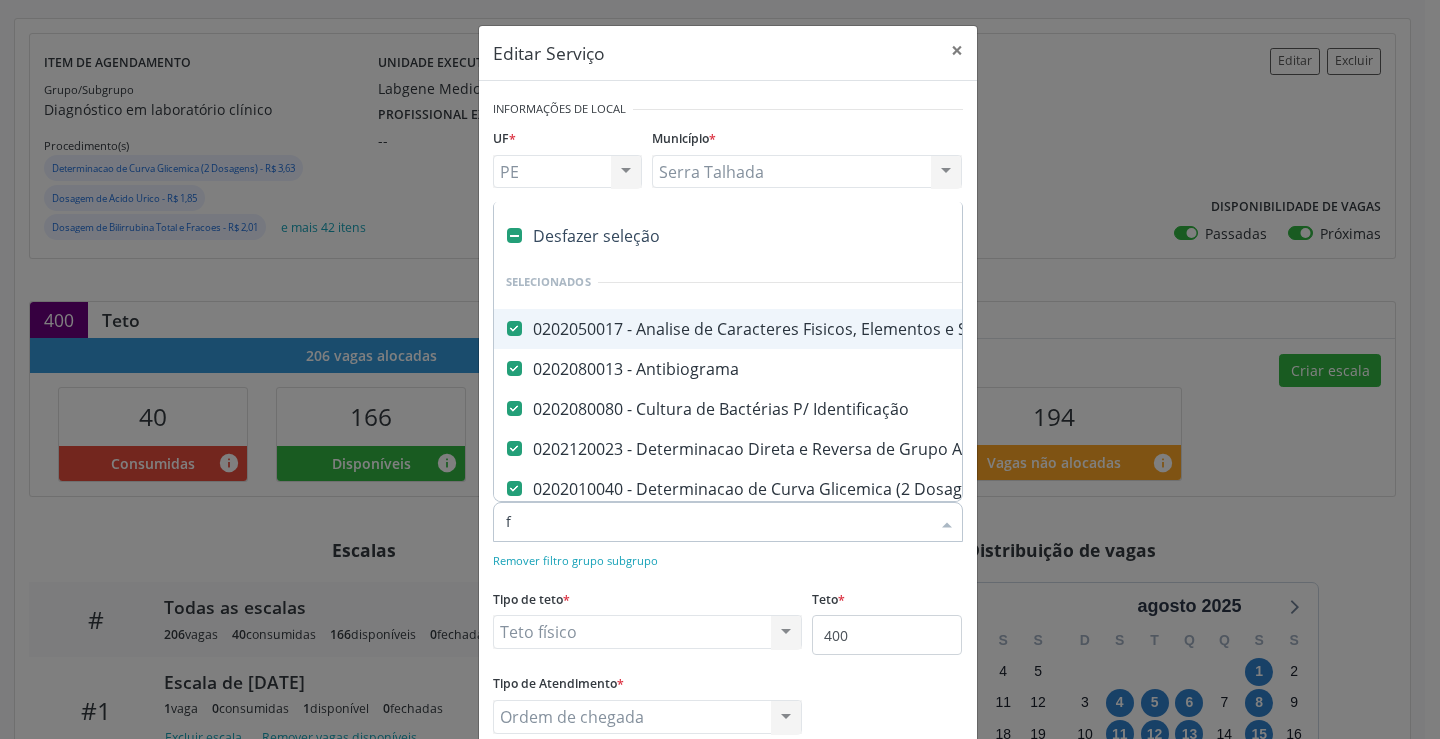 checkbox on "false" 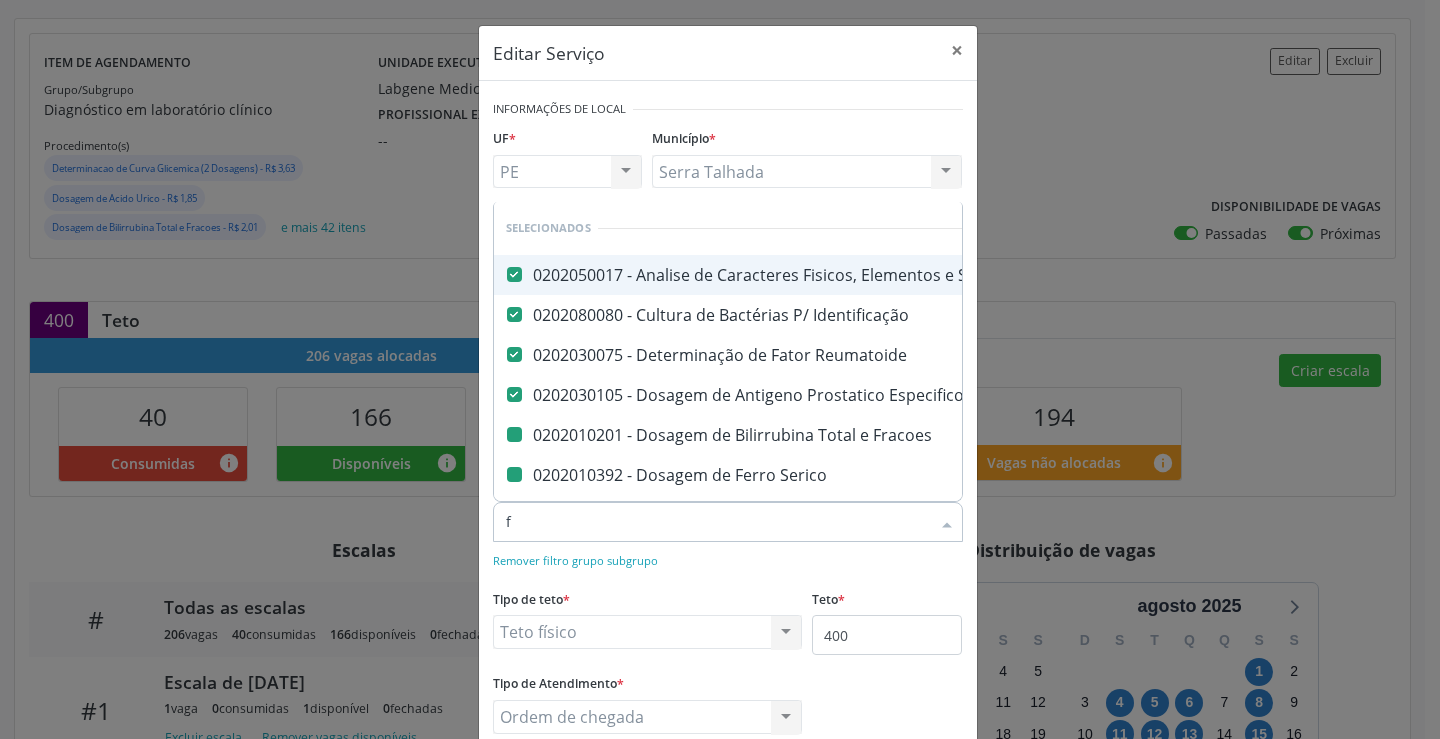 type on "fe" 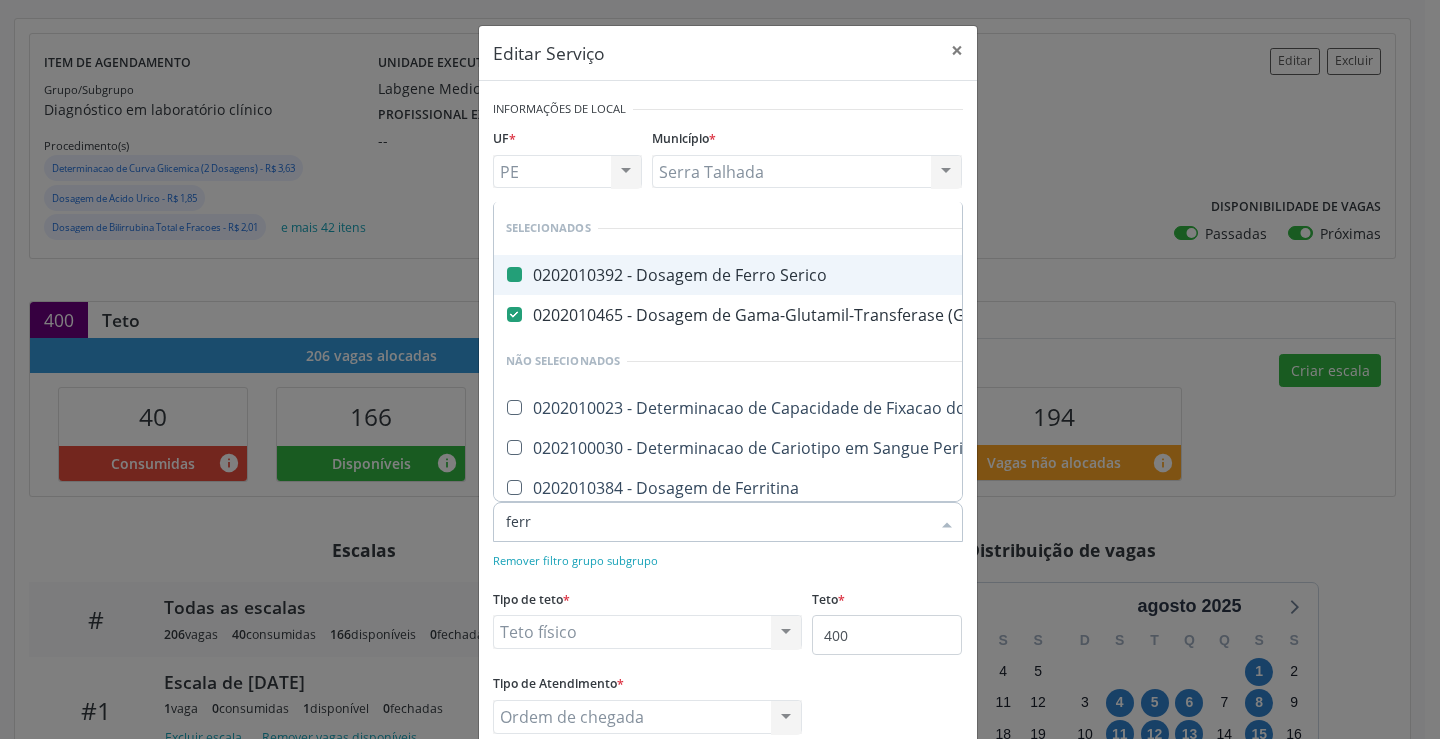 type on "ferri" 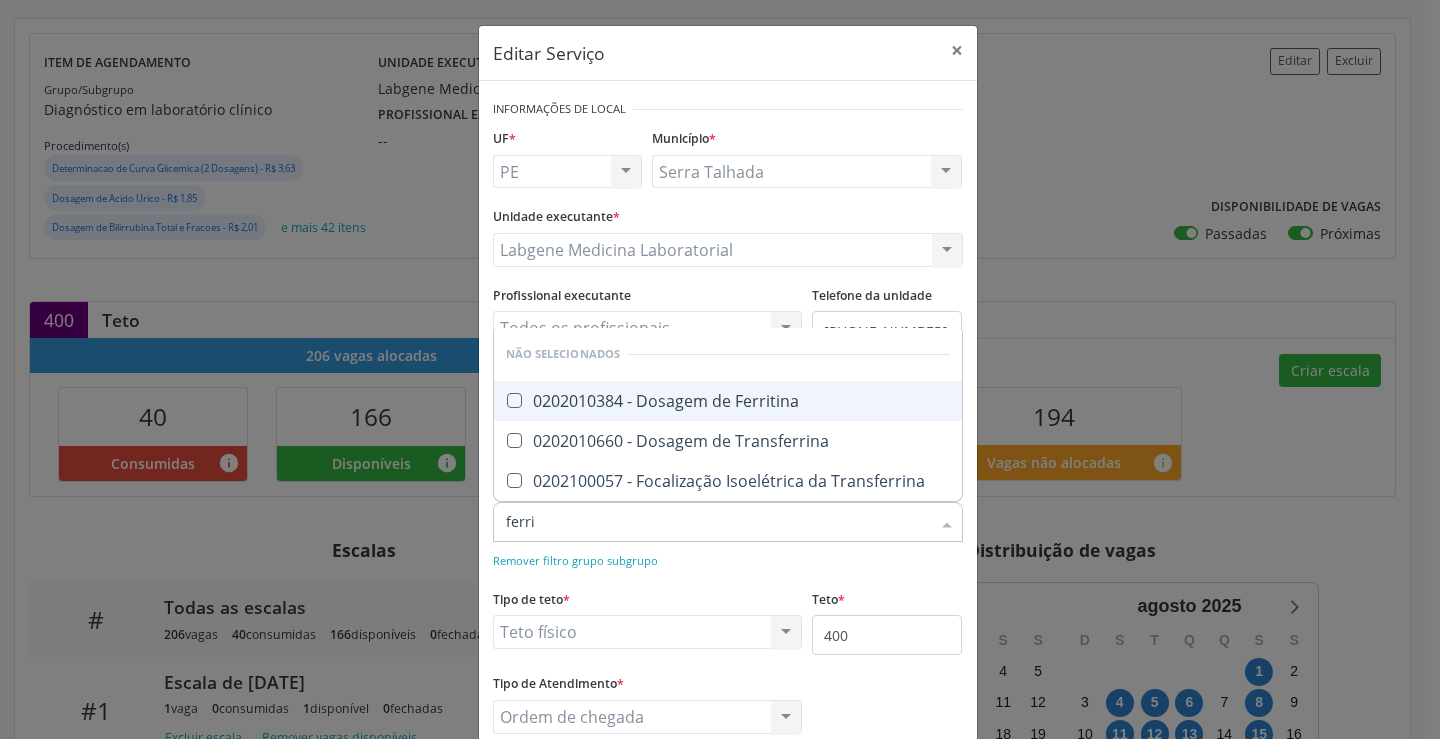 click on "0202010384 - Dosagem de Ferritina" at bounding box center (728, 401) 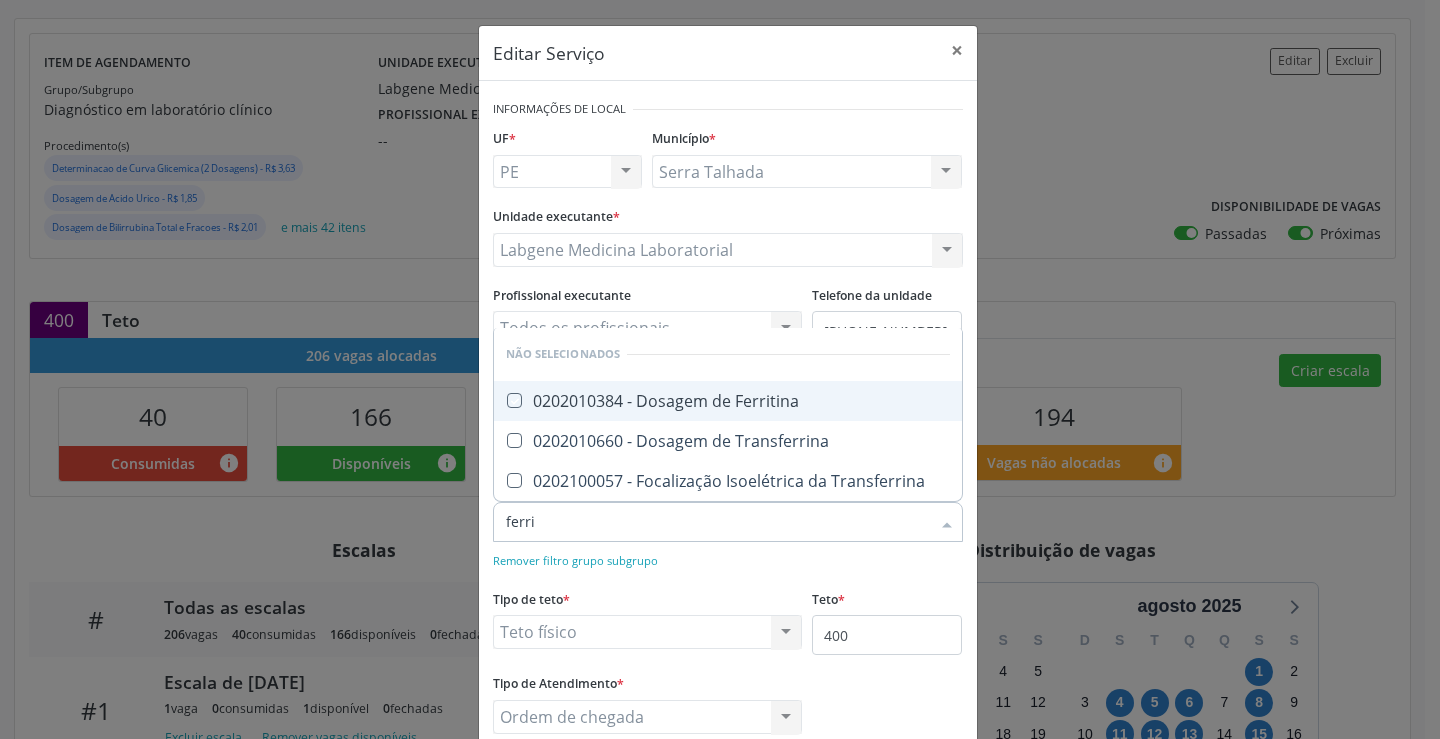 checkbox on "true" 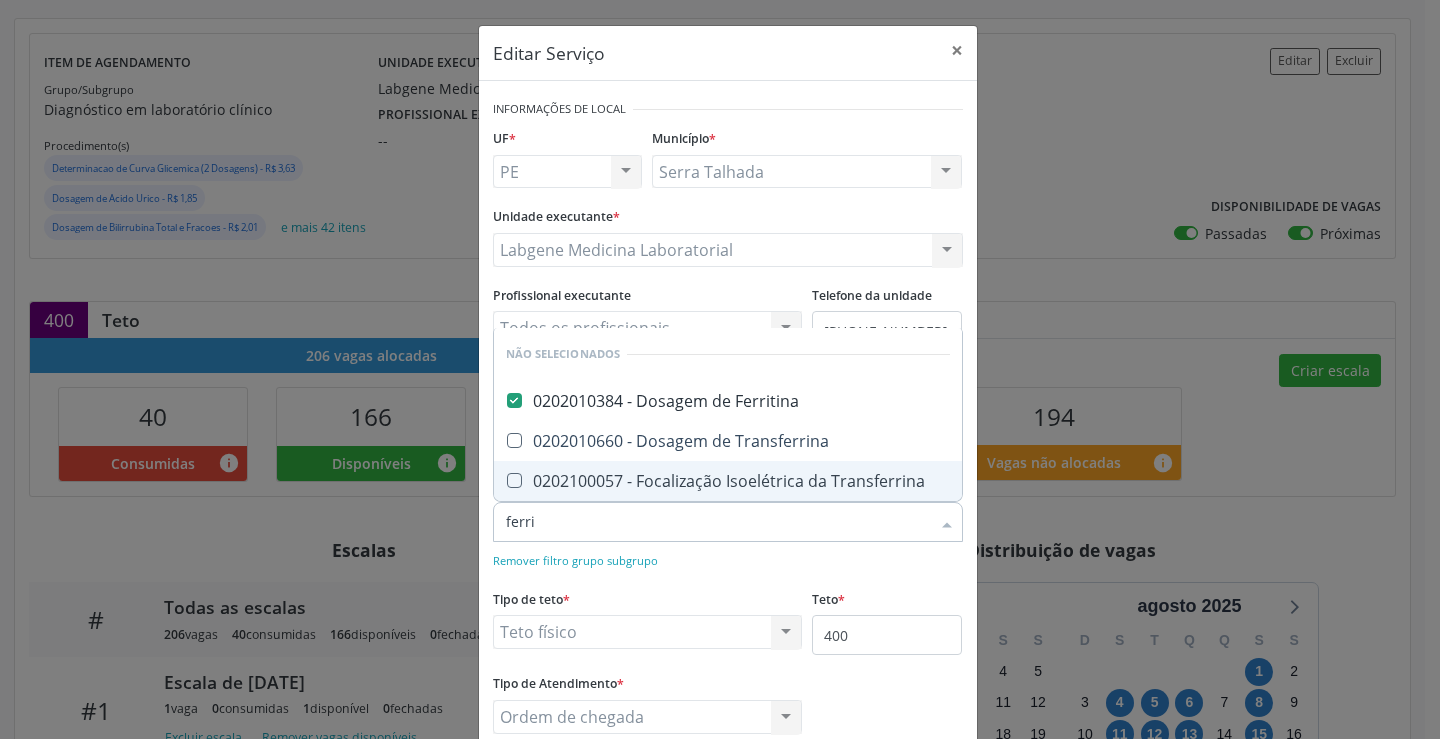 drag, startPoint x: 542, startPoint y: 527, endPoint x: 488, endPoint y: 530, distance: 54.08327 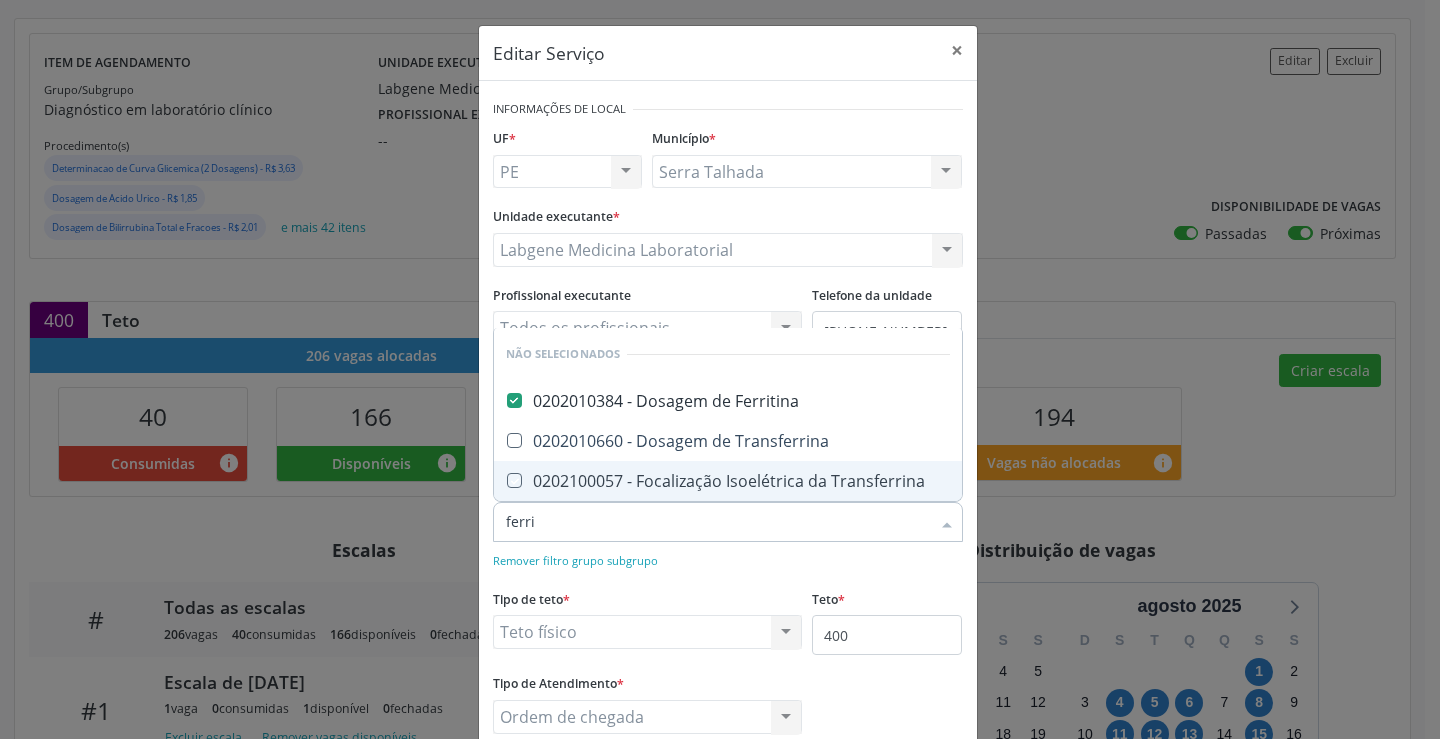 type on "c" 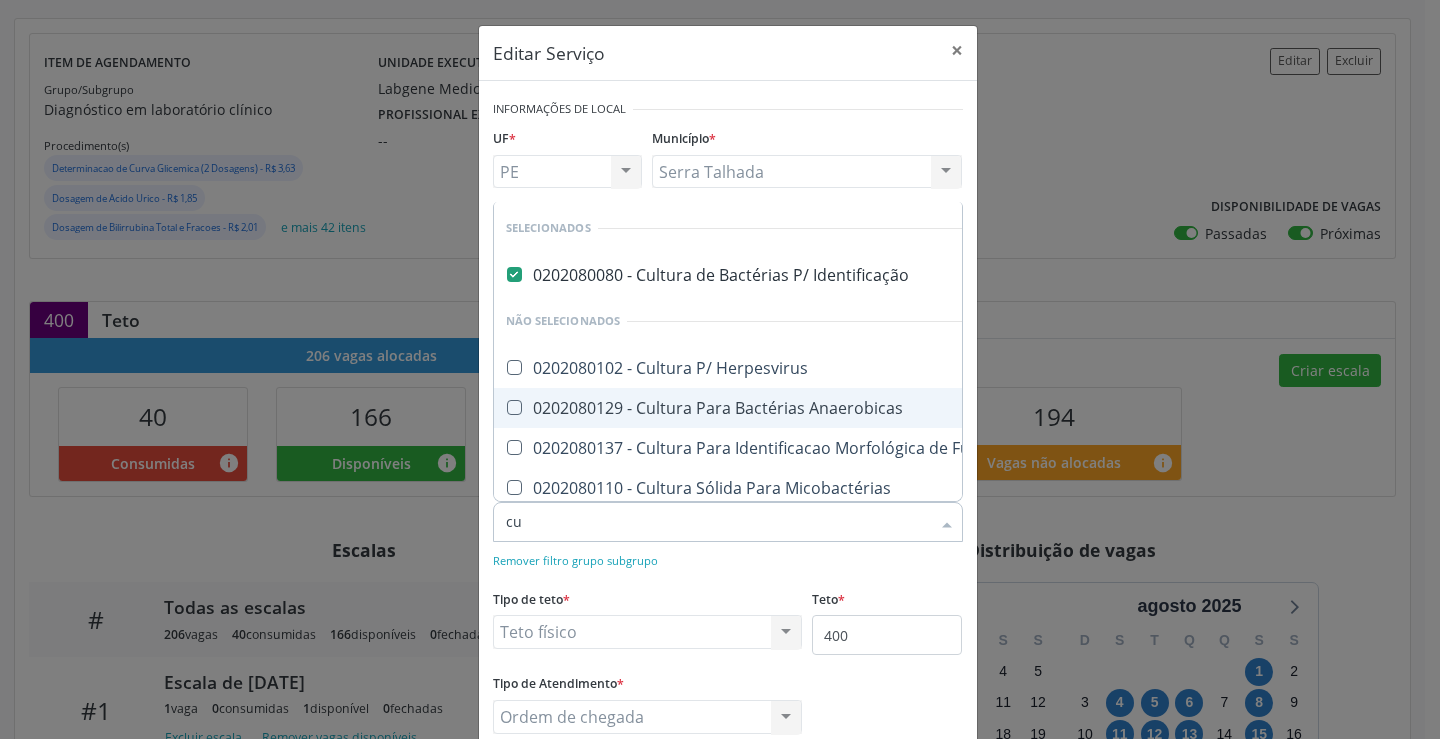 type on "c" 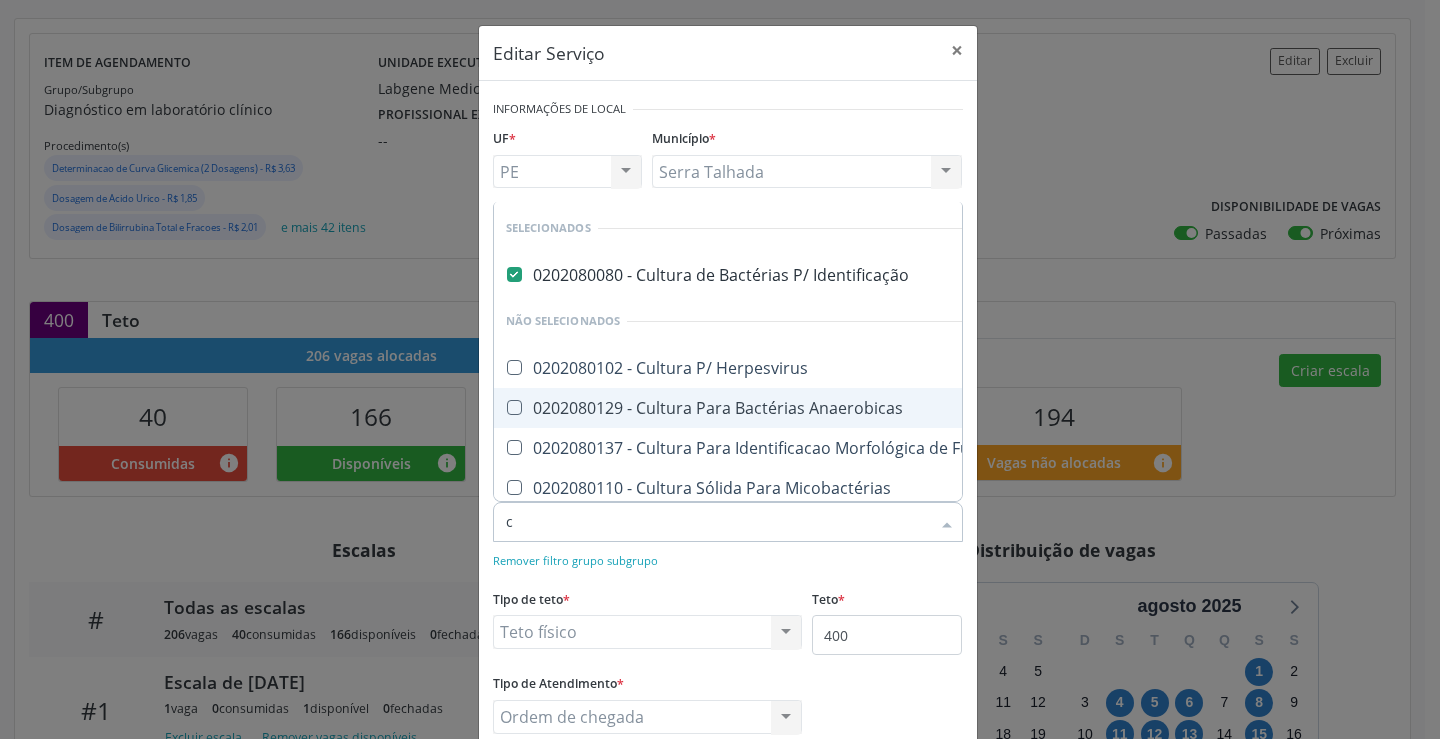 type 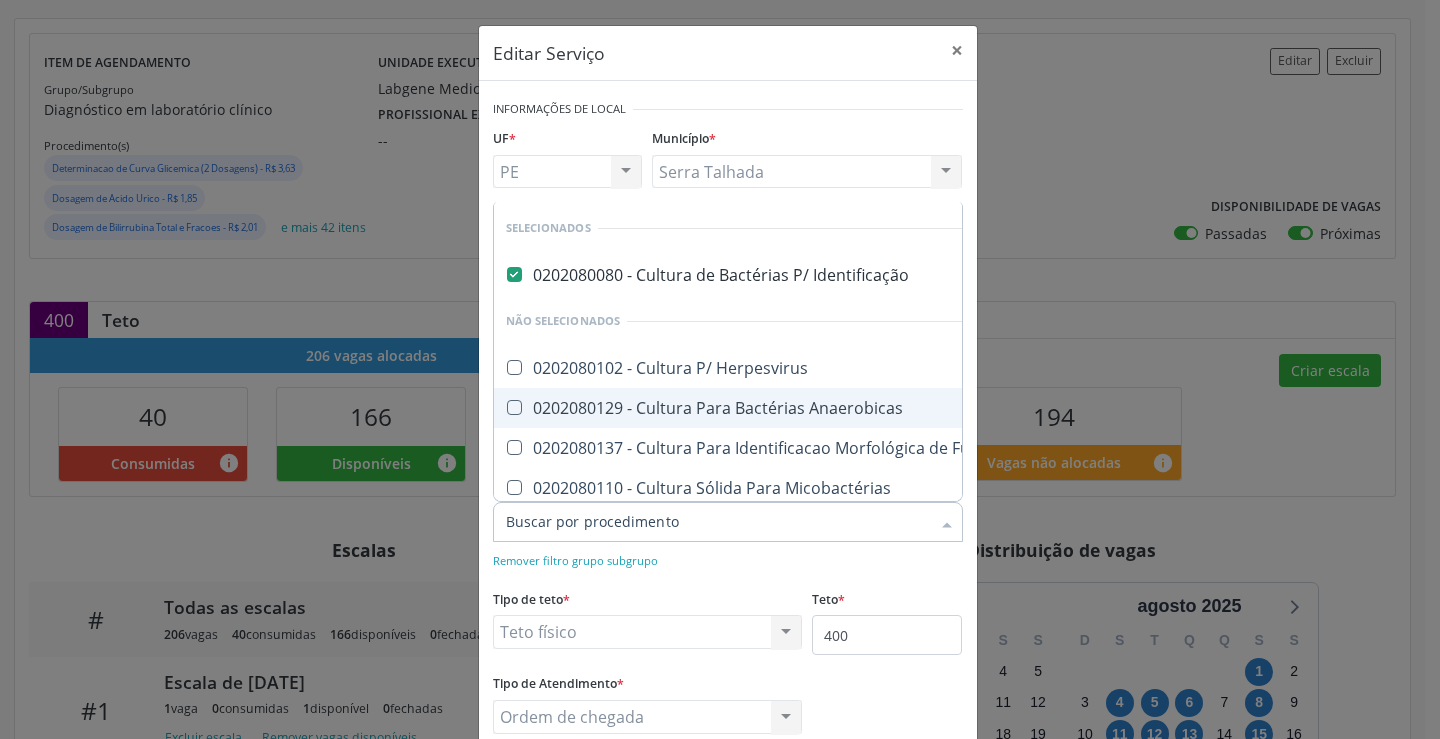 checkbox on "true" 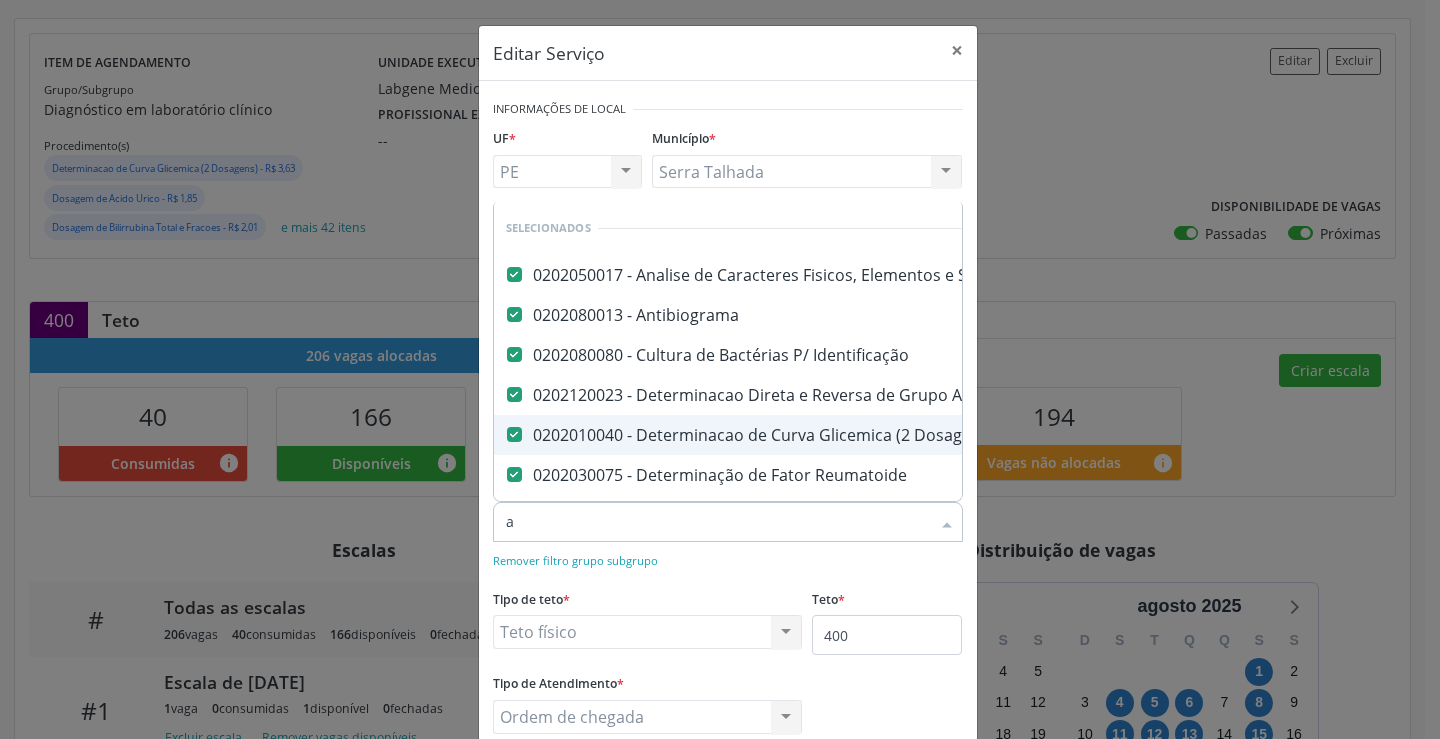 type on "ab" 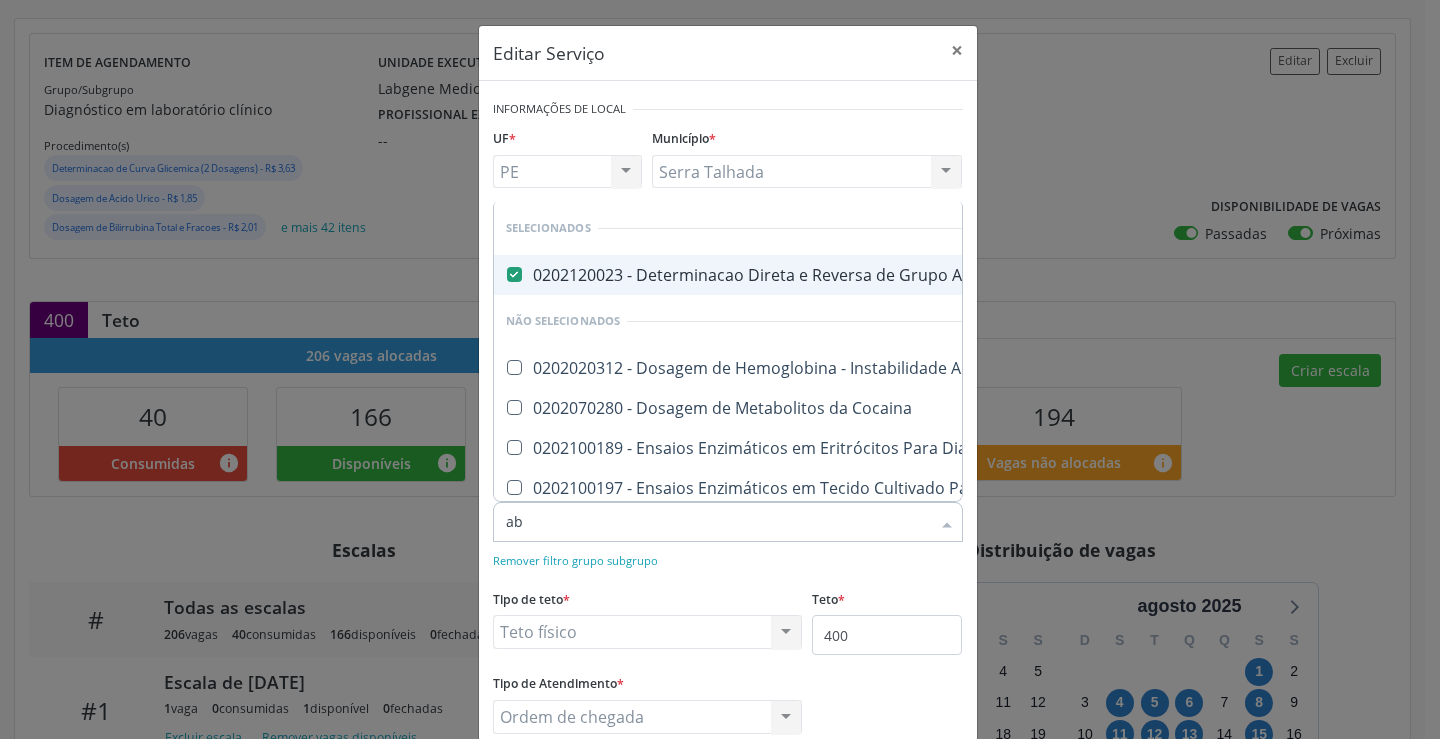 type on "a" 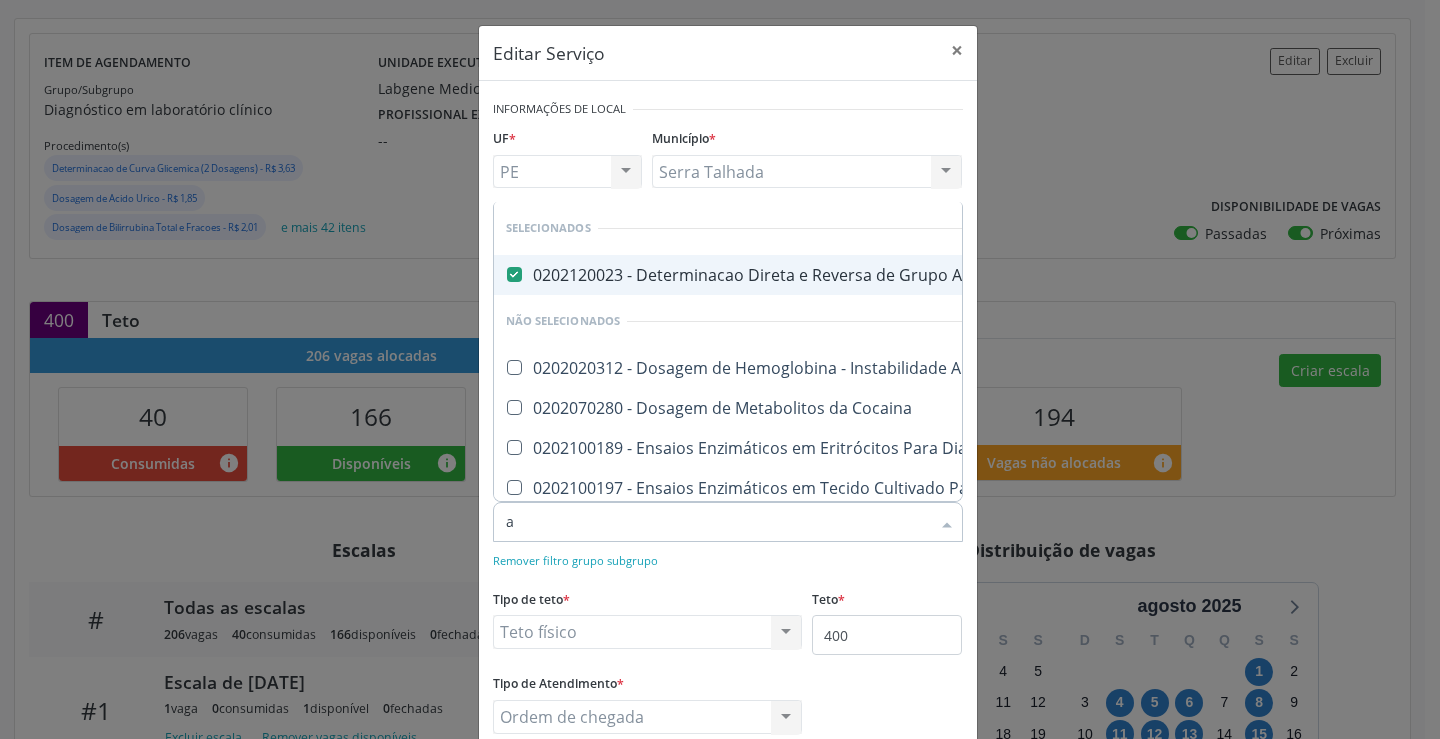 checkbox on "true" 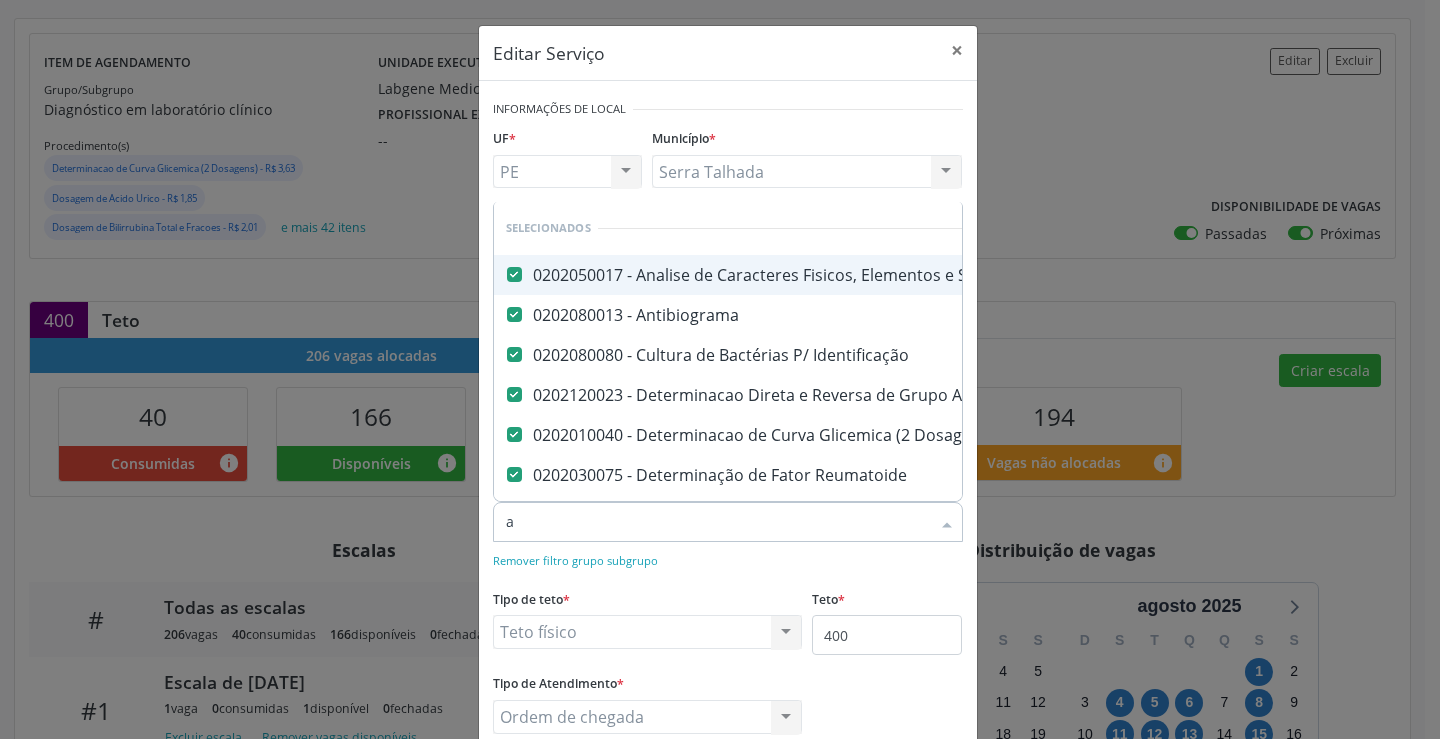 type on "an" 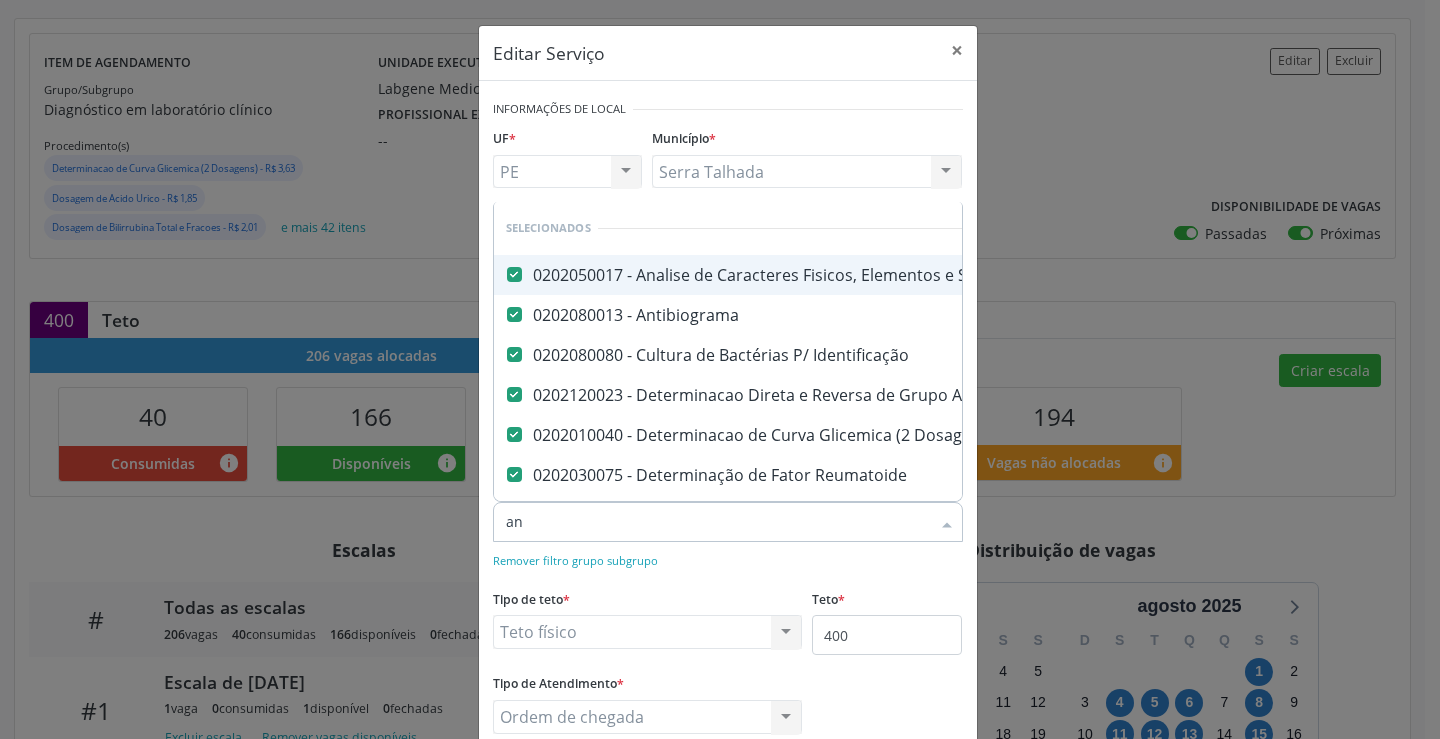 checkbox on "false" 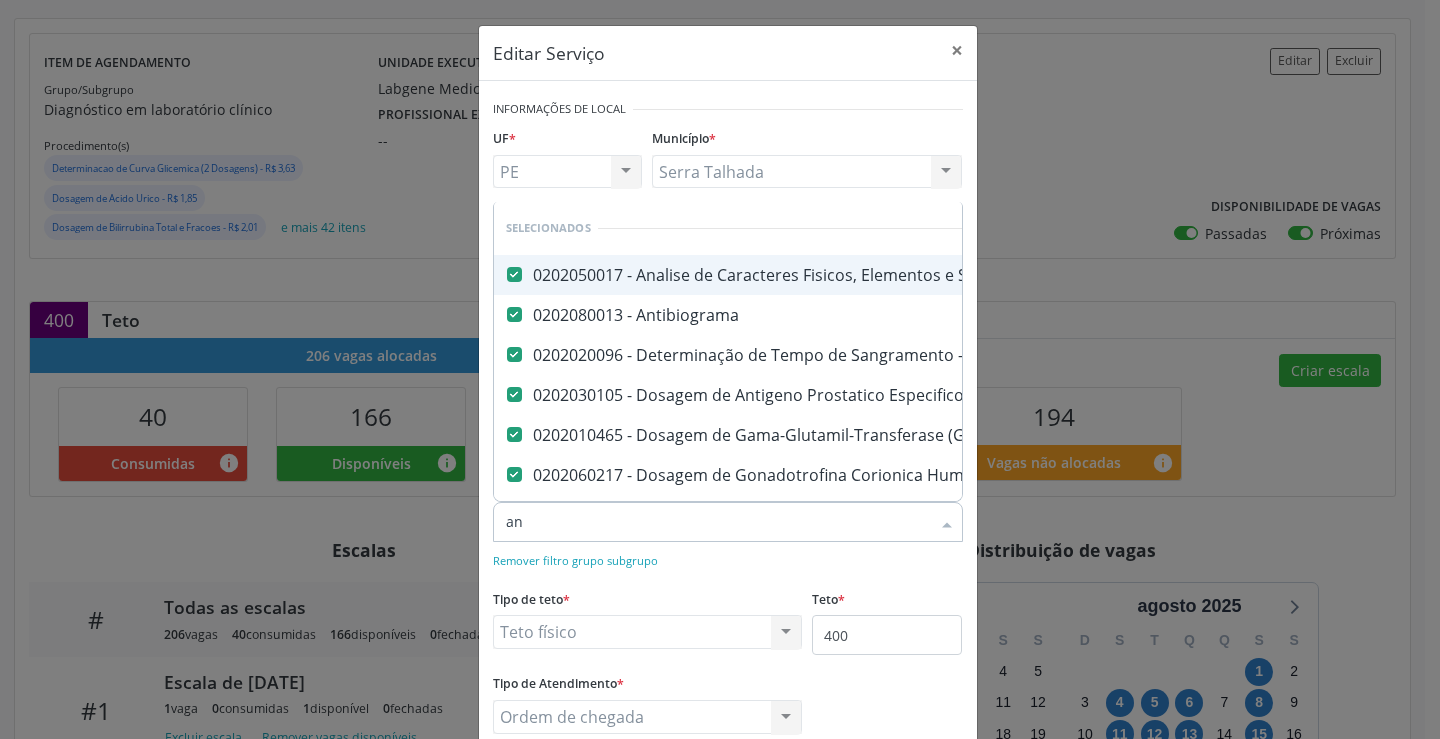 type on "ant" 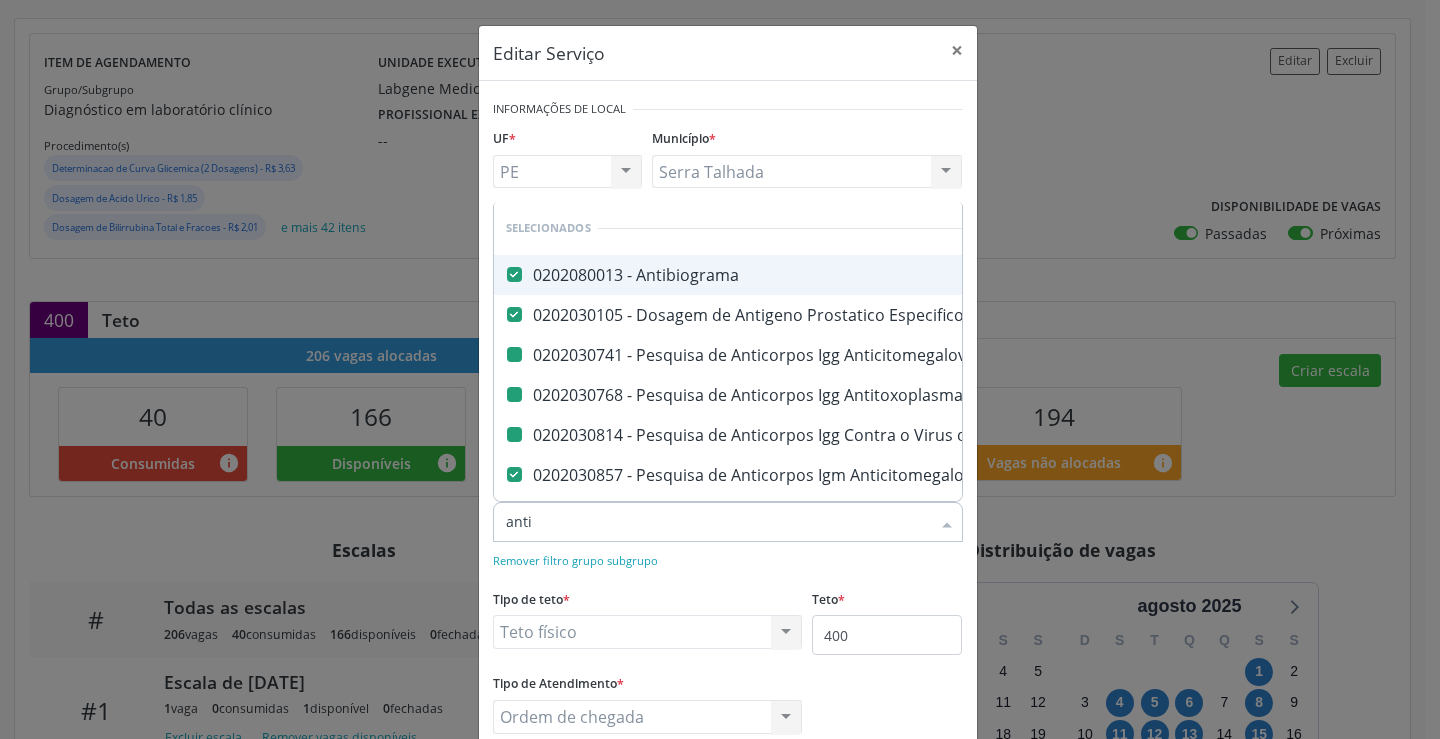 type on "antib" 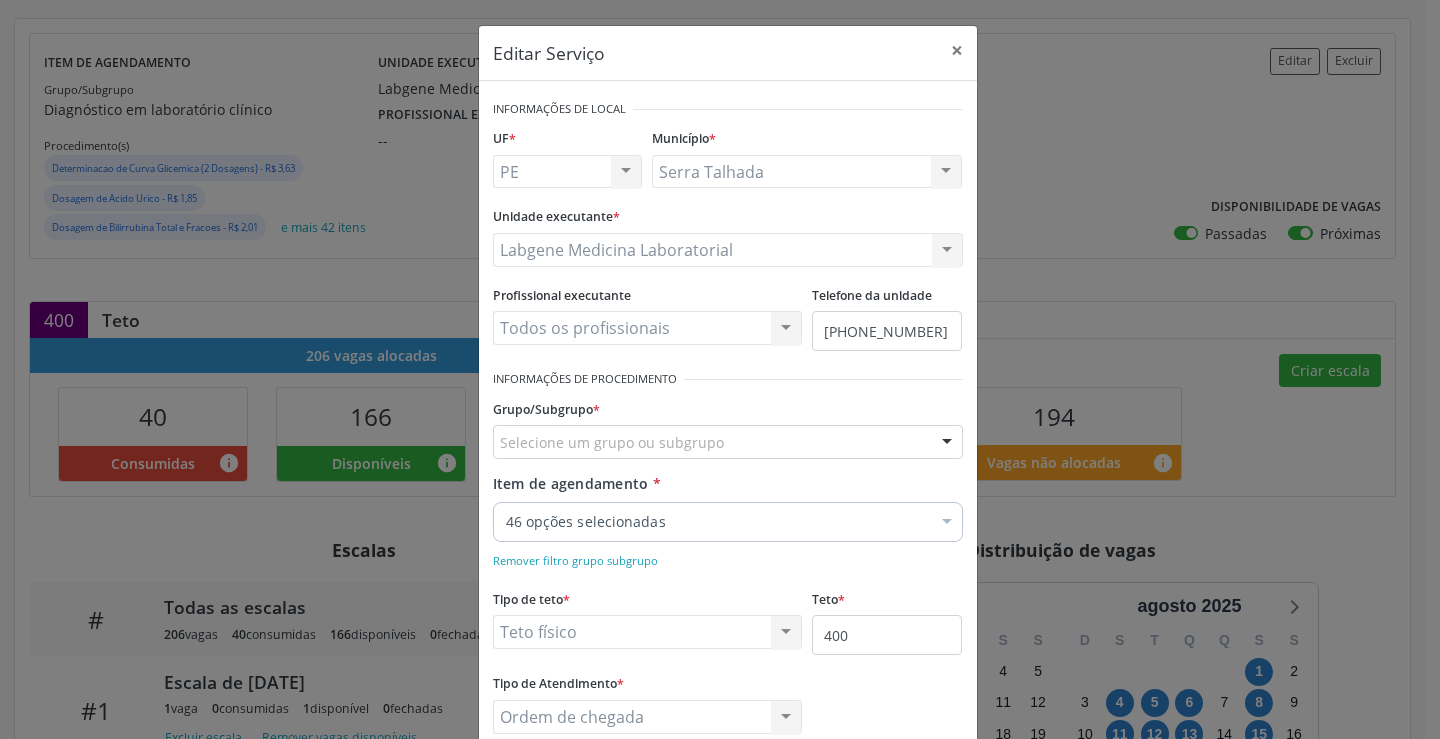 checkbox on "true" 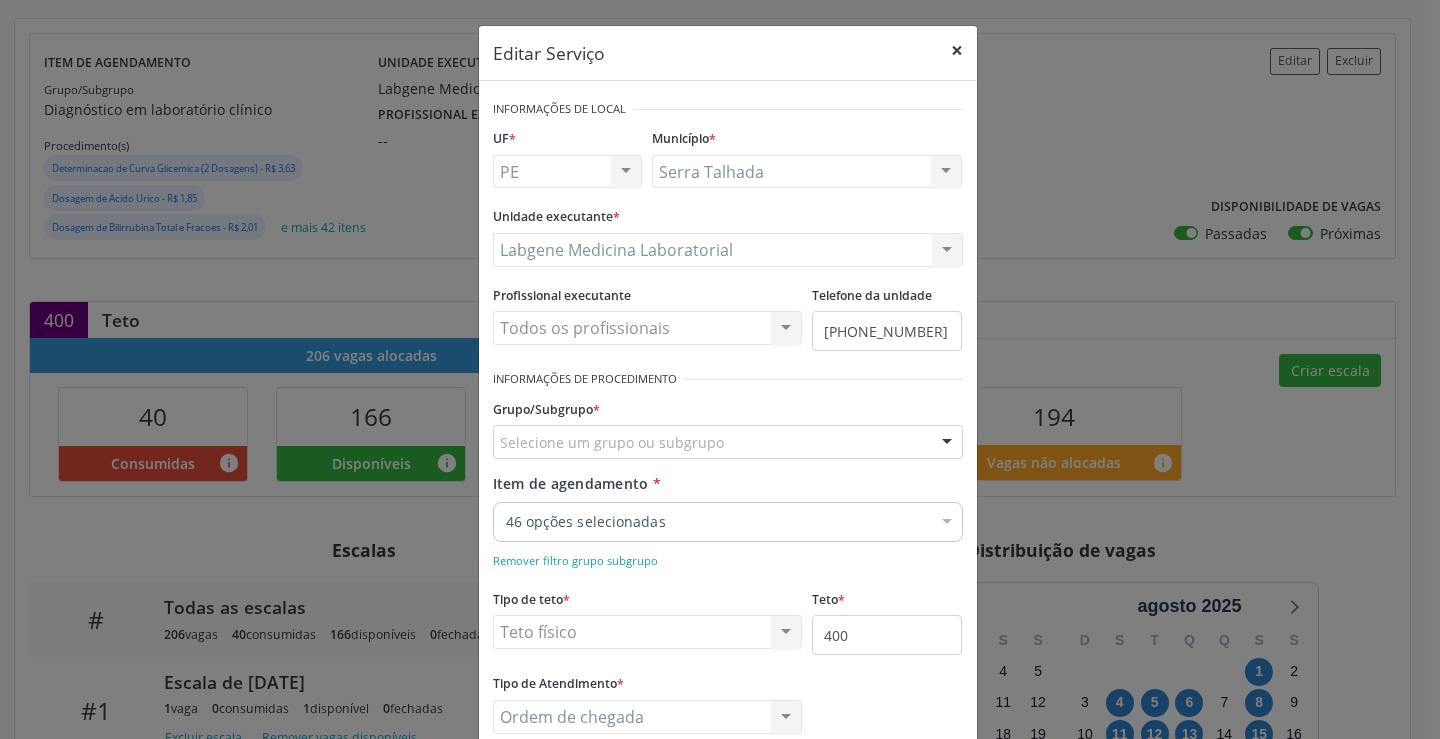 click on "×" at bounding box center (957, 50) 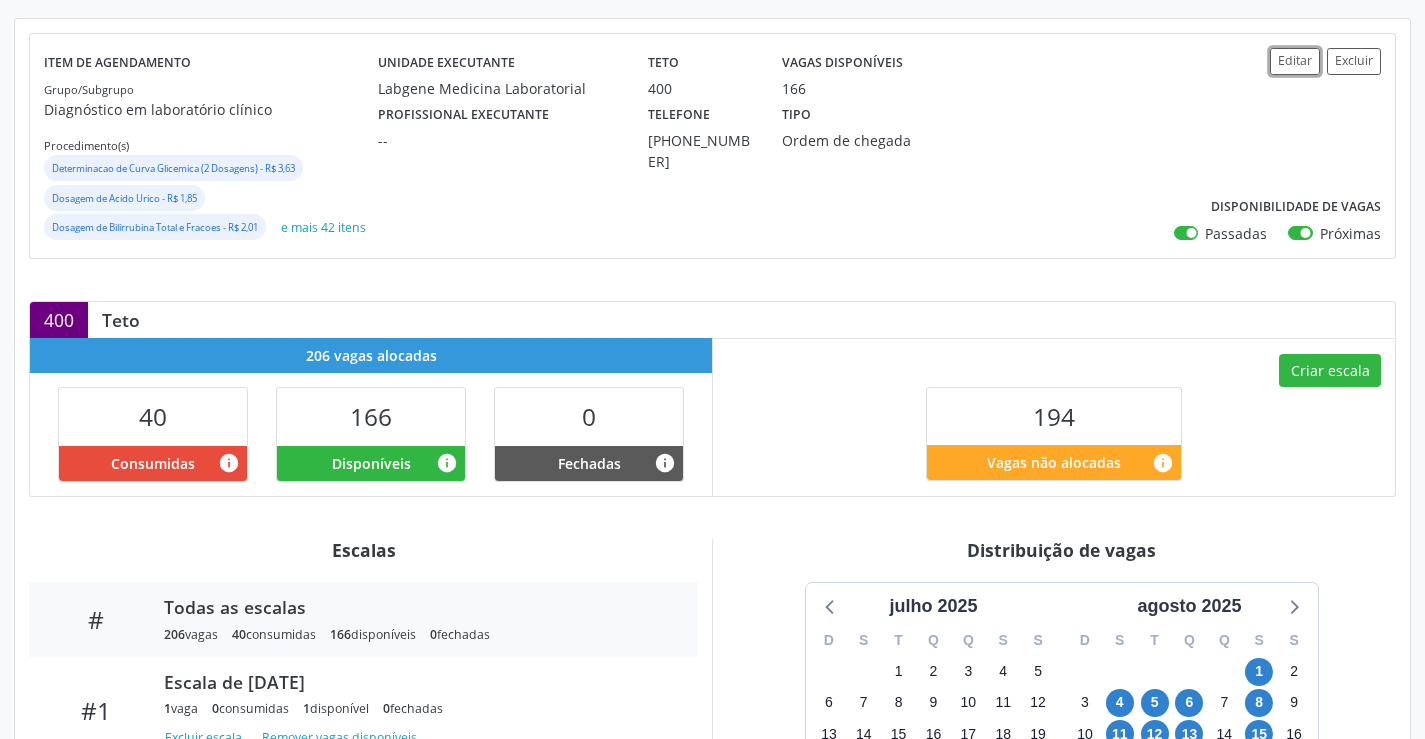 scroll, scrollTop: 0, scrollLeft: 0, axis: both 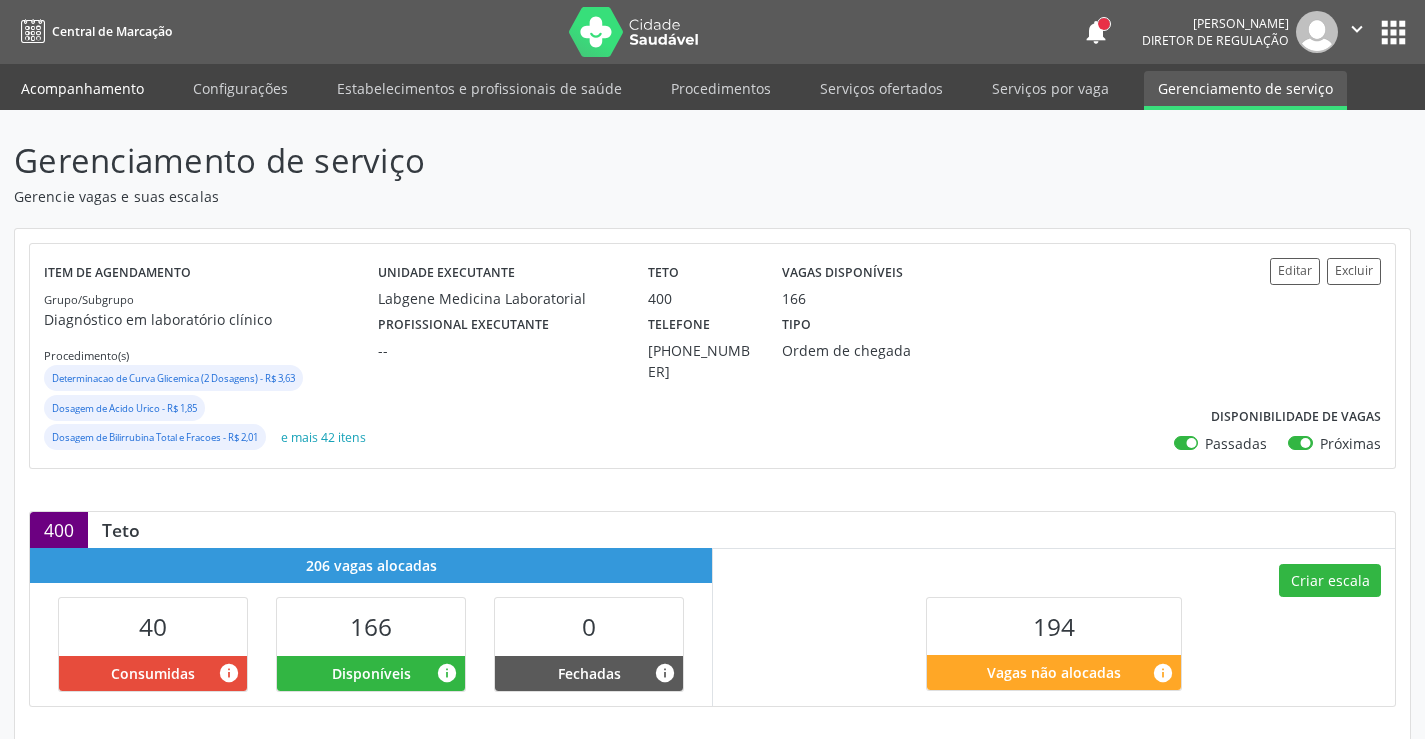click on "Acompanhamento" at bounding box center (82, 88) 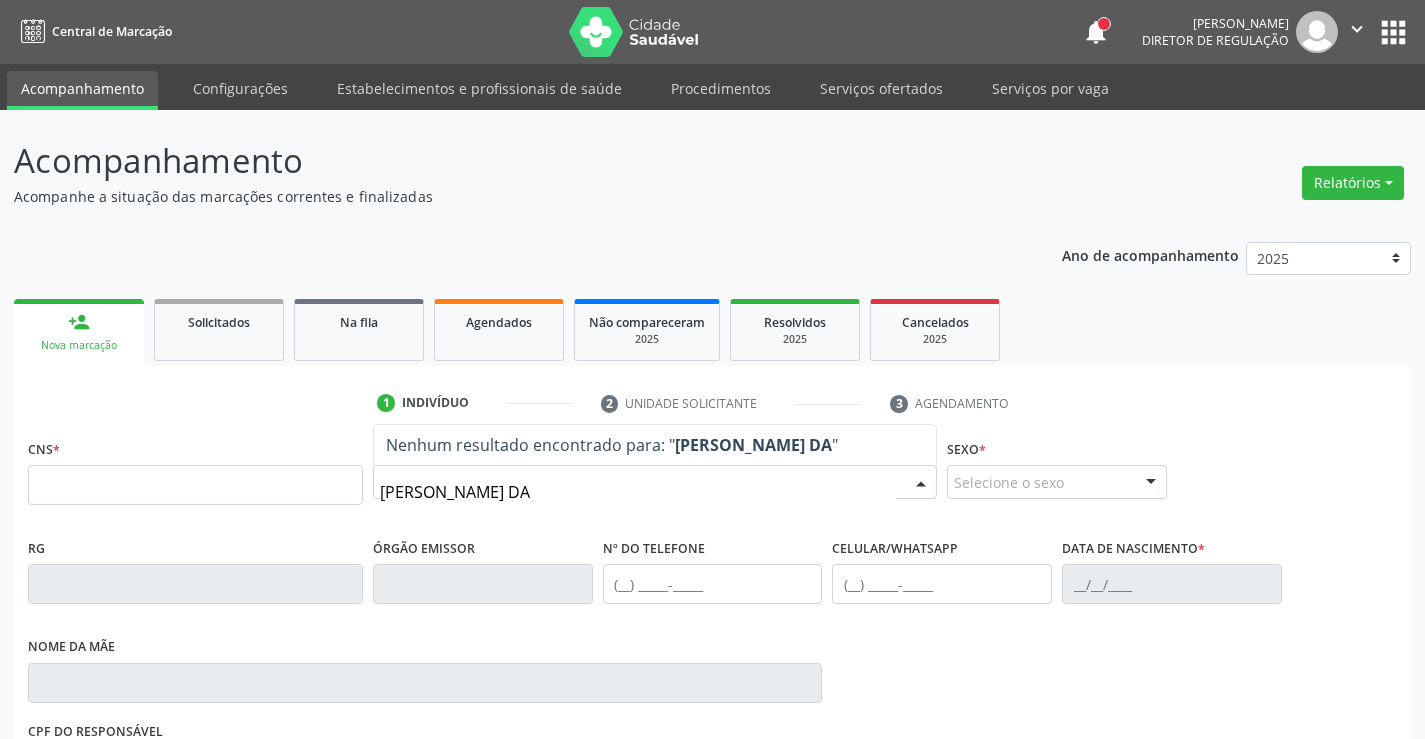 type on "[PERSON_NAME] DA S" 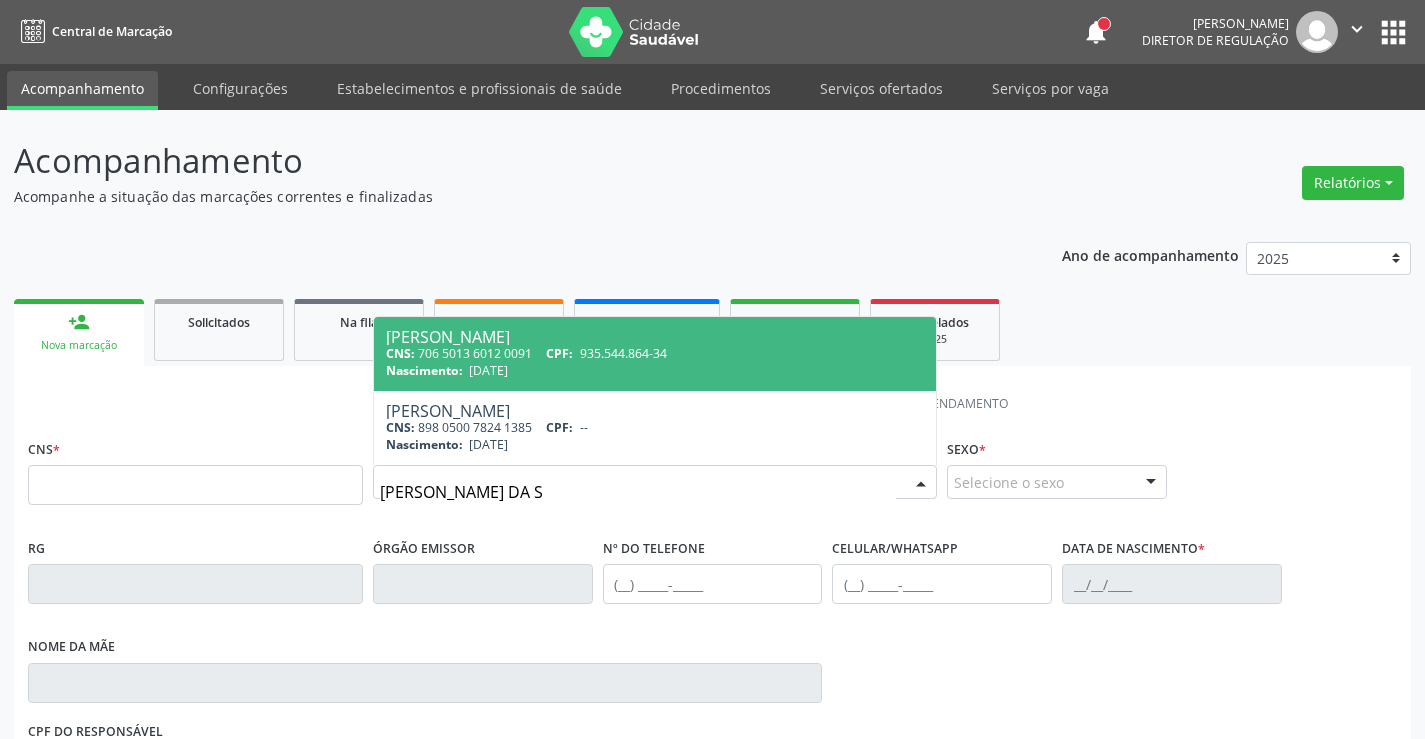 click on "Nascimento:
0[DATE]" at bounding box center (655, 370) 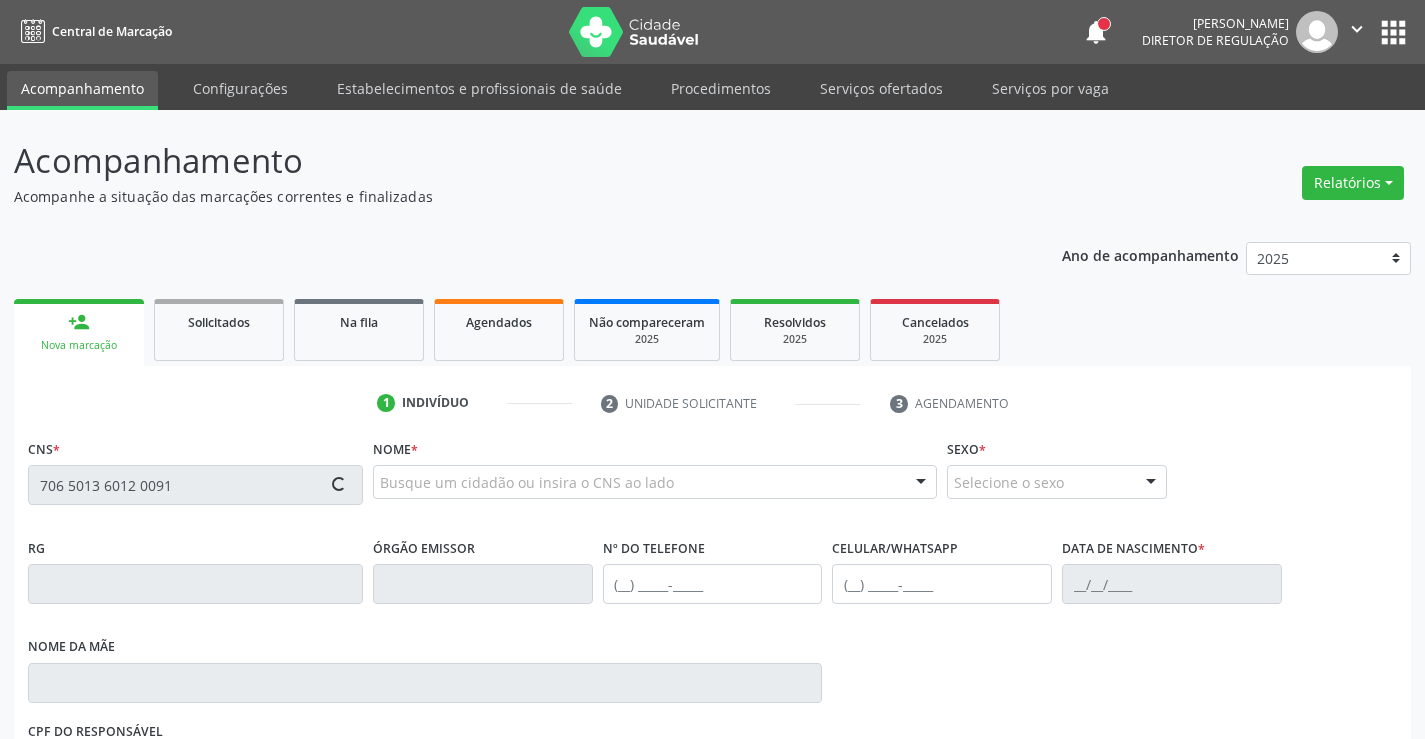 scroll, scrollTop: 331, scrollLeft: 0, axis: vertical 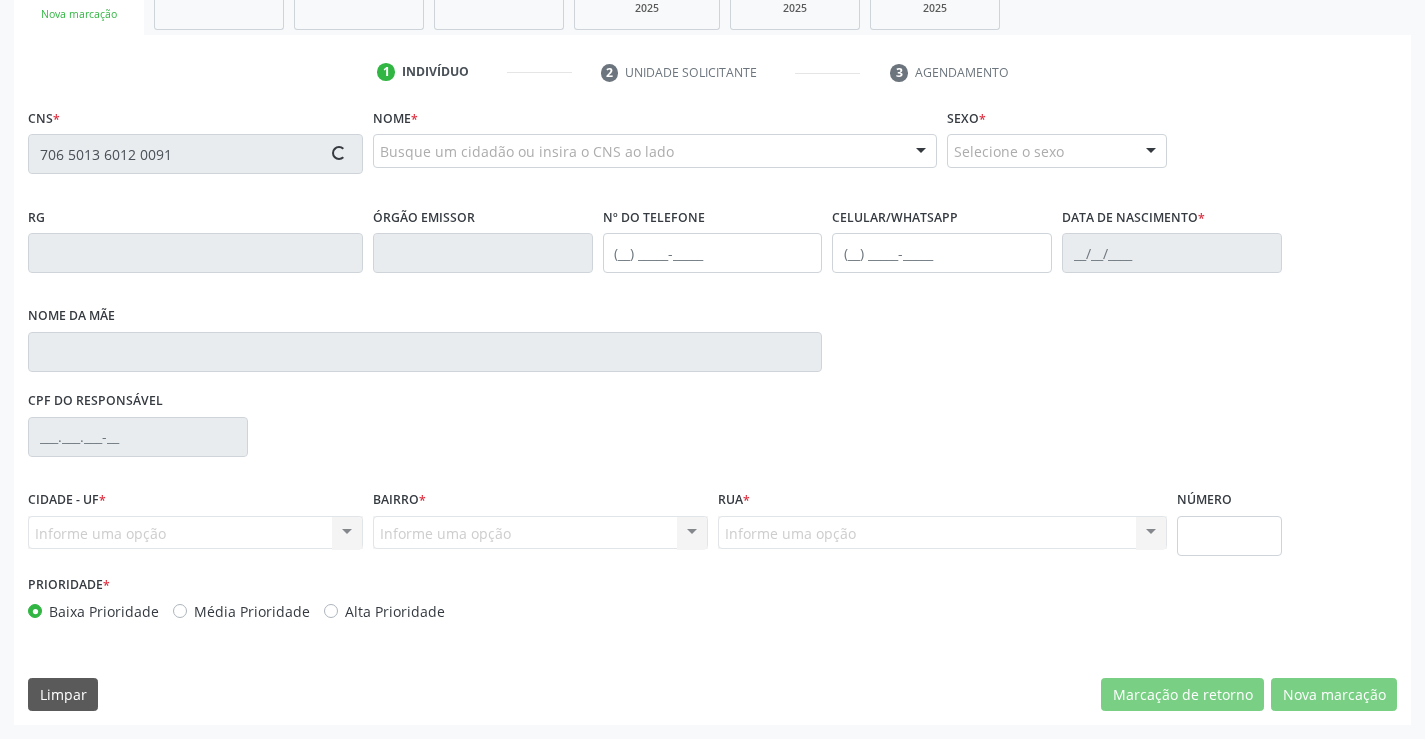 type 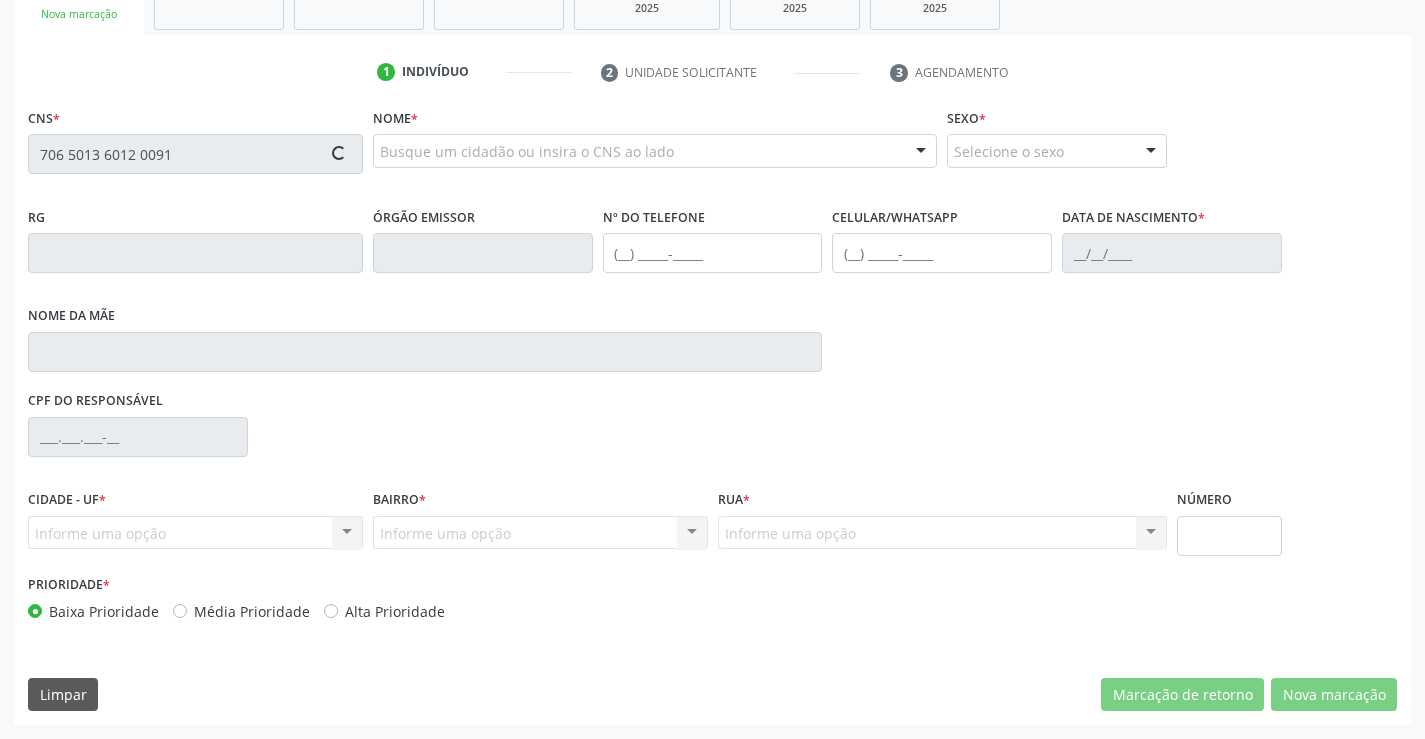type 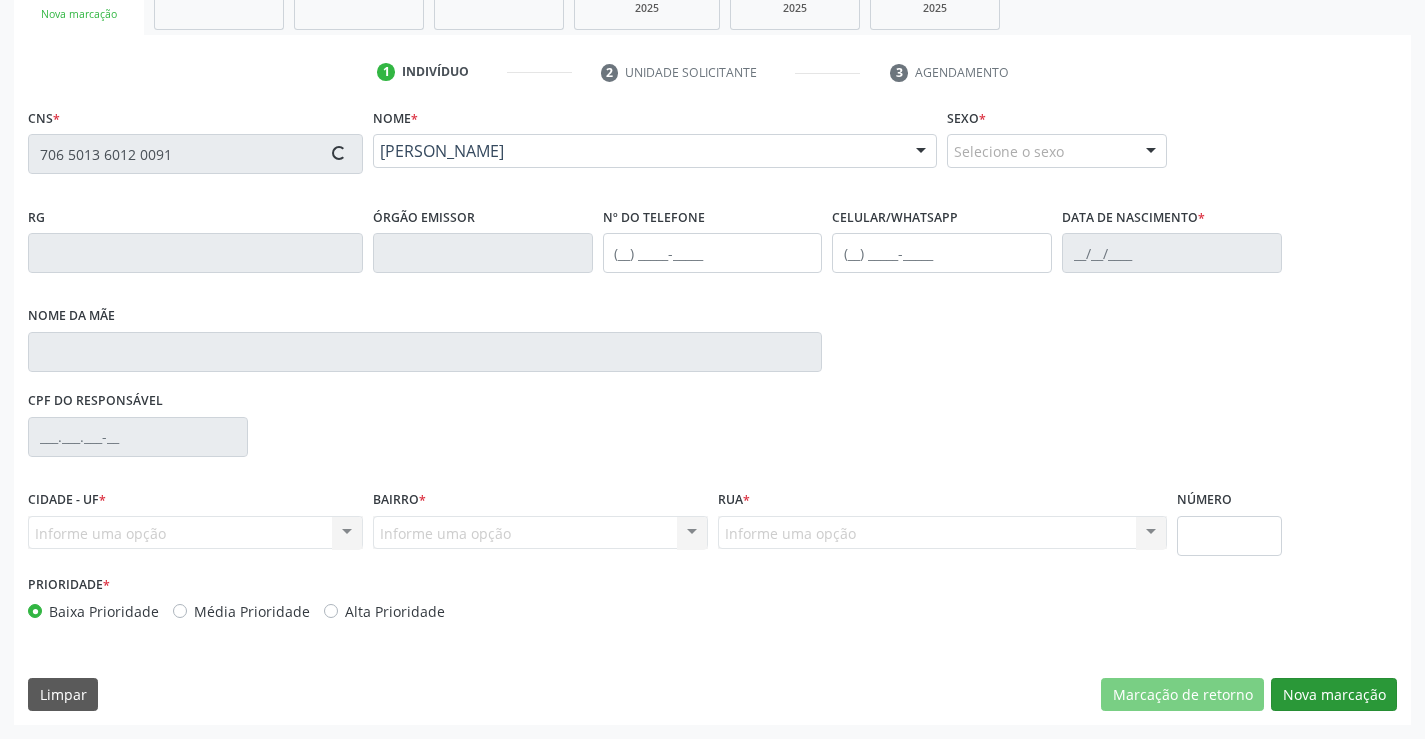 type on "[PHONE_NUMBER]" 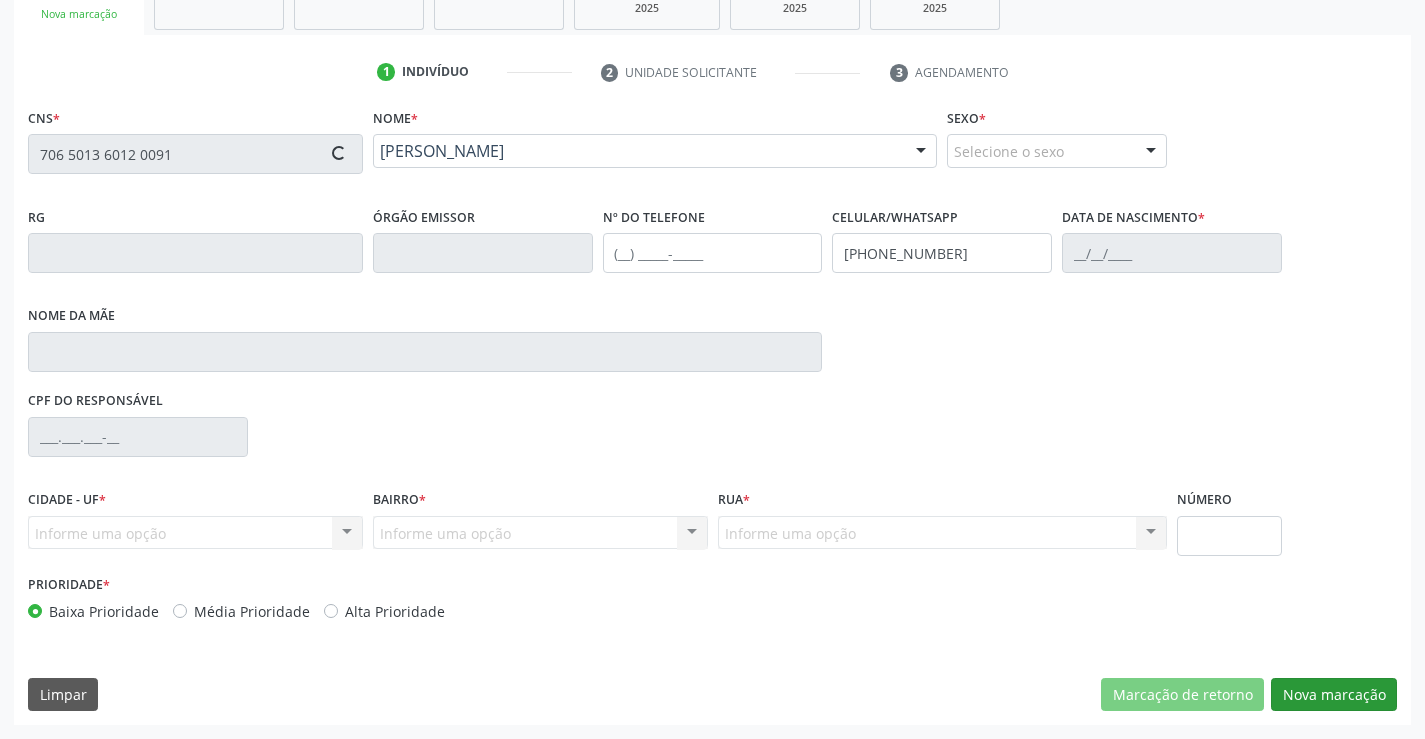 type on "[DATE]" 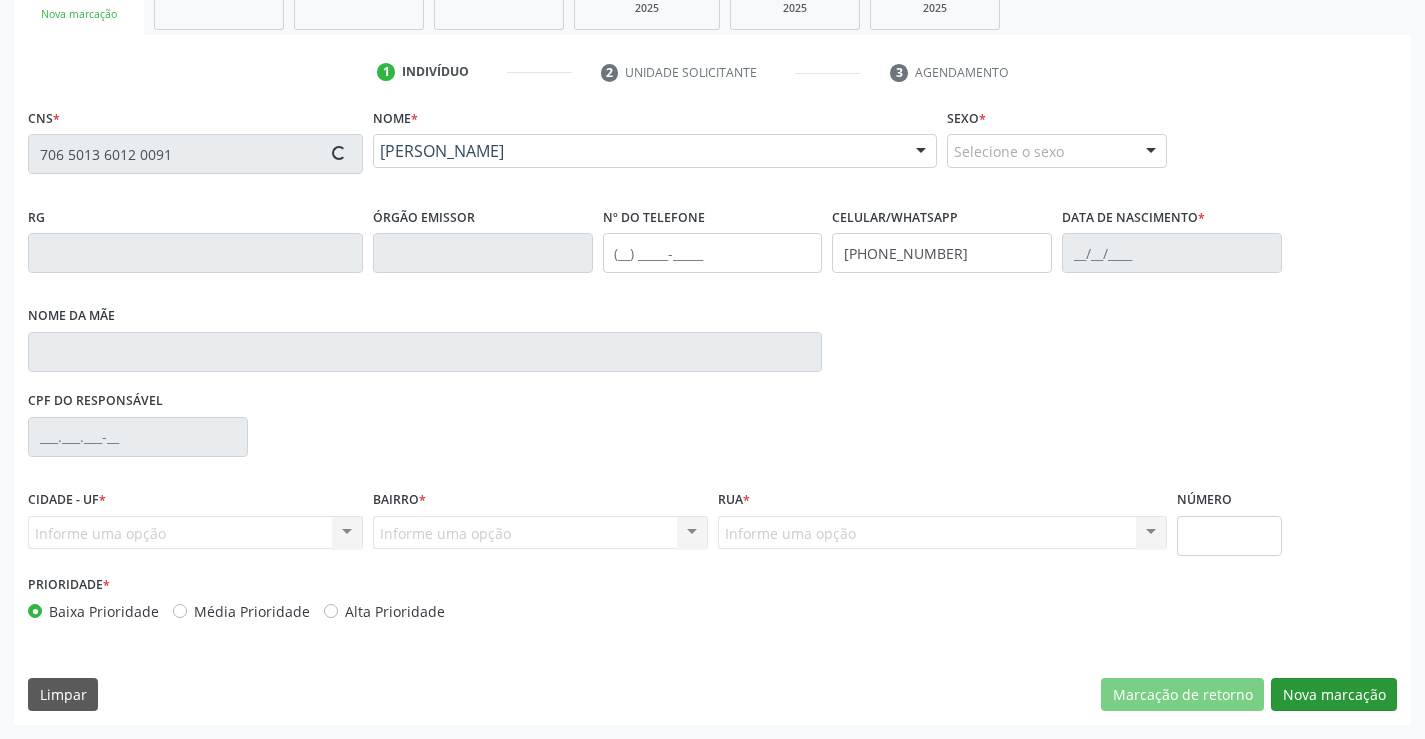 type on "[PERSON_NAME]" 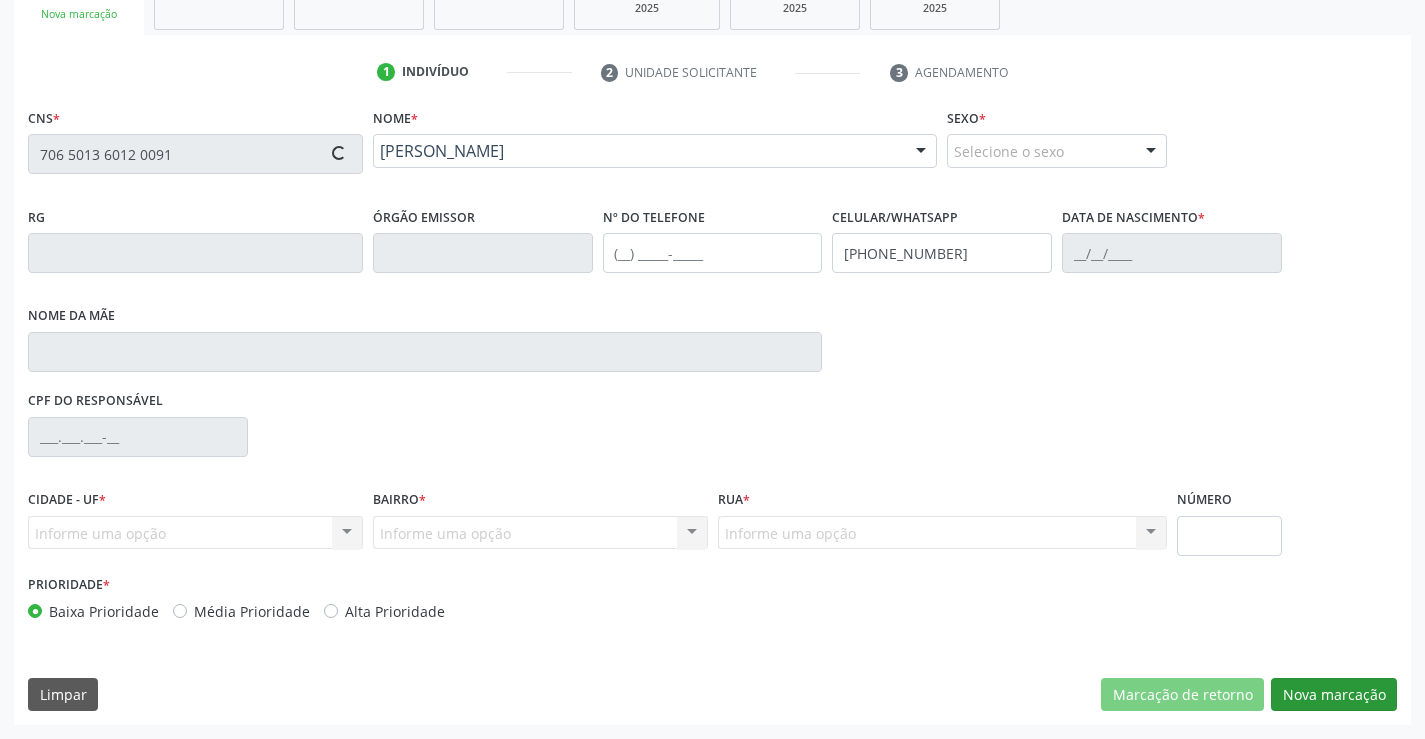 type on "168.892.744-15" 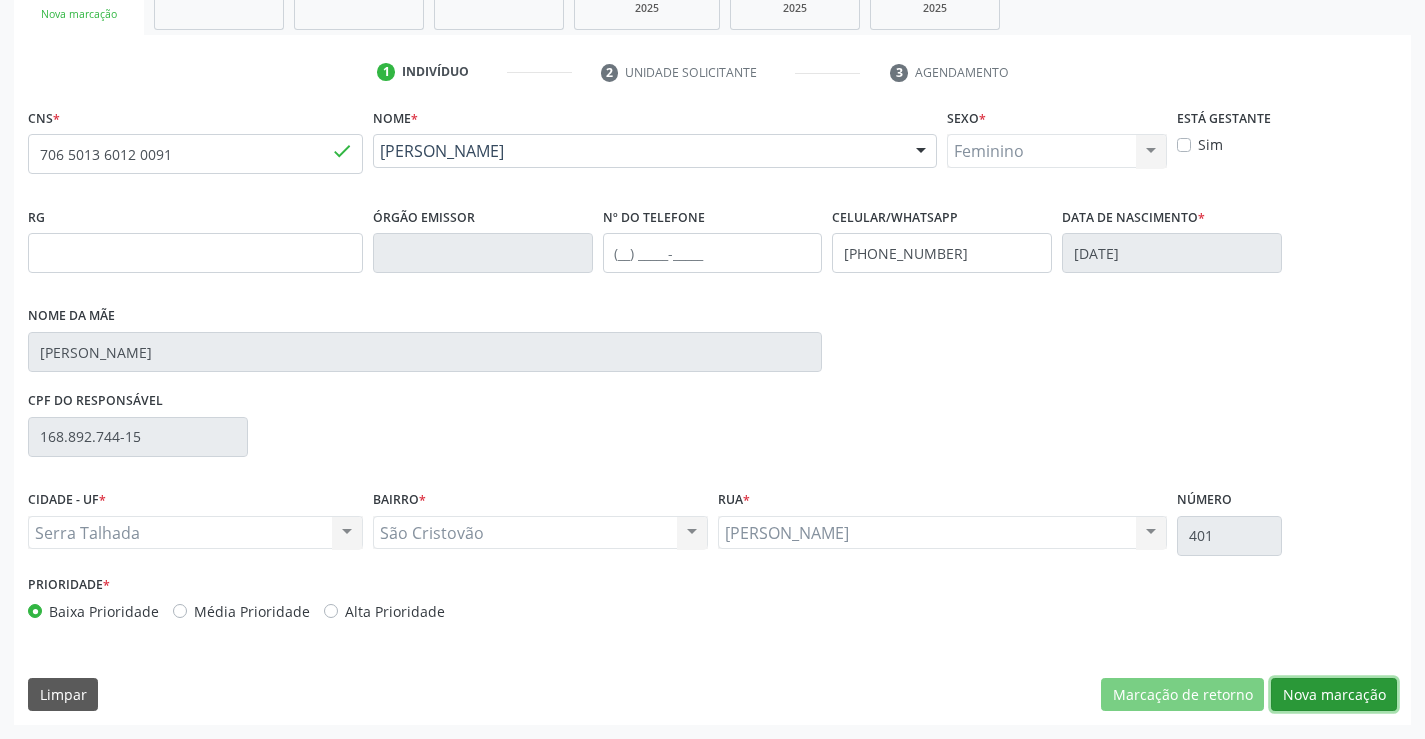 click on "Nova marcação" at bounding box center [1334, 695] 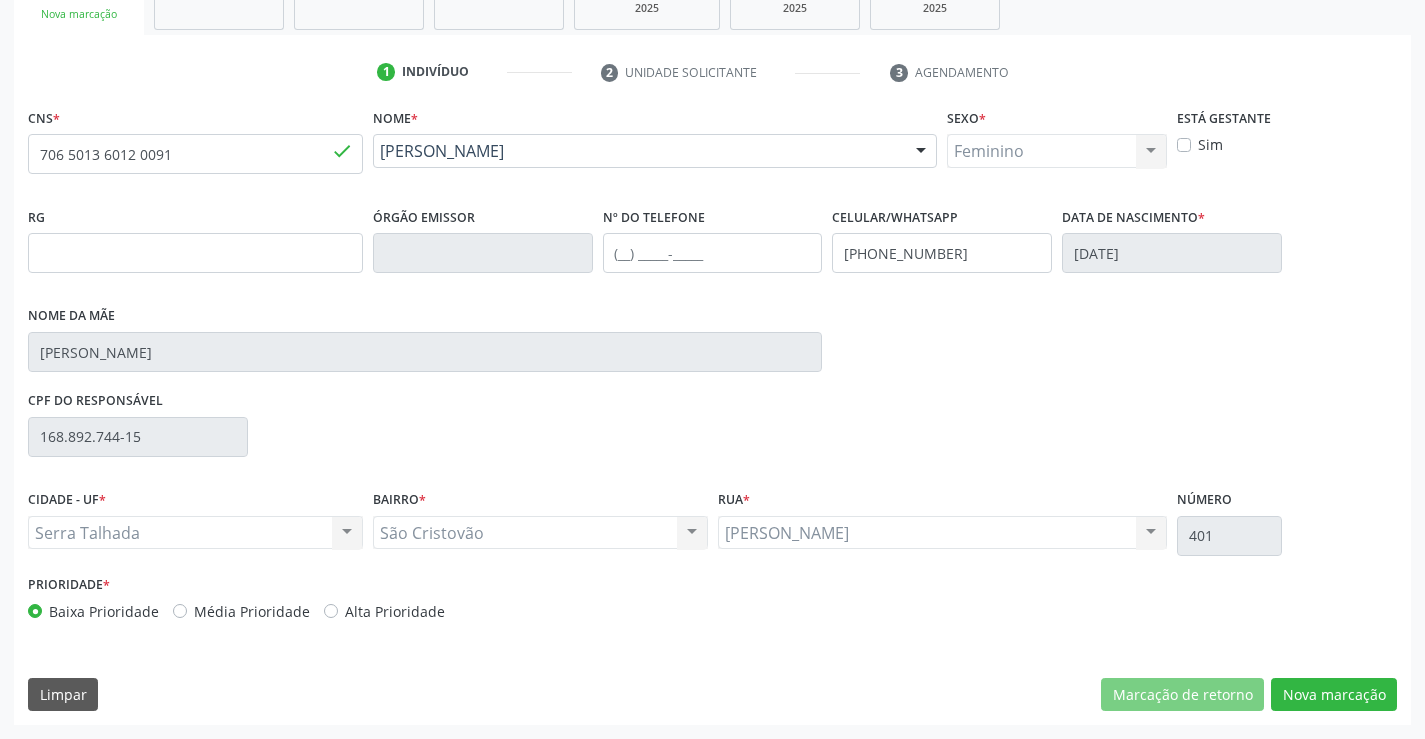 scroll, scrollTop: 167, scrollLeft: 0, axis: vertical 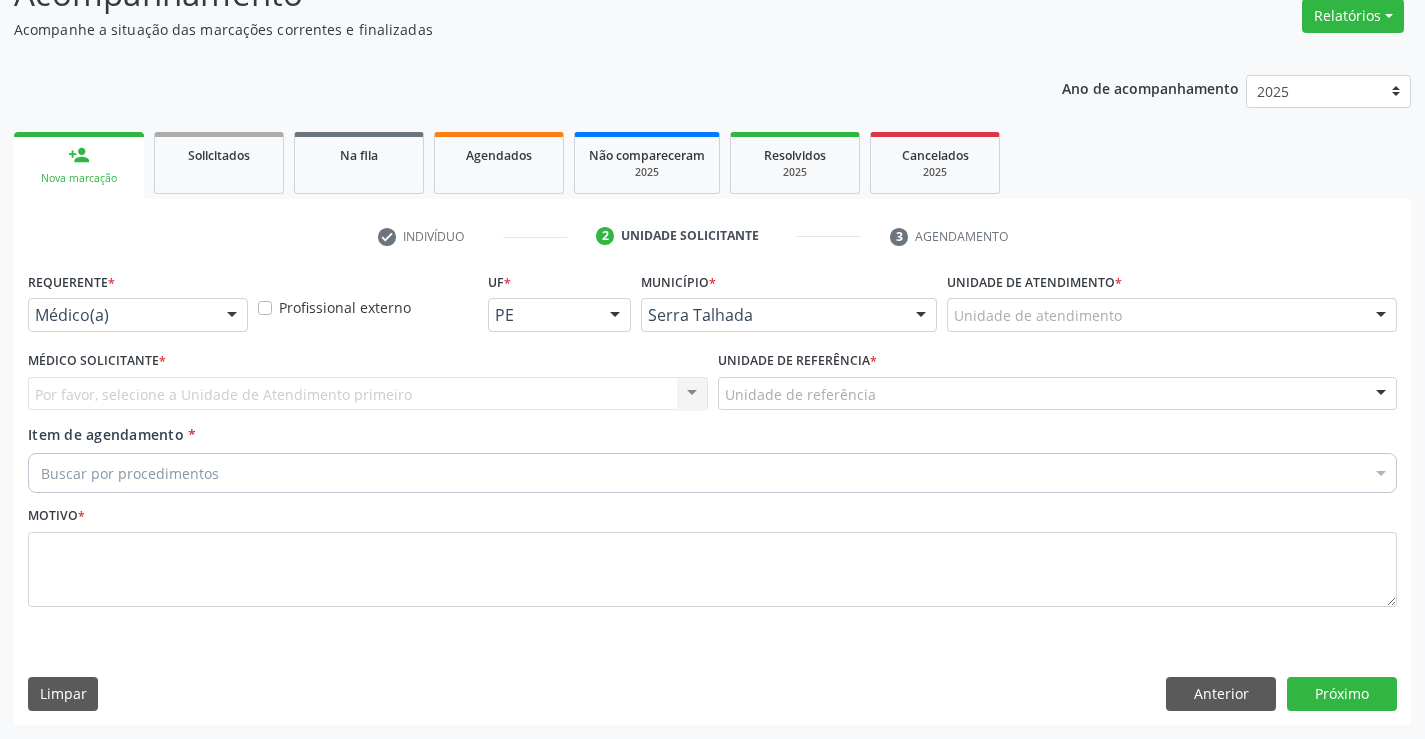 click on "Buscar por procedimentos" at bounding box center [712, 473] 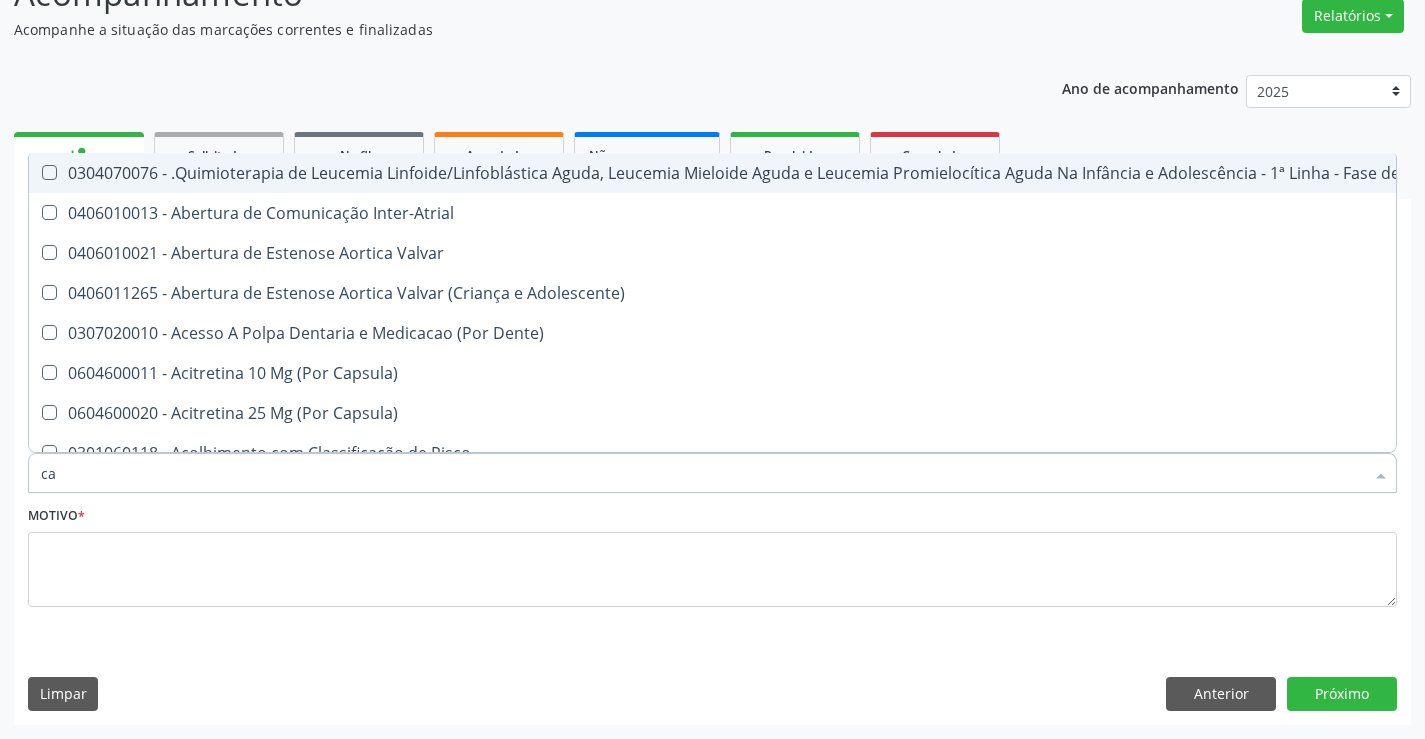 type on "c" 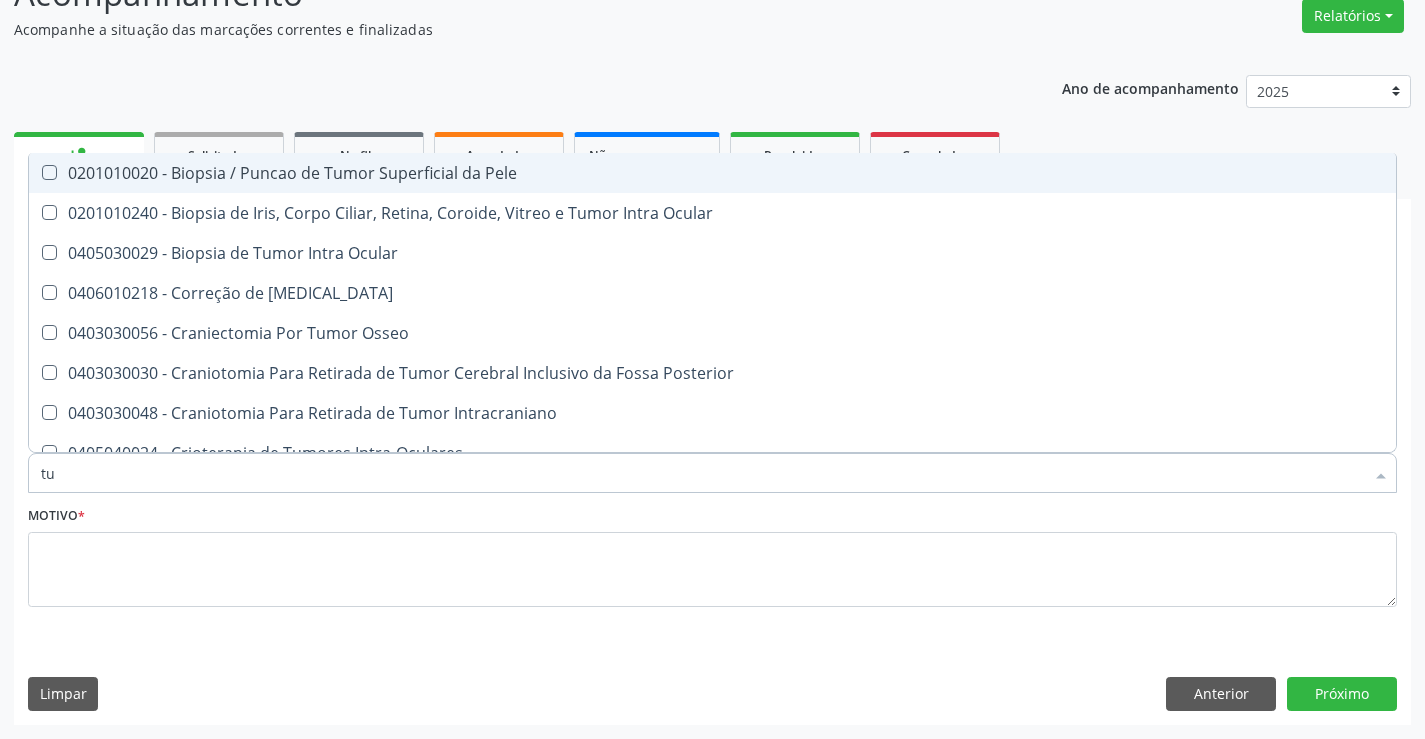 type 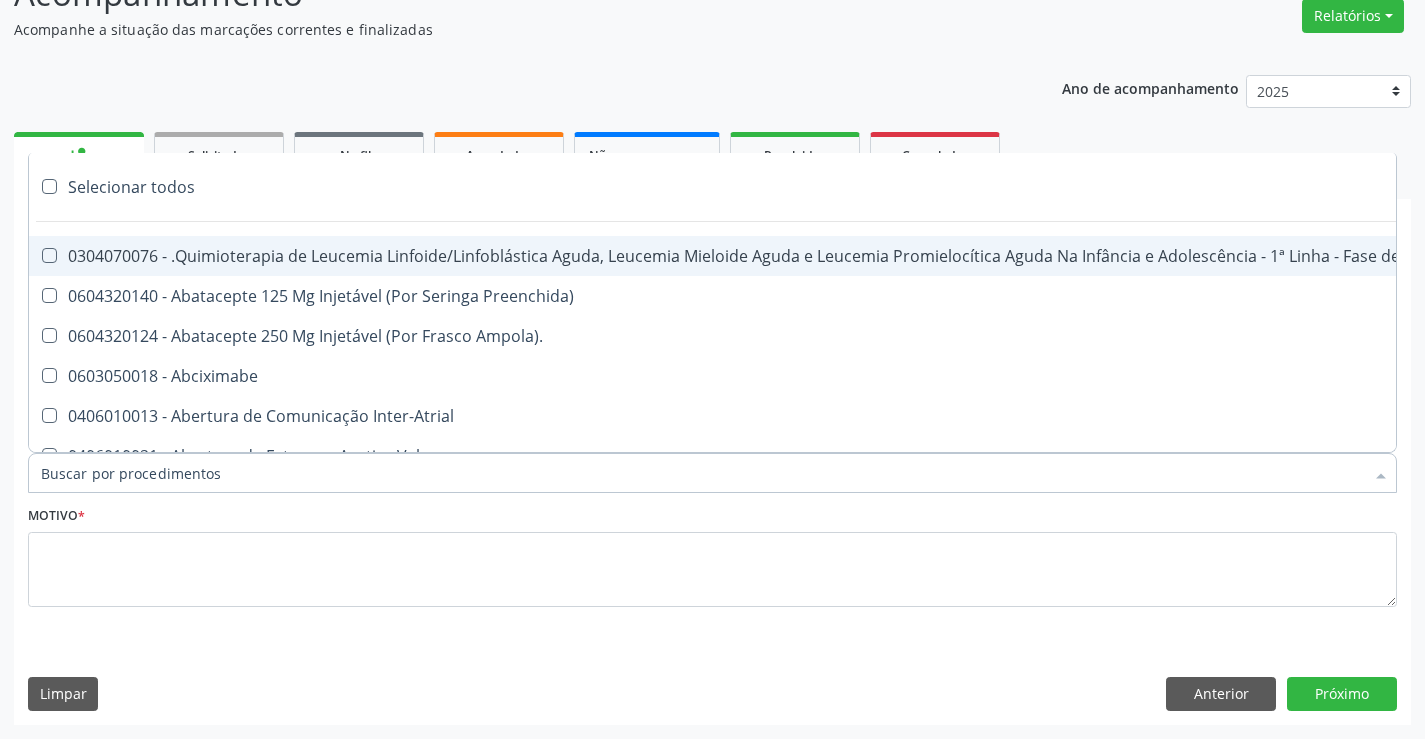 click on "Motivo
*" at bounding box center [712, 554] 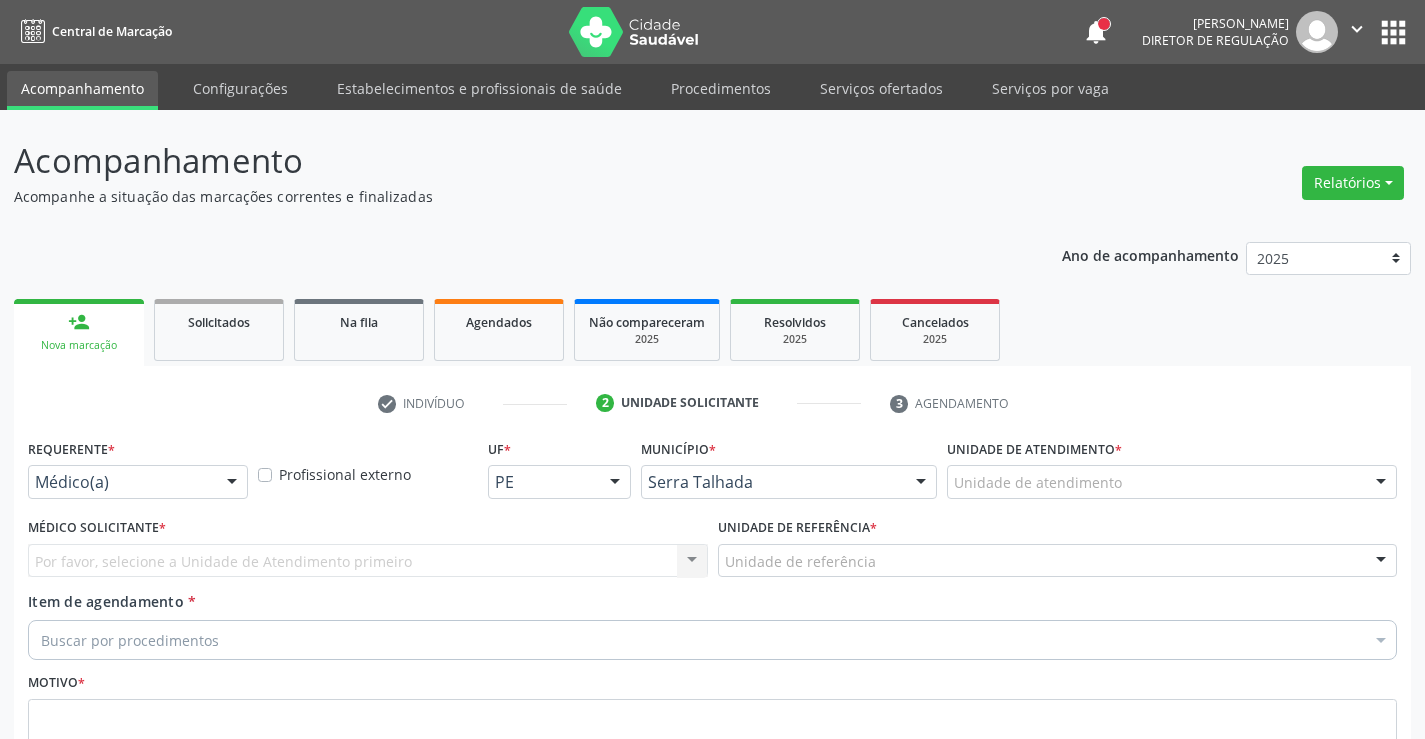 scroll, scrollTop: 167, scrollLeft: 0, axis: vertical 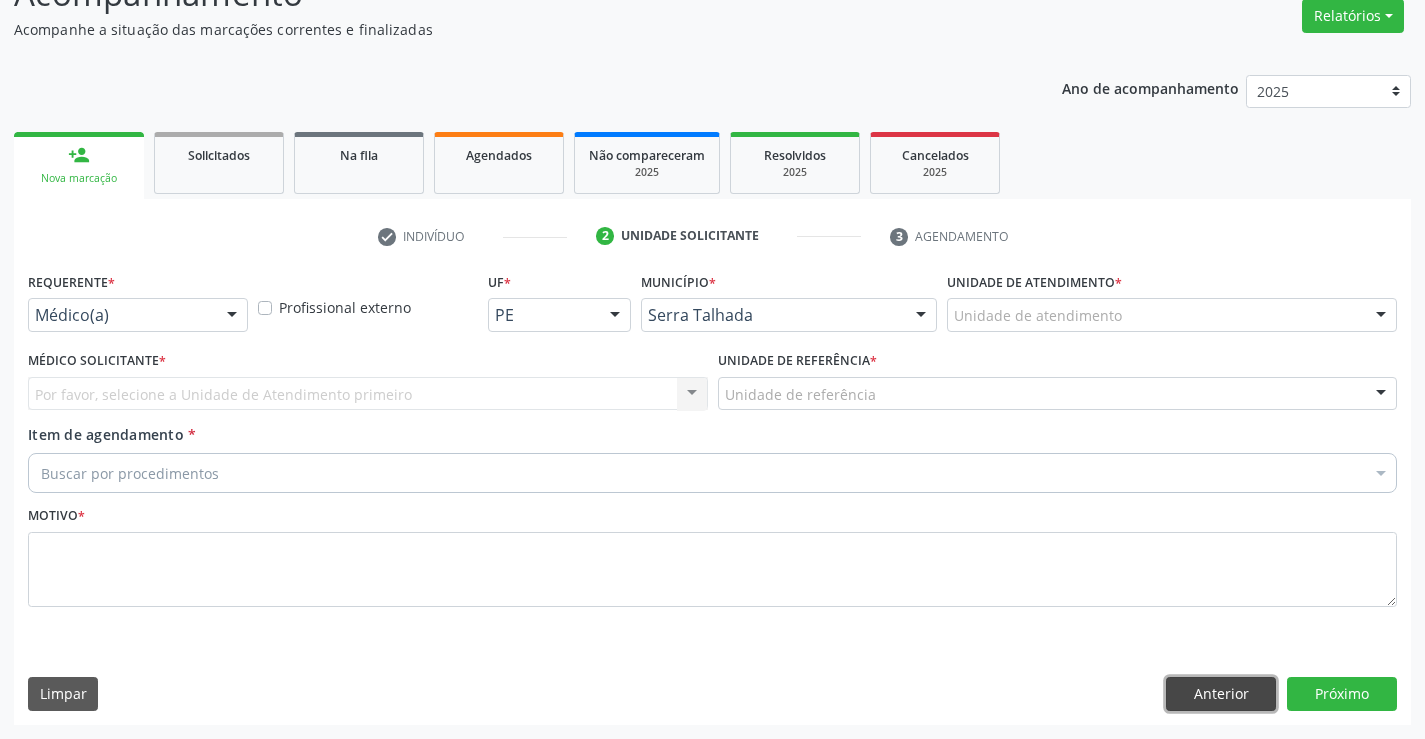 click on "Anterior" at bounding box center (1221, 694) 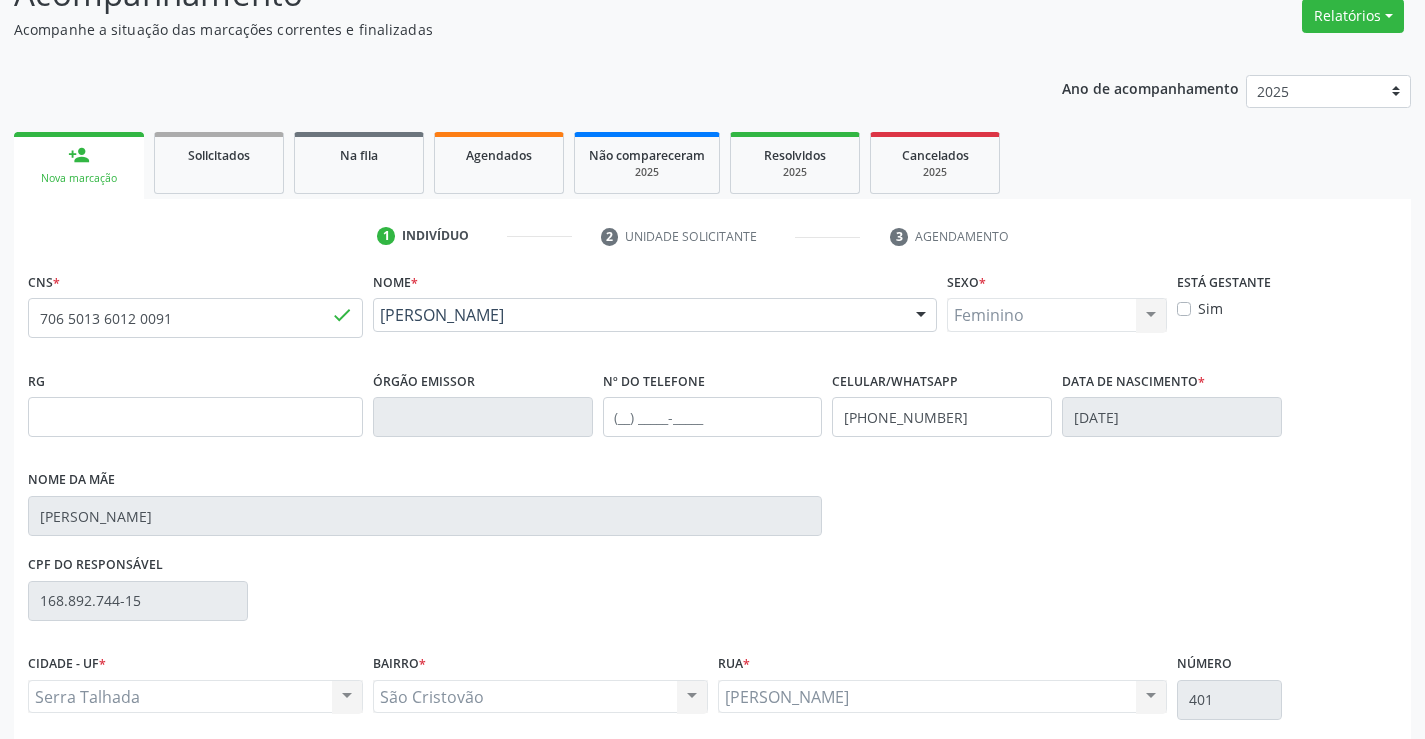 scroll, scrollTop: 331, scrollLeft: 0, axis: vertical 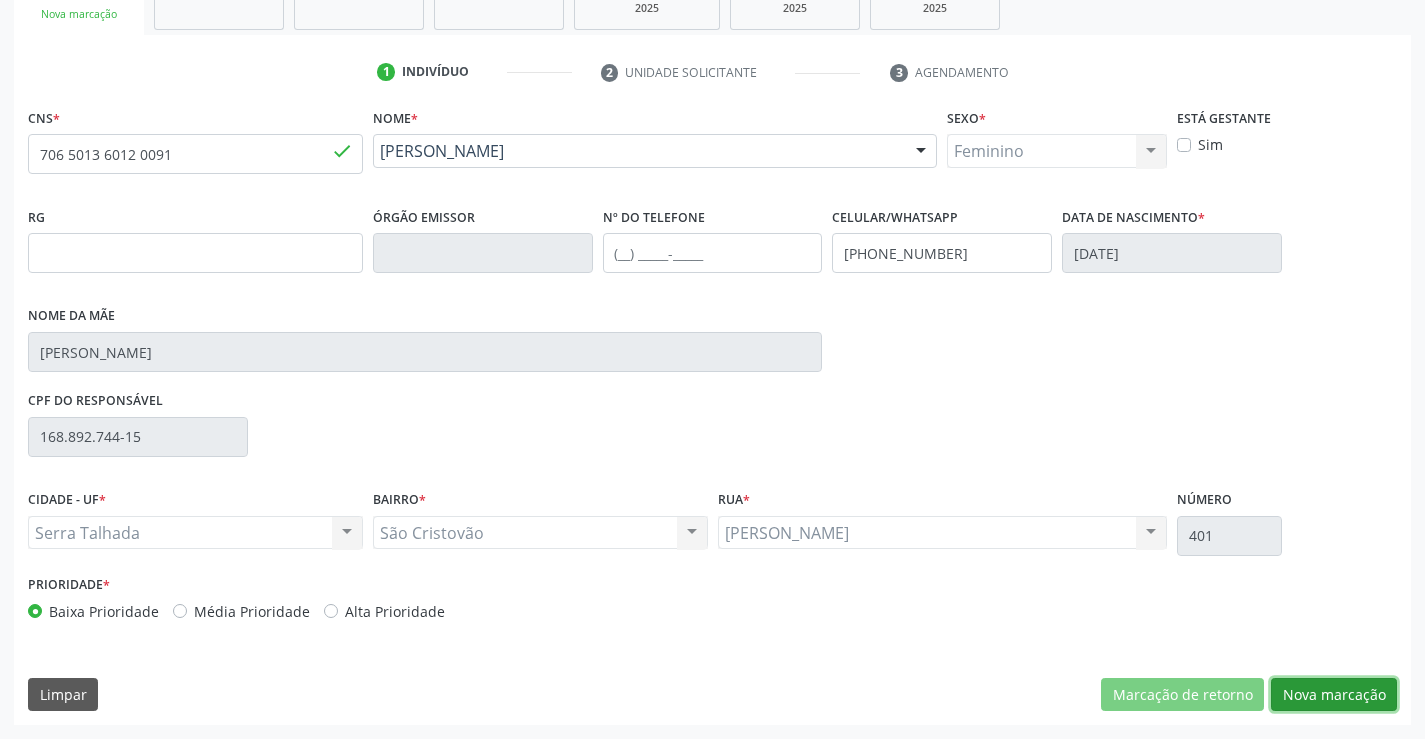 click on "Nova marcação" at bounding box center [1334, 695] 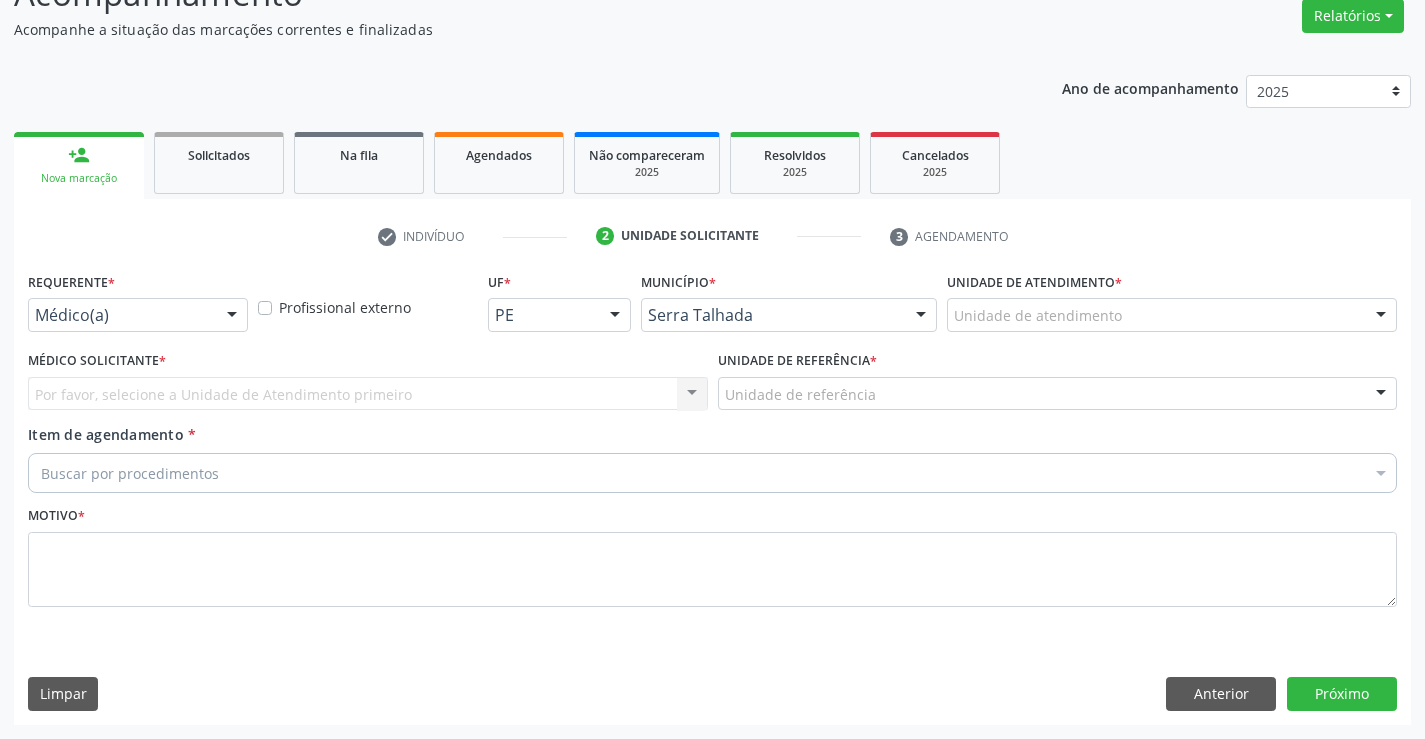 scroll, scrollTop: 167, scrollLeft: 0, axis: vertical 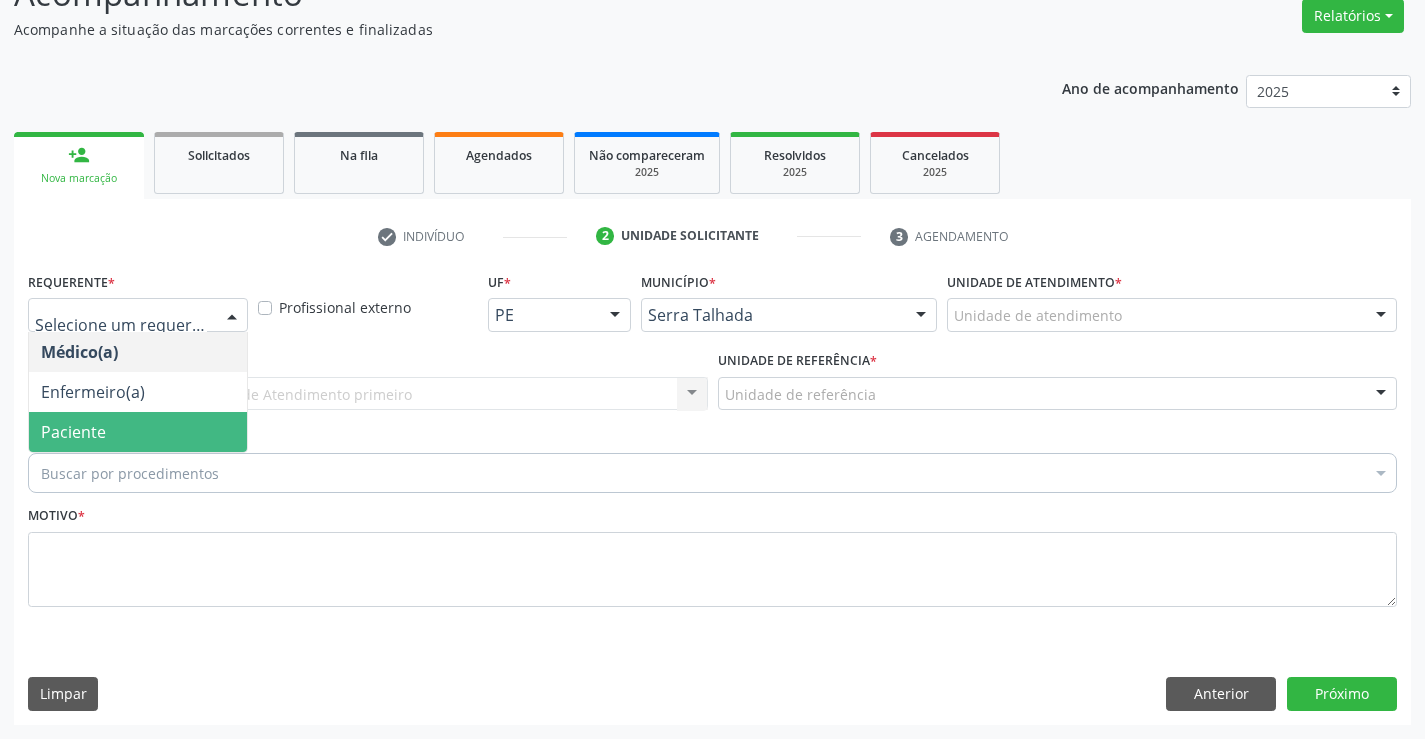 click on "Paciente" at bounding box center (138, 432) 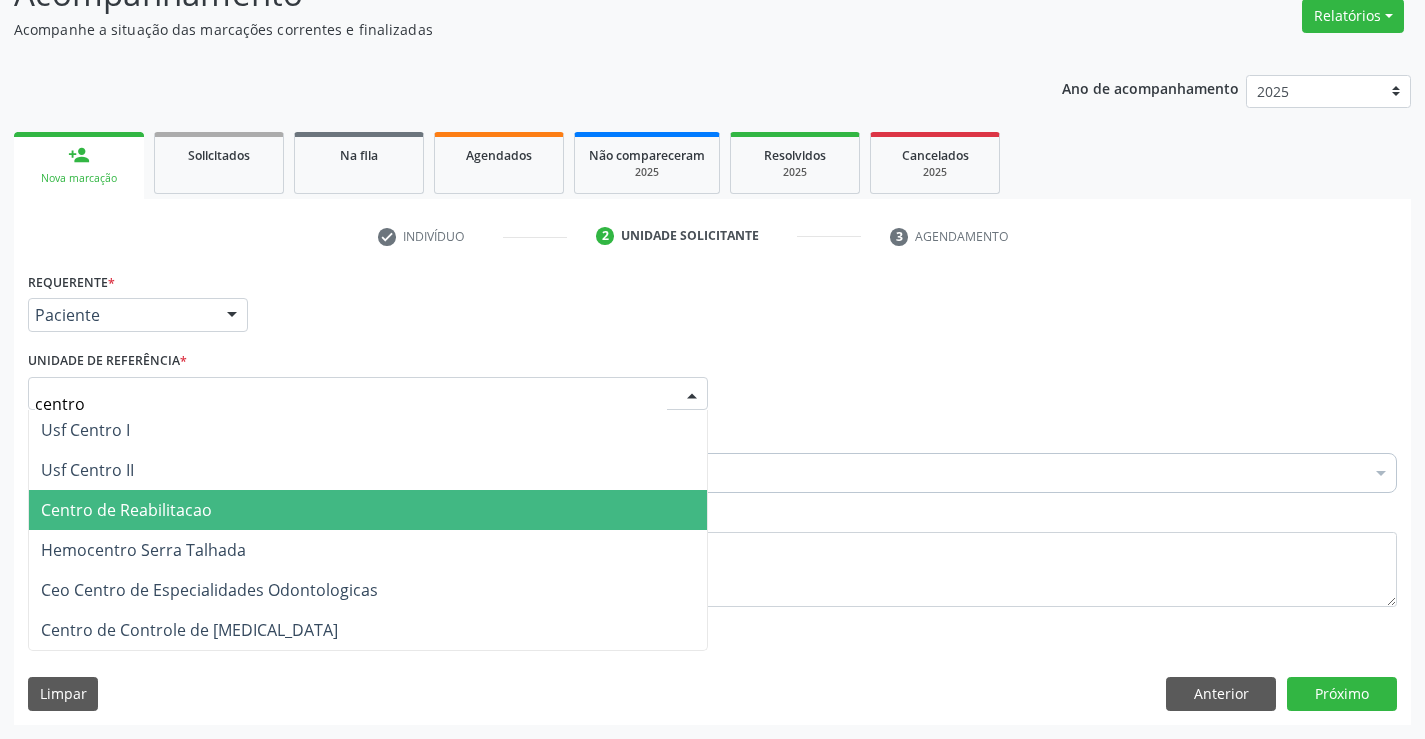 click on "Centro de Reabilitacao" at bounding box center [126, 510] 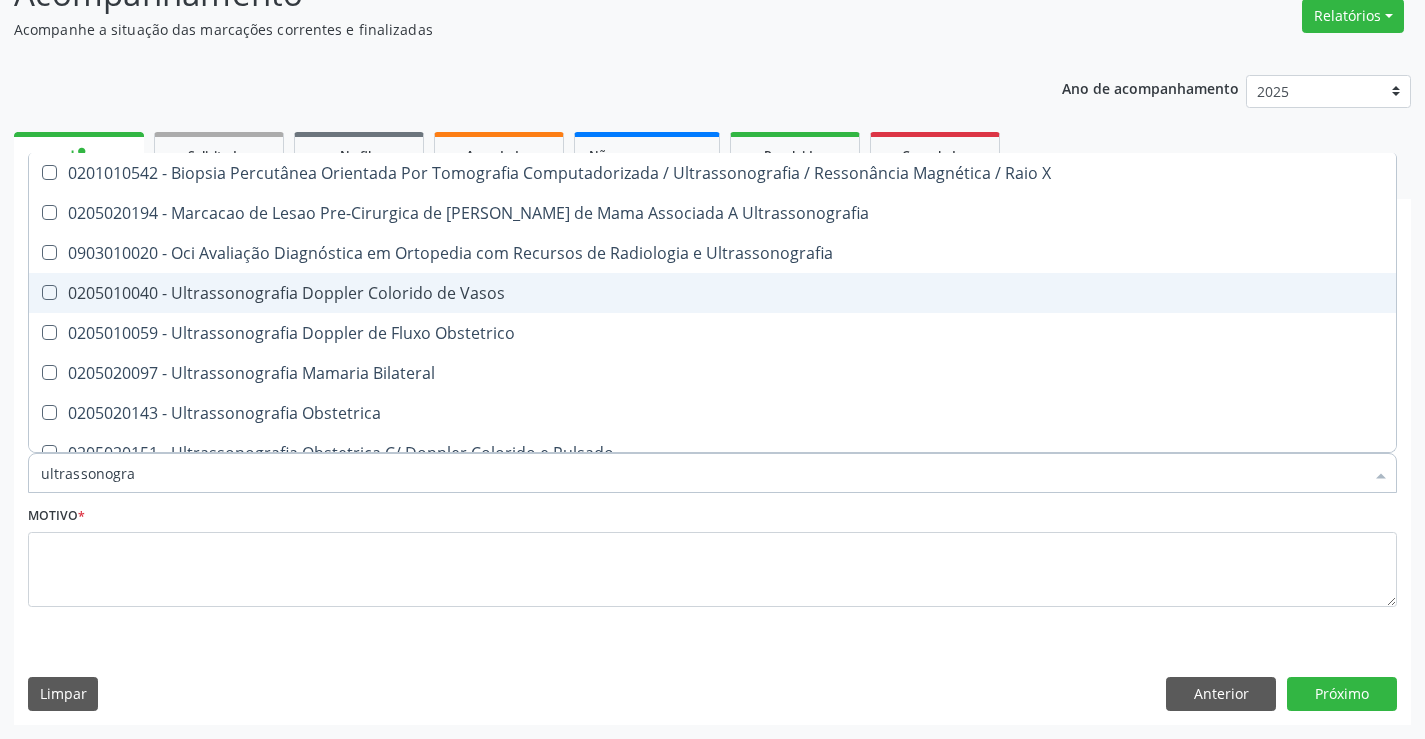 scroll, scrollTop: 300, scrollLeft: 0, axis: vertical 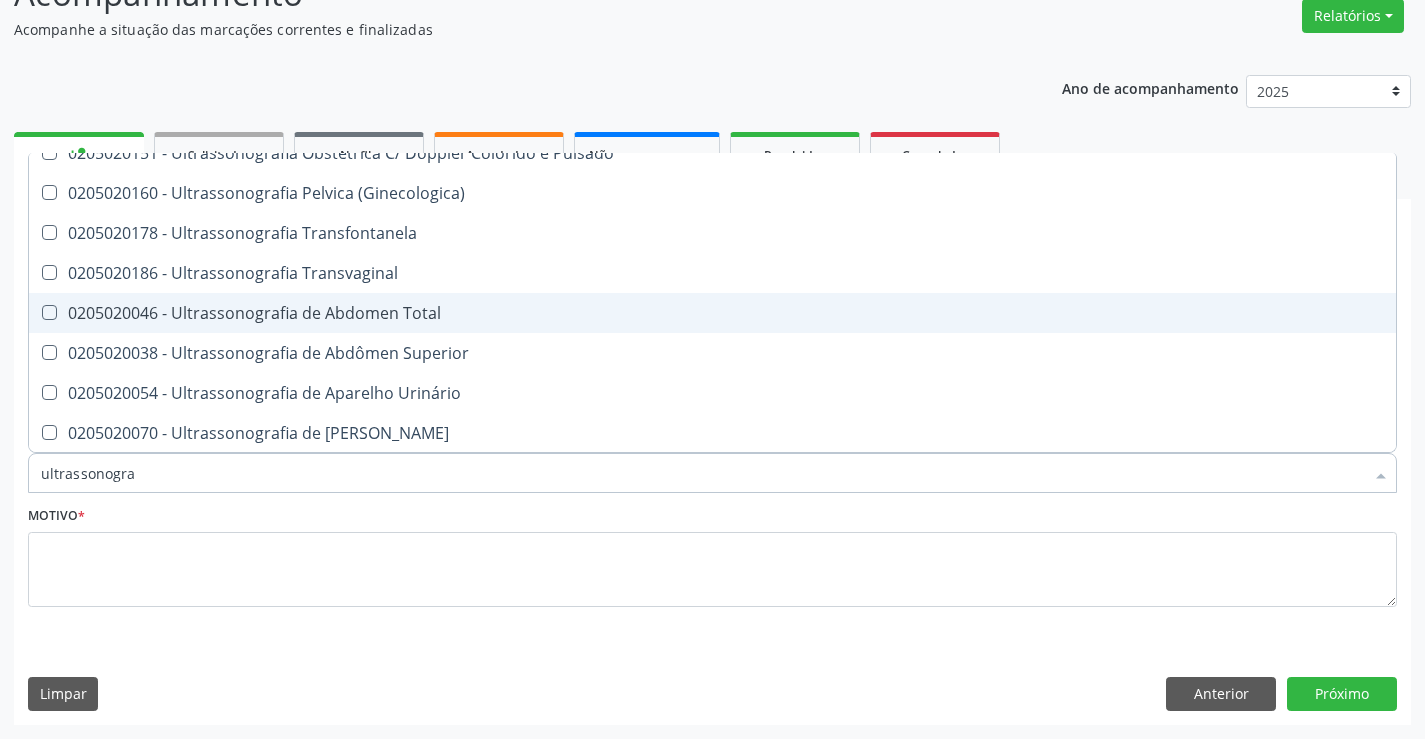 click on "0205020046 - Ultrassonografia de Abdomen Total" at bounding box center (712, 313) 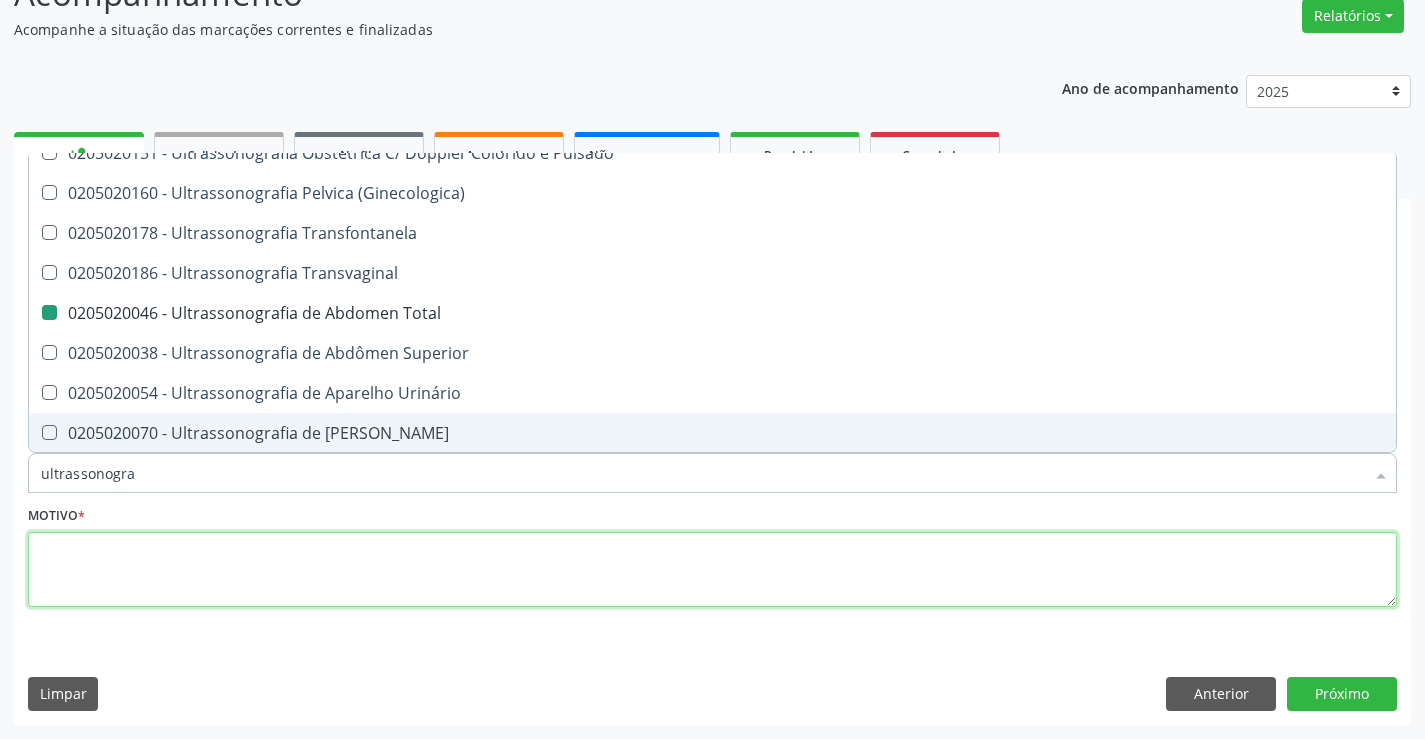 click at bounding box center [712, 570] 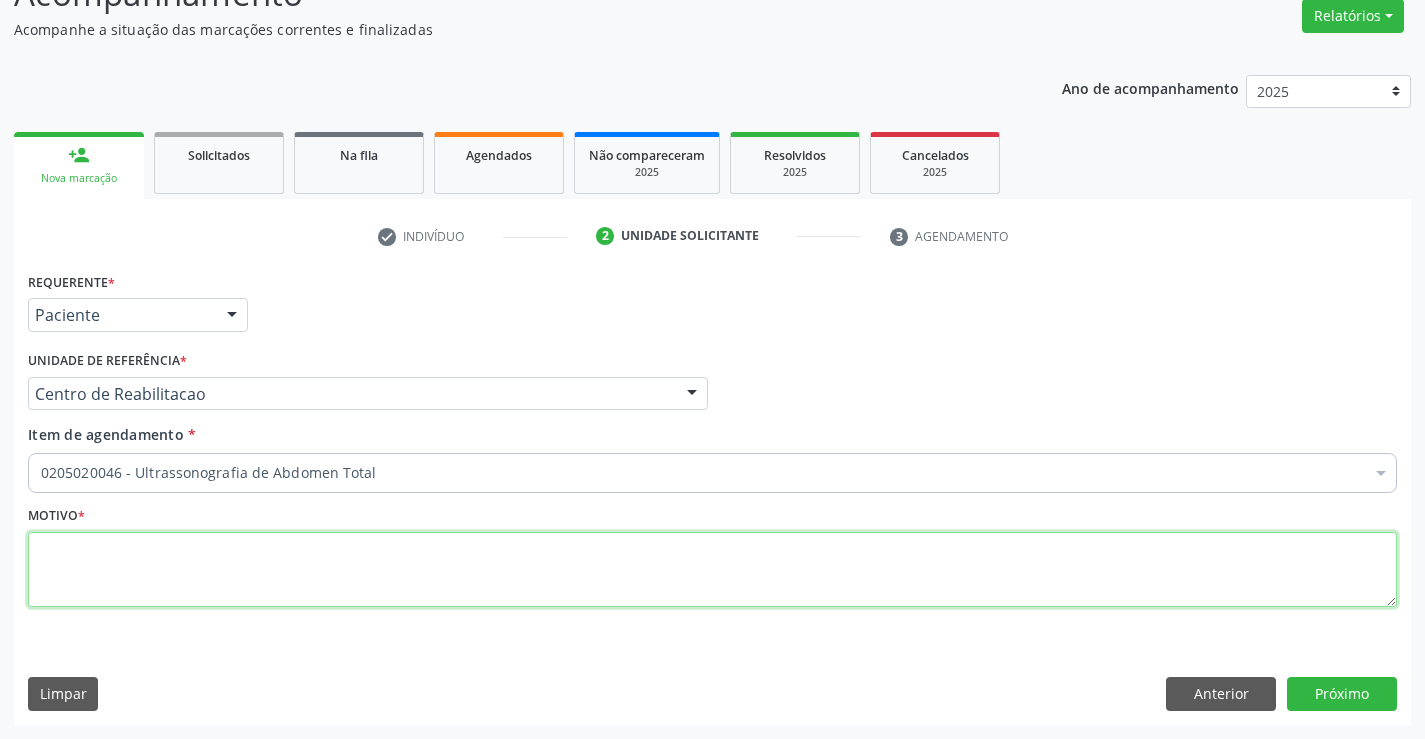 scroll, scrollTop: 0, scrollLeft: 0, axis: both 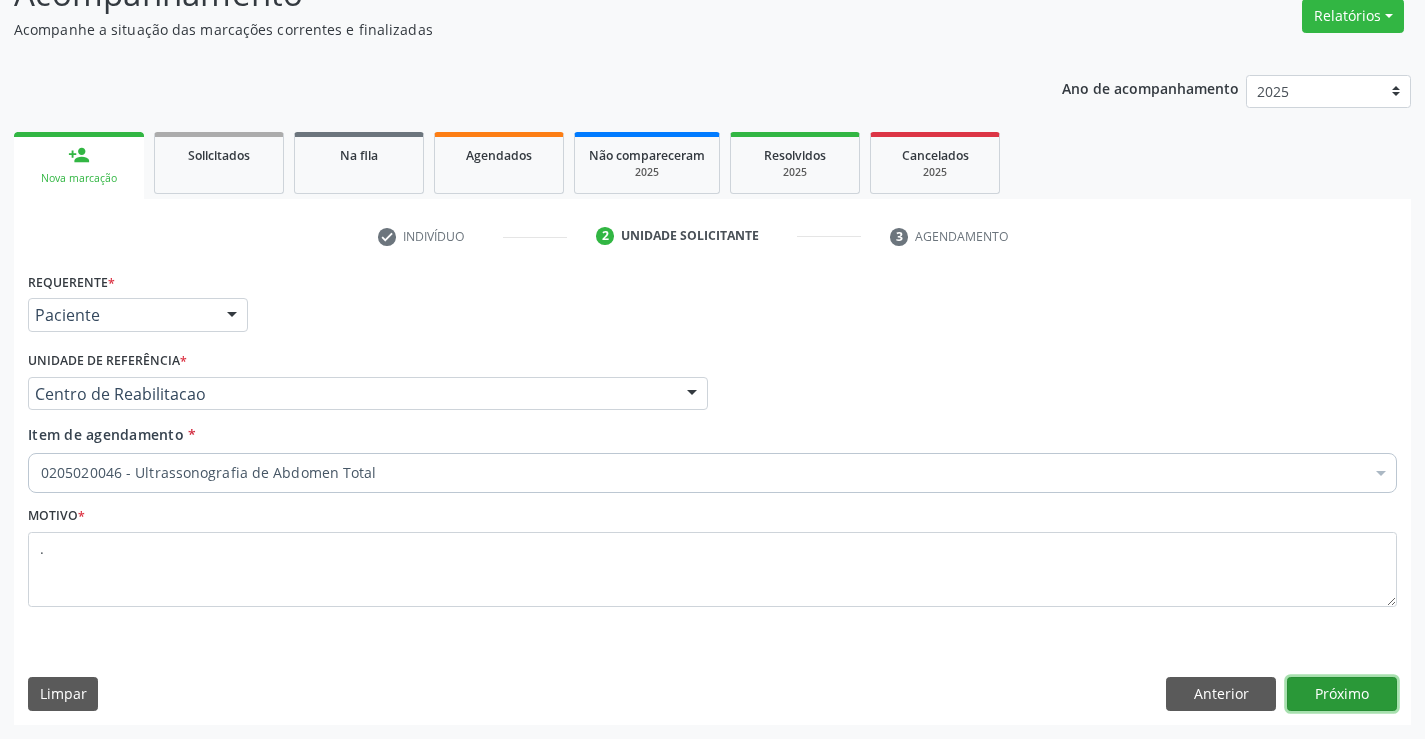 click on "Próximo" at bounding box center [1342, 694] 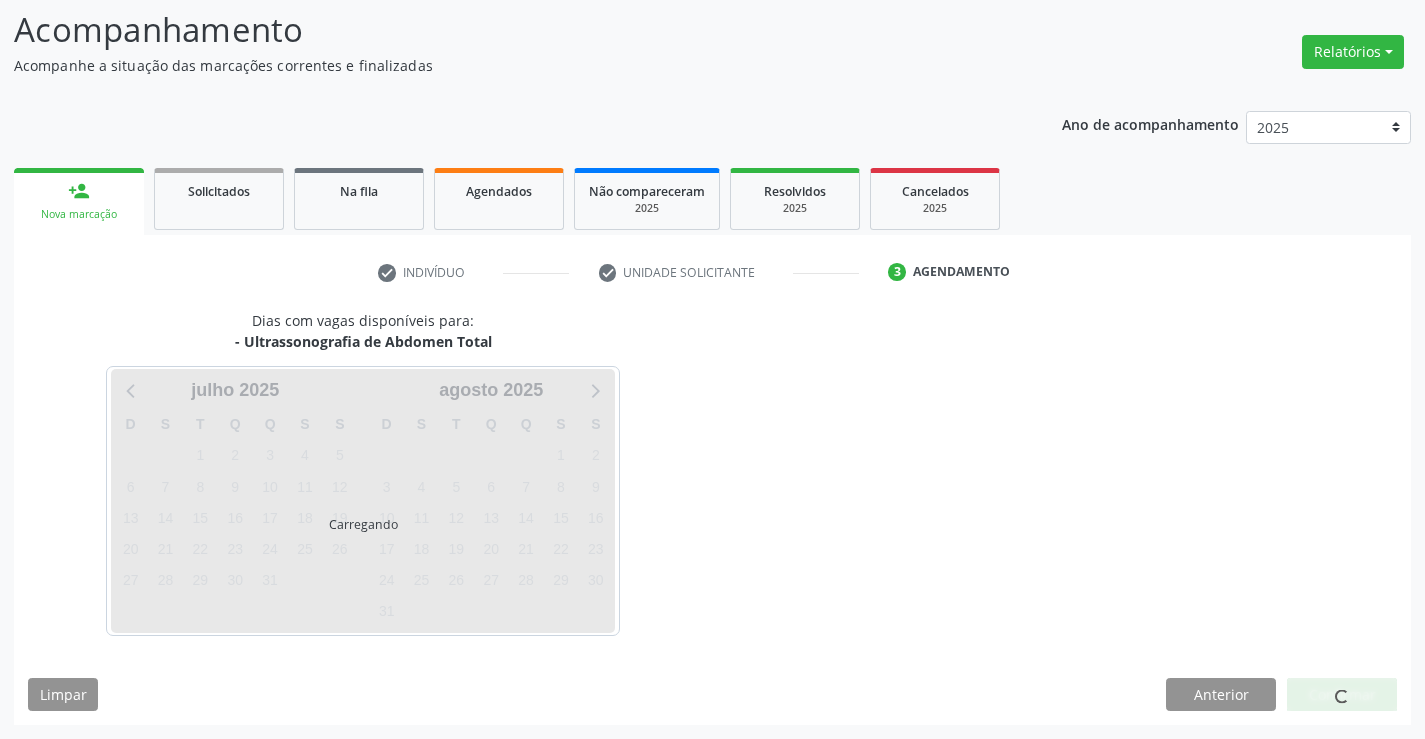 scroll, scrollTop: 131, scrollLeft: 0, axis: vertical 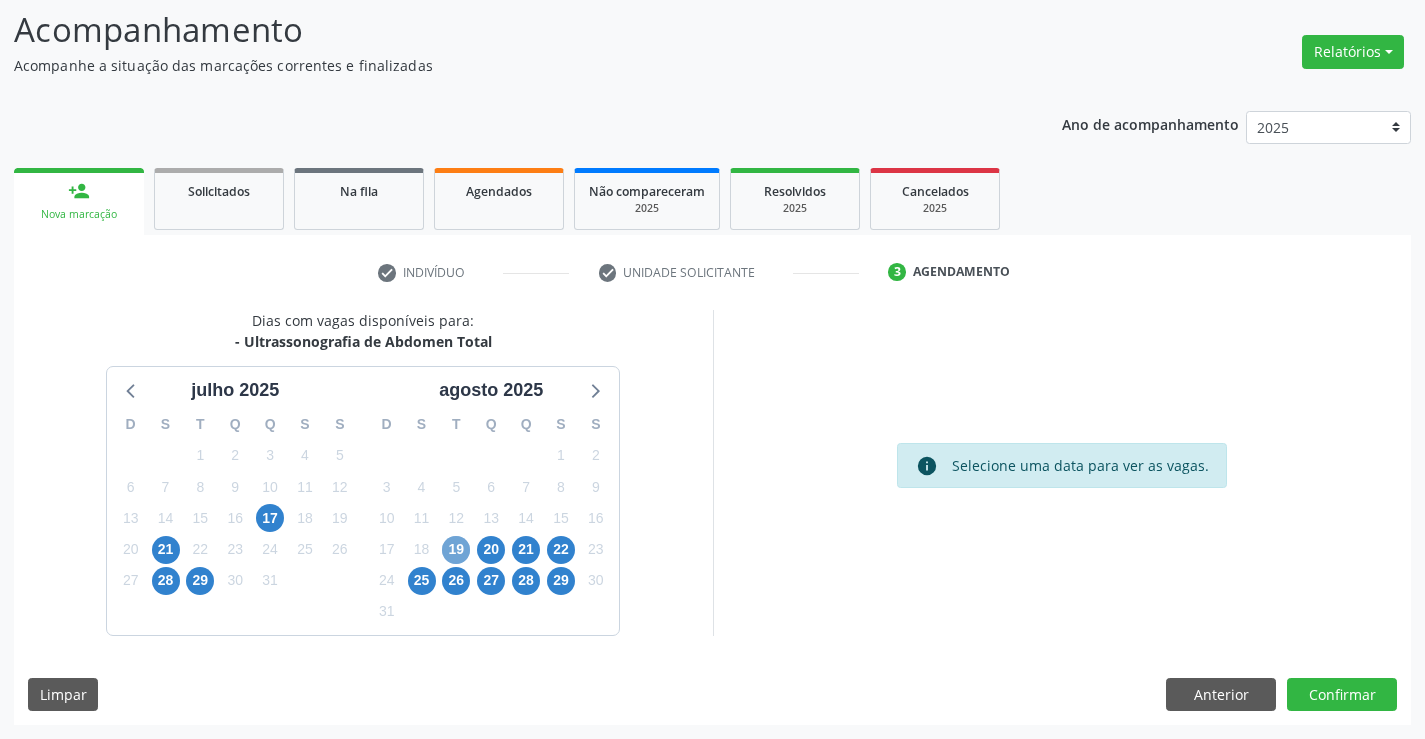 click on "19" at bounding box center [456, 550] 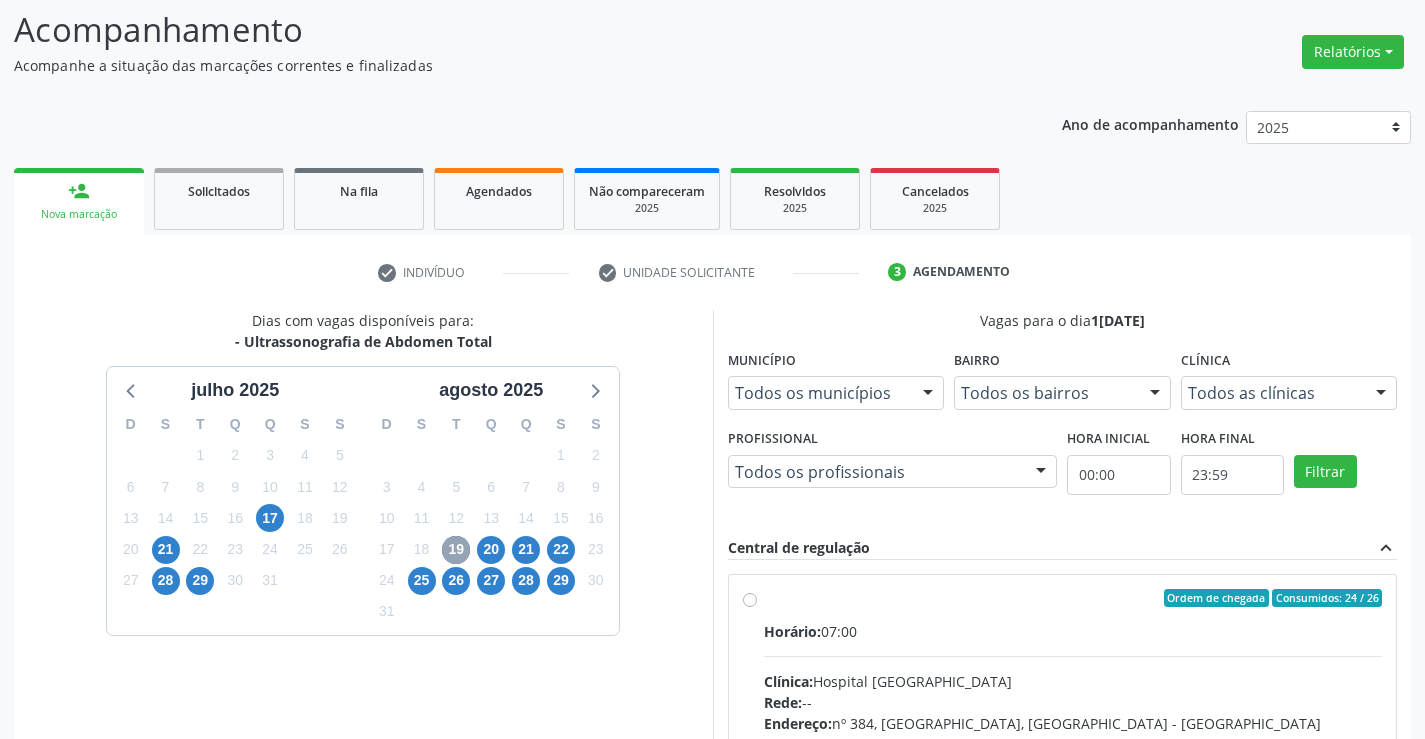 scroll, scrollTop: 431, scrollLeft: 0, axis: vertical 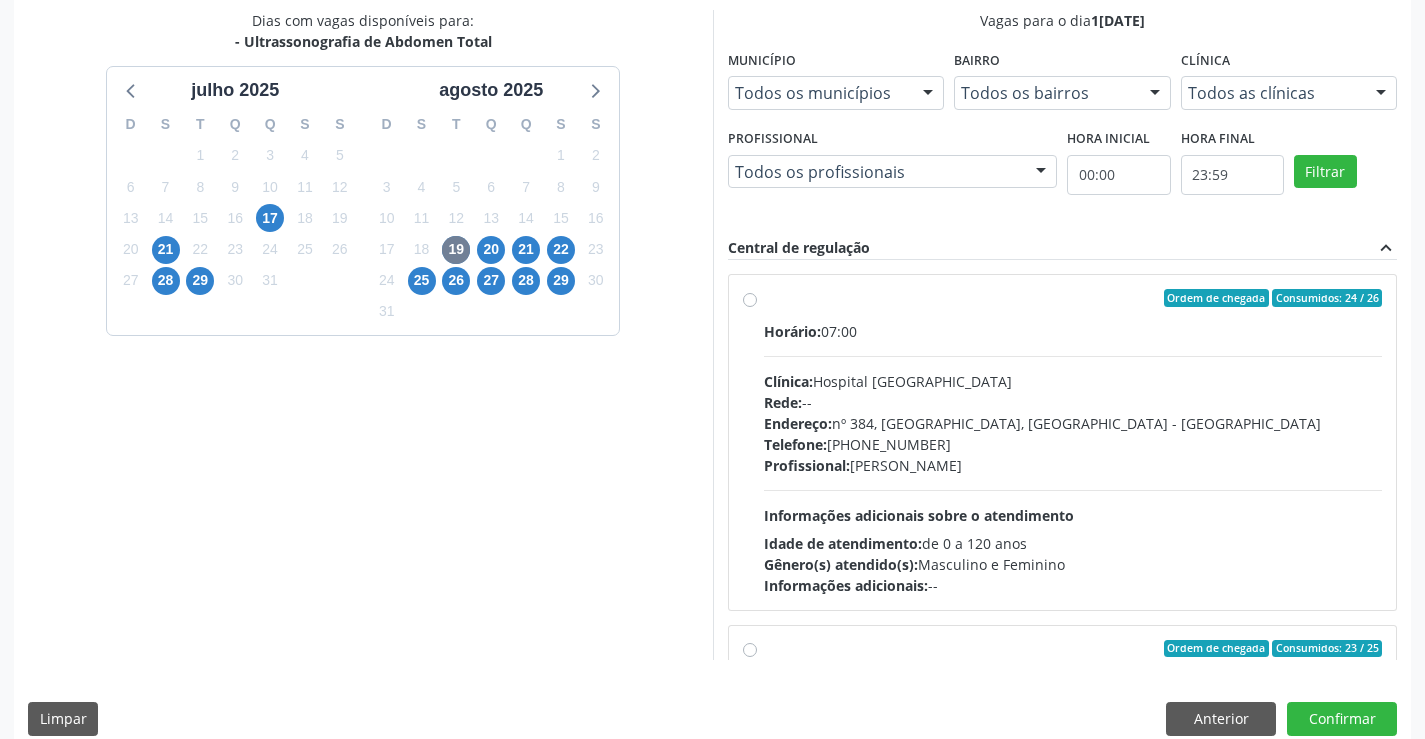 click on "Telefone:   [PHONE_NUMBER]" at bounding box center [1073, 444] 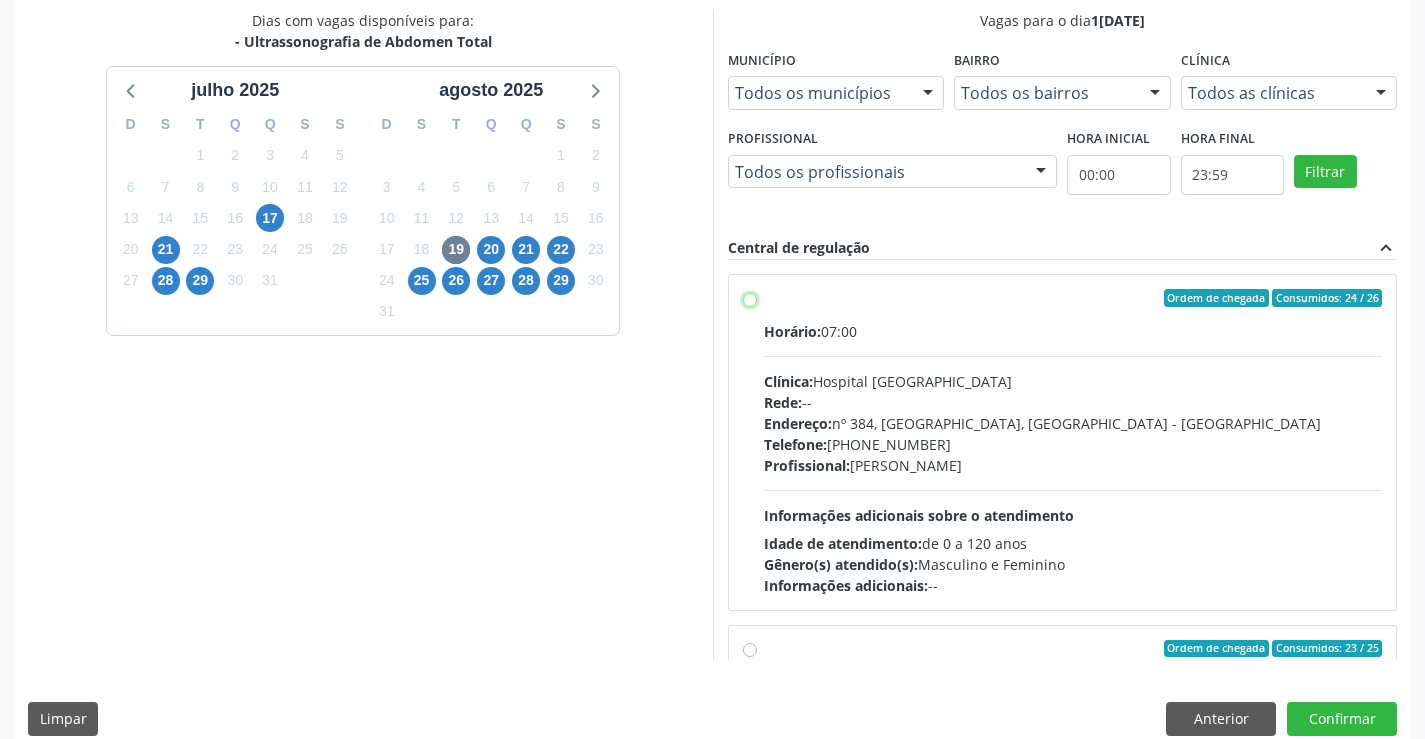 click on "Ordem de chegada
Consumidos: 24 / 26
Horário:   07:00
Clínica:  Hospital [GEOGRAPHIC_DATA]
Rede:
--
Endereço:   [STREET_ADDRESS]
Telefone:   [PHONE_NUMBER]
Profissional:
[PERSON_NAME]
Informações adicionais sobre o atendimento
Idade de atendimento:
de 0 a 120 anos
Gênero(s) atendido(s):
Masculino e Feminino
Informações adicionais:
--" at bounding box center (750, 298) 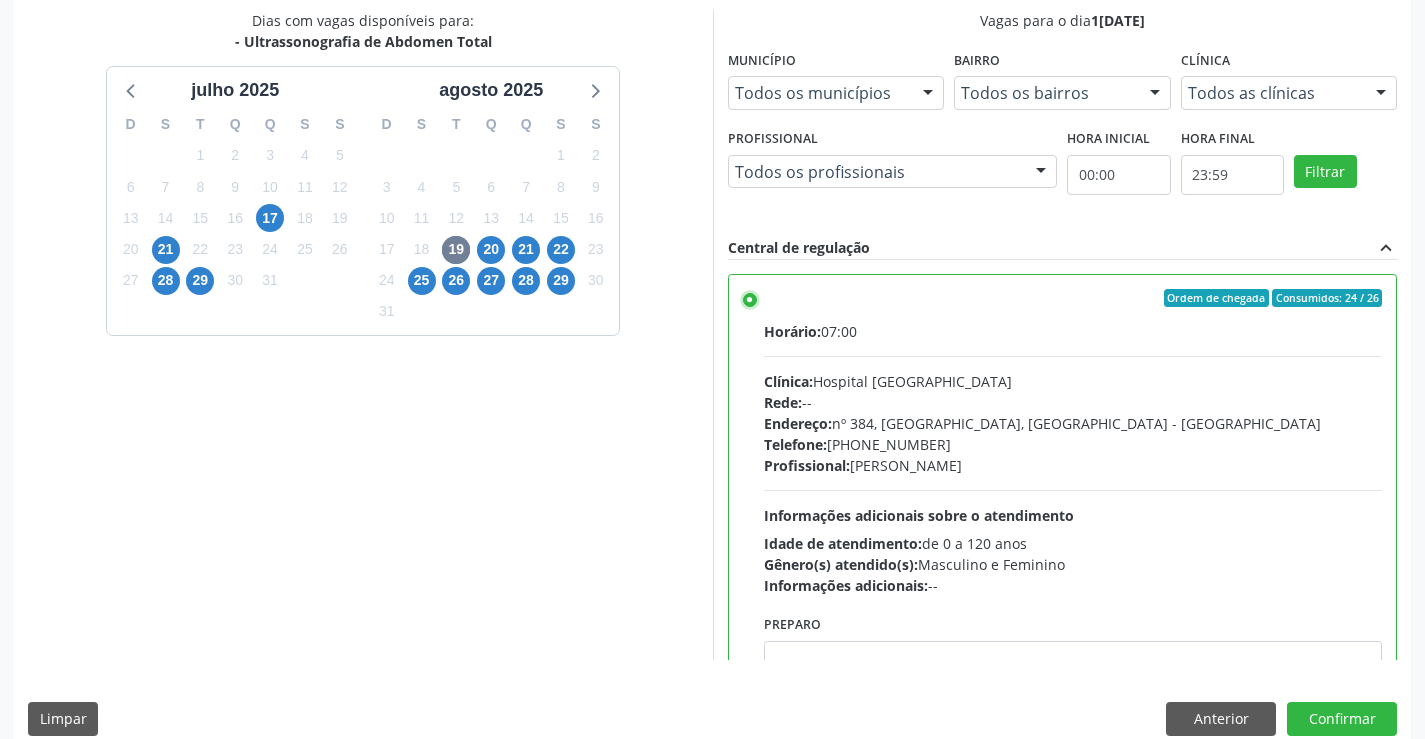 scroll, scrollTop: 456, scrollLeft: 0, axis: vertical 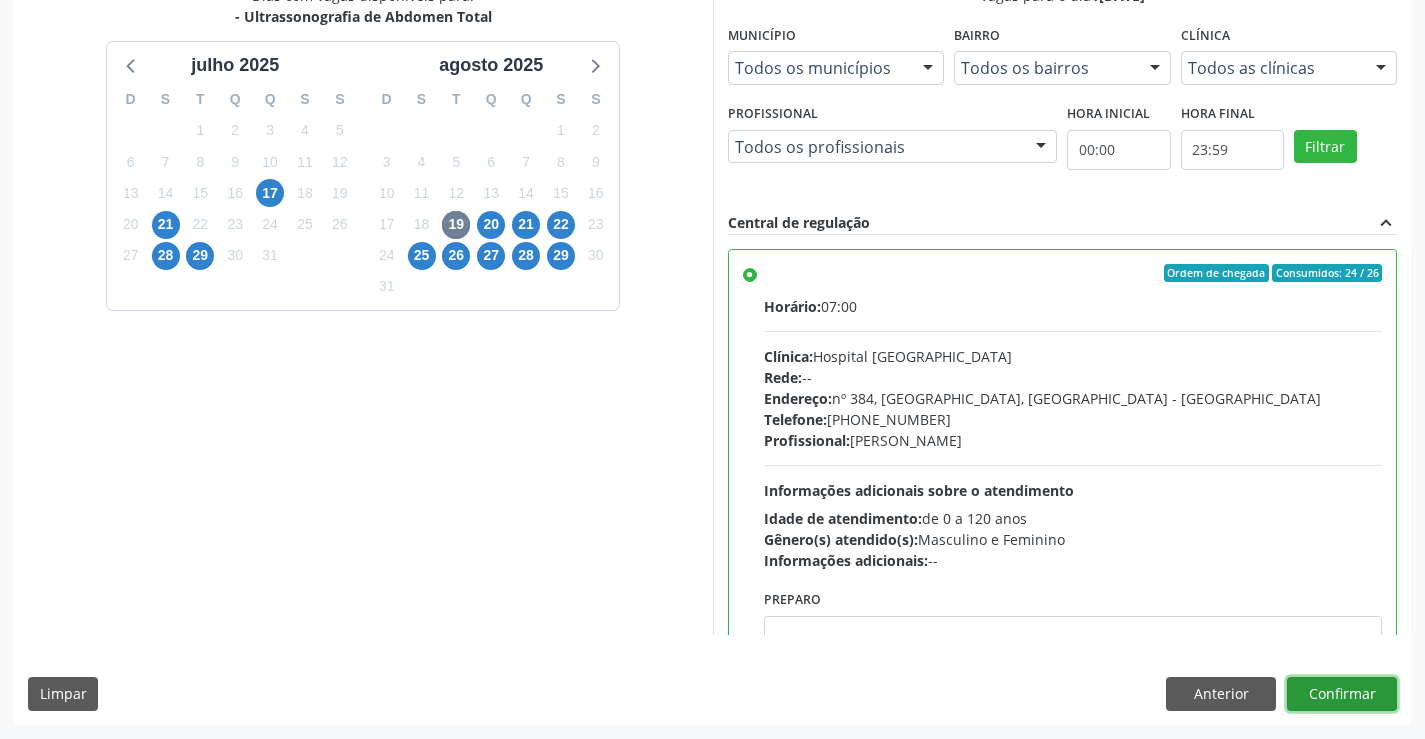 click on "Confirmar" at bounding box center (1342, 694) 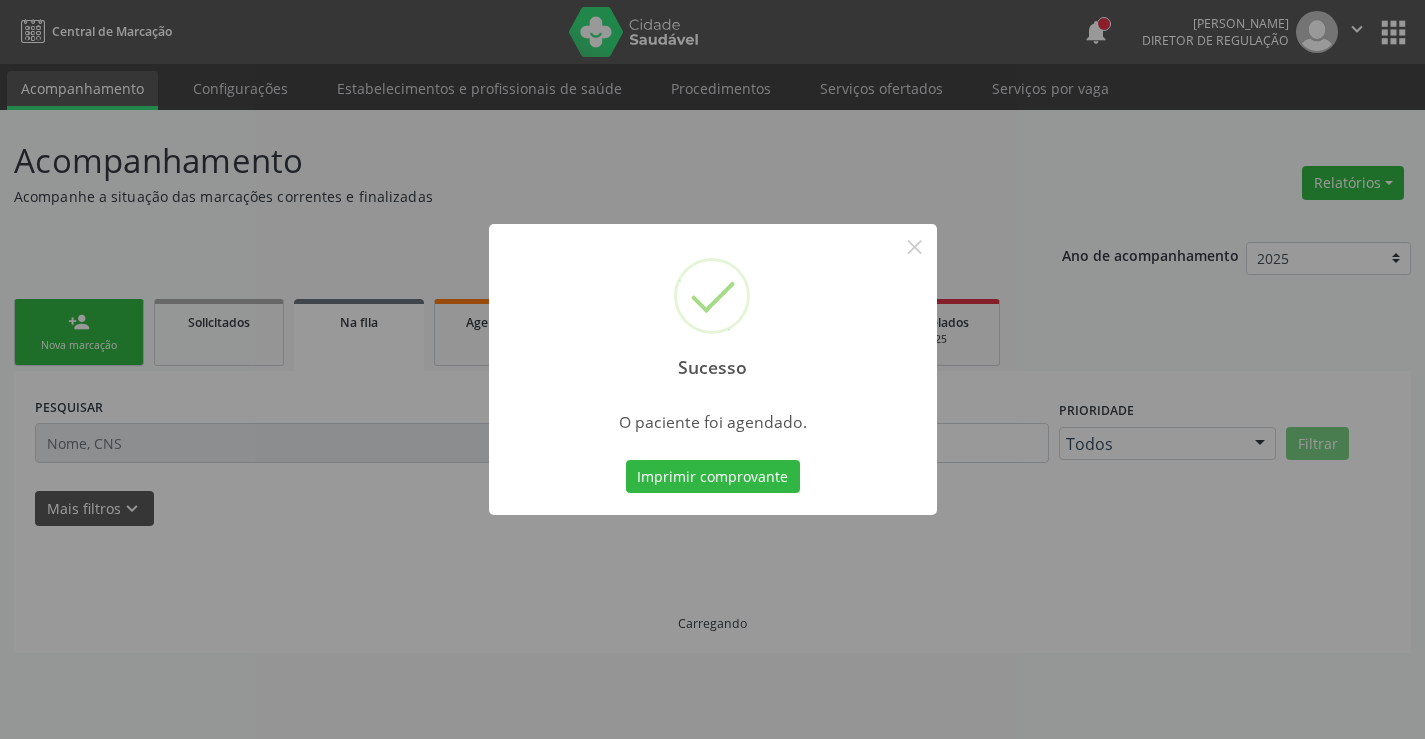 scroll, scrollTop: 0, scrollLeft: 0, axis: both 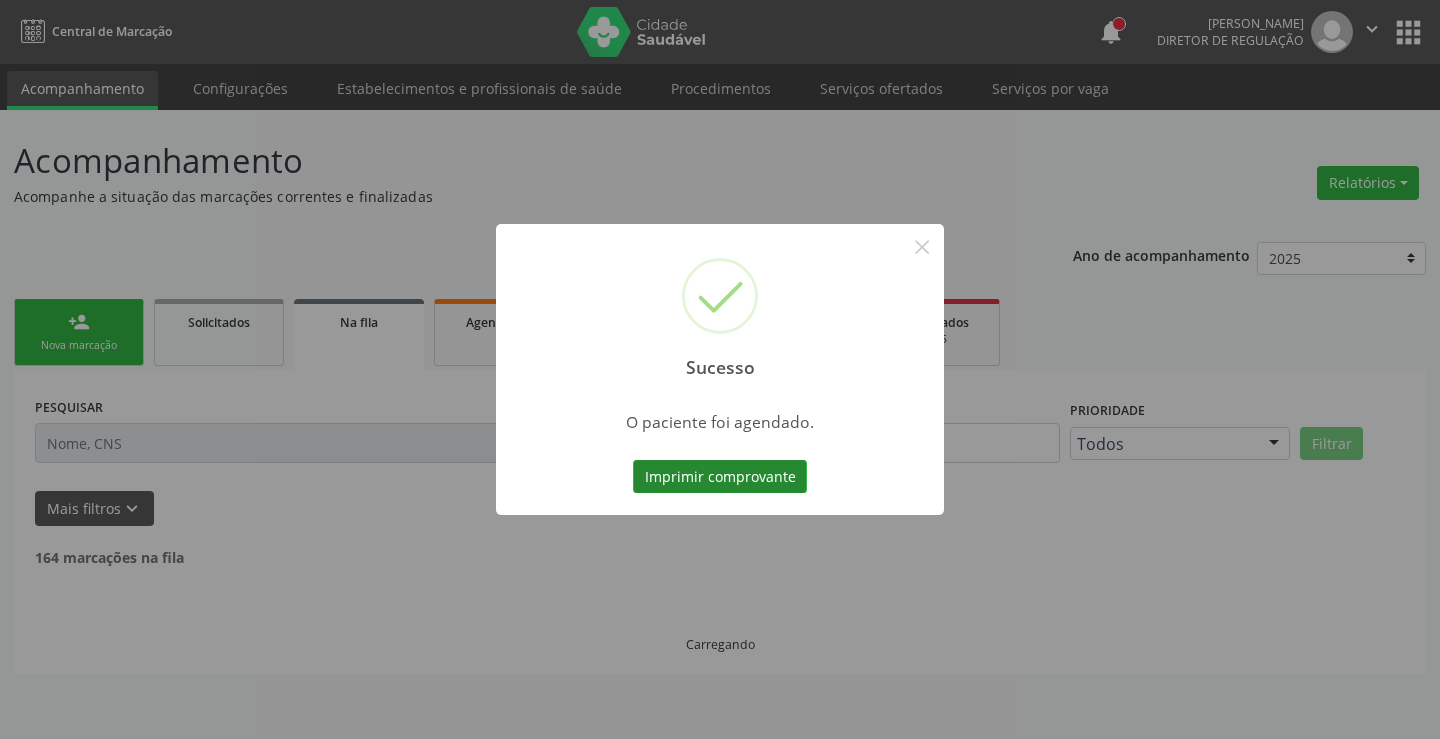 click on "Imprimir comprovante" at bounding box center (720, 477) 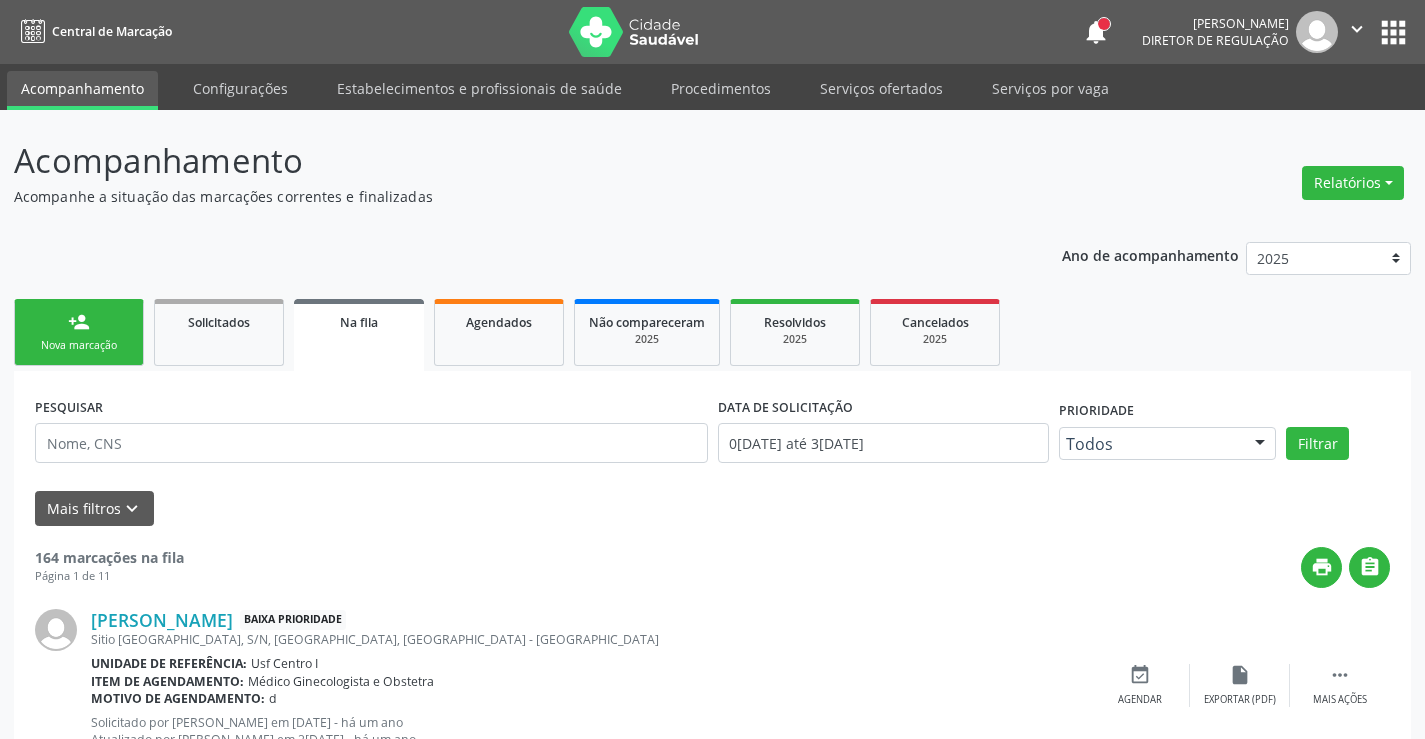 click on "person_add
Nova marcação" at bounding box center (79, 332) 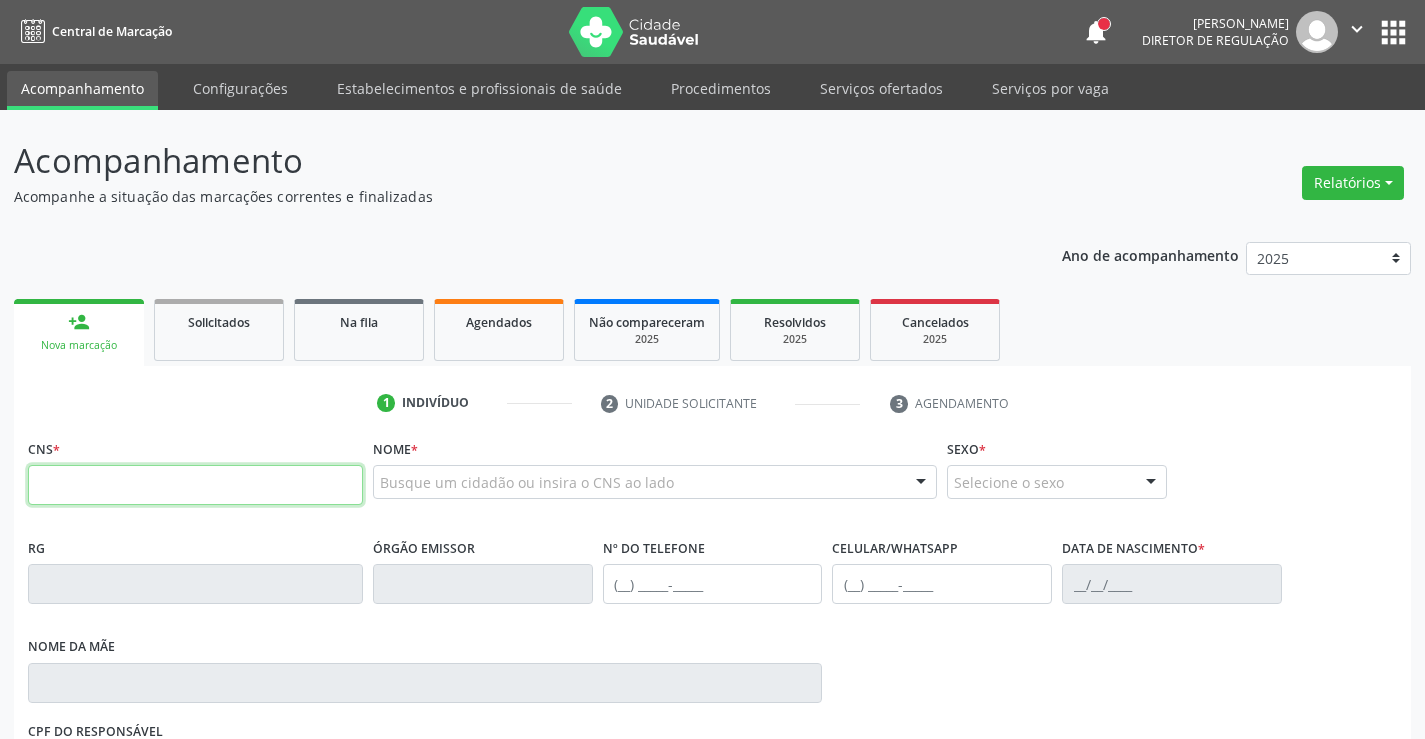 click at bounding box center (195, 485) 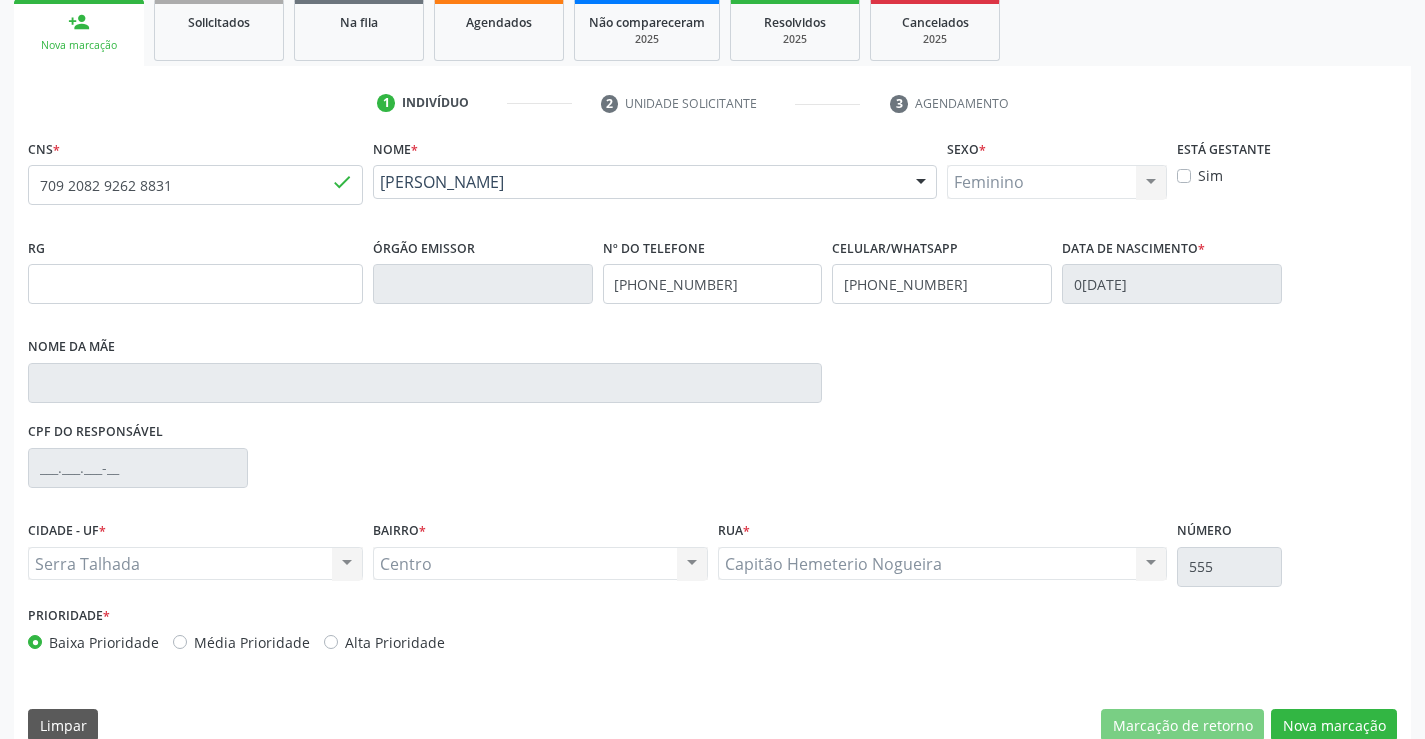 scroll, scrollTop: 331, scrollLeft: 0, axis: vertical 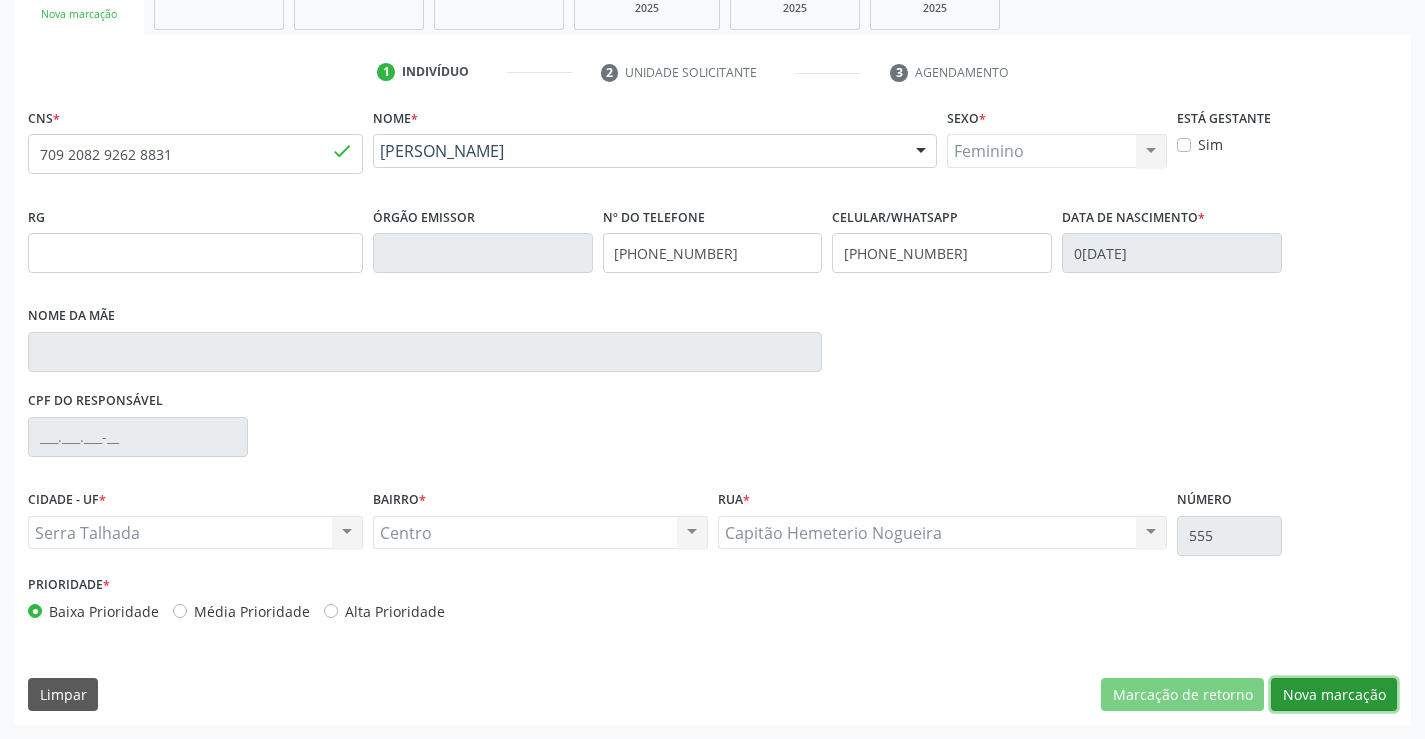 click on "Nova marcação" at bounding box center [1334, 695] 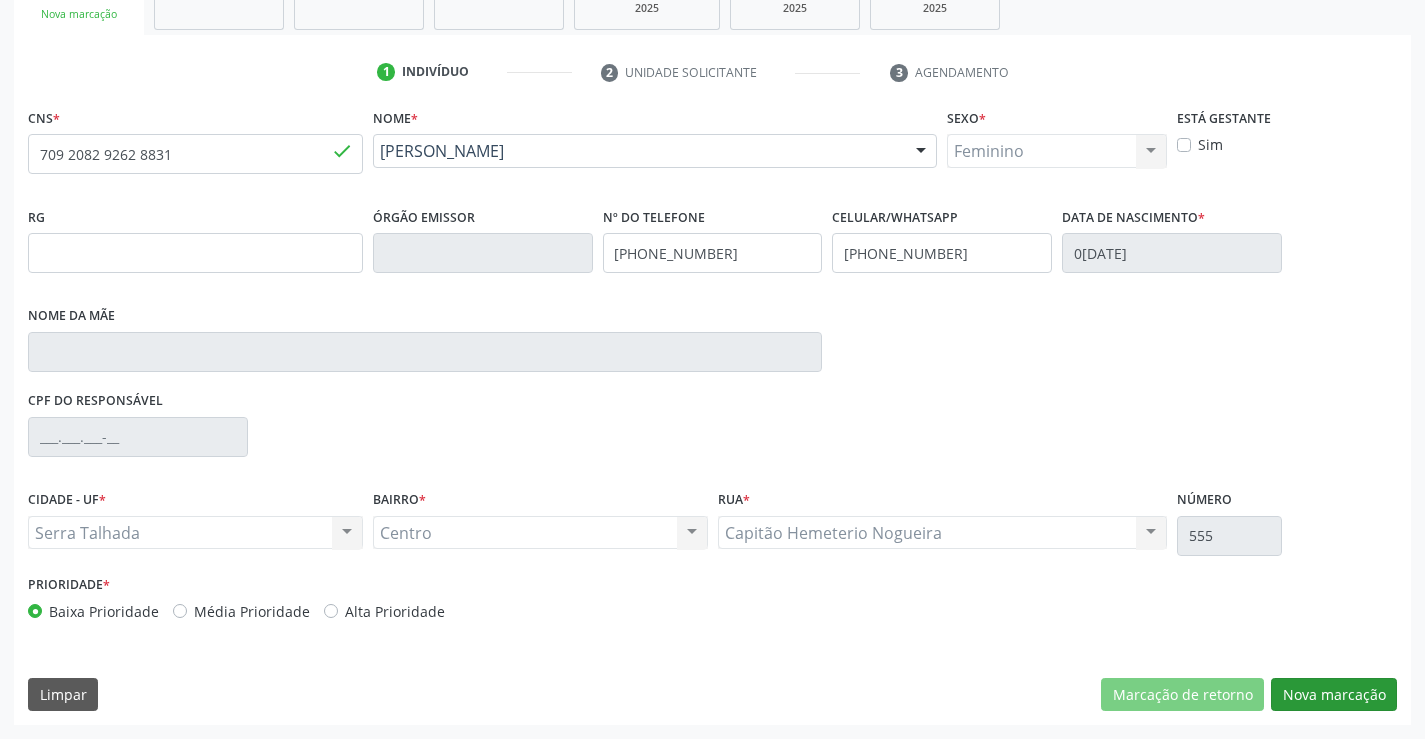 scroll, scrollTop: 167, scrollLeft: 0, axis: vertical 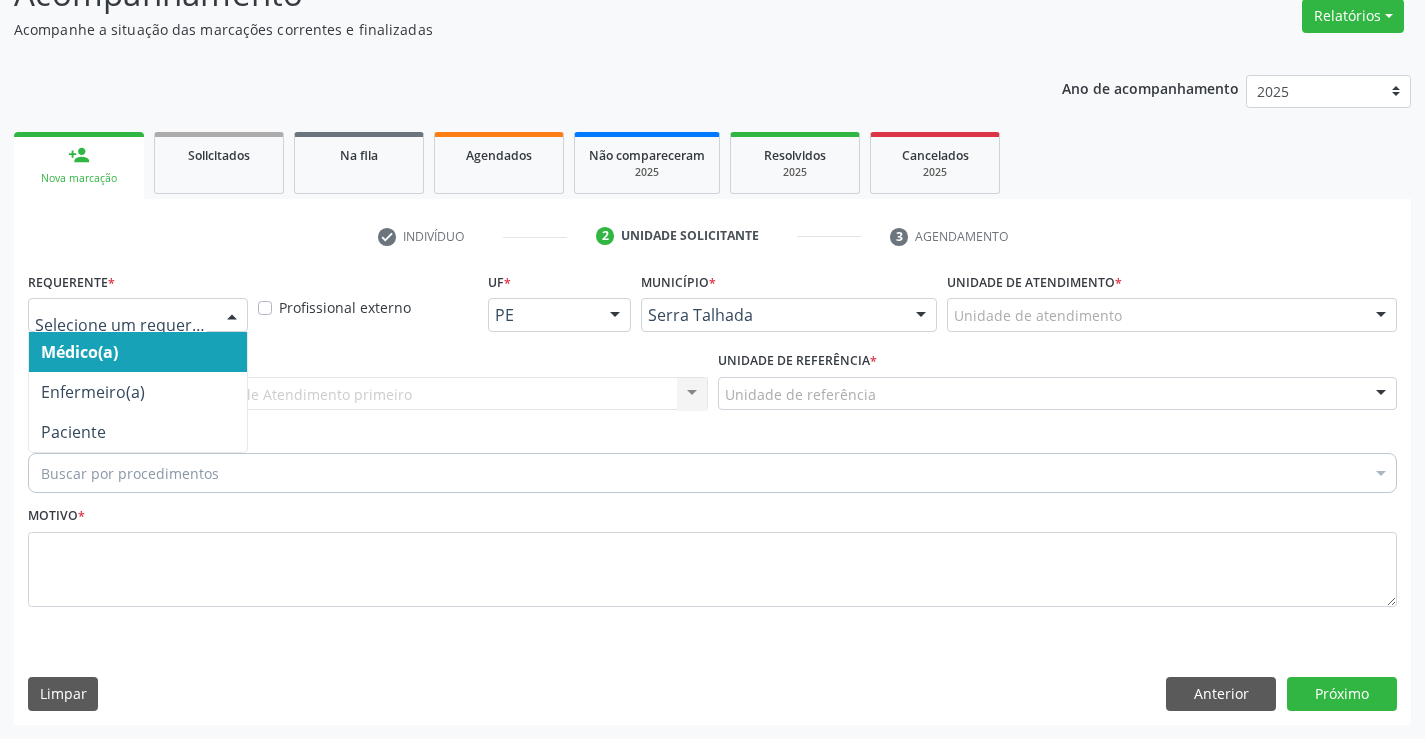 click at bounding box center (232, 316) 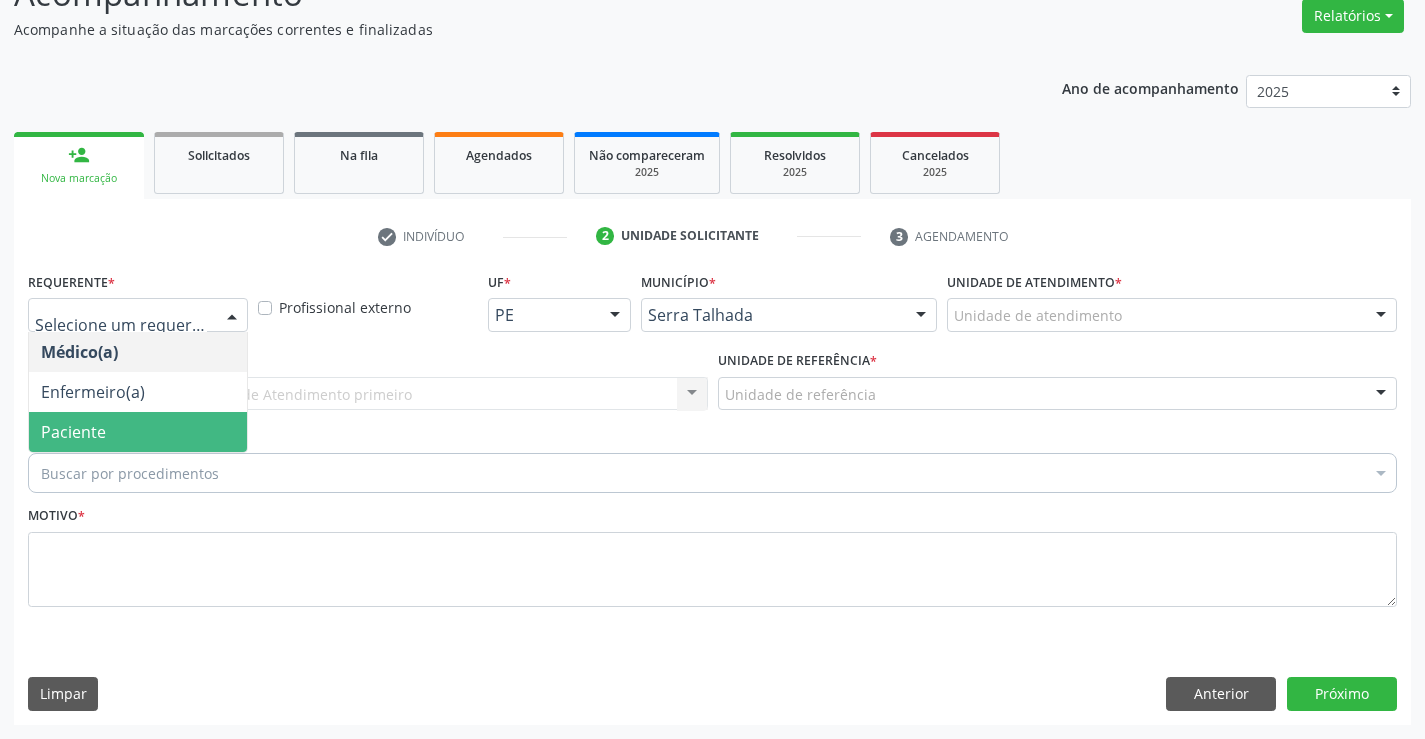 click on "Paciente" at bounding box center (138, 432) 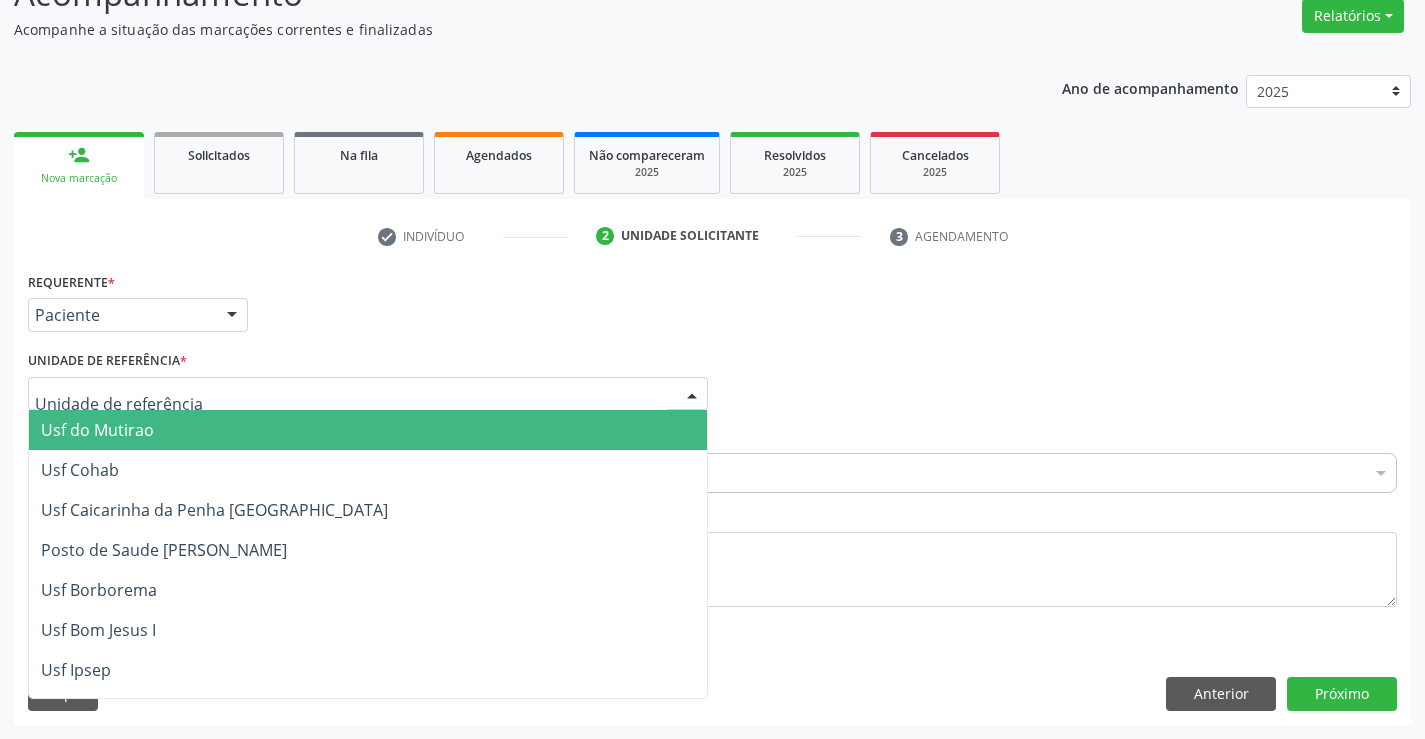 click at bounding box center (368, 394) 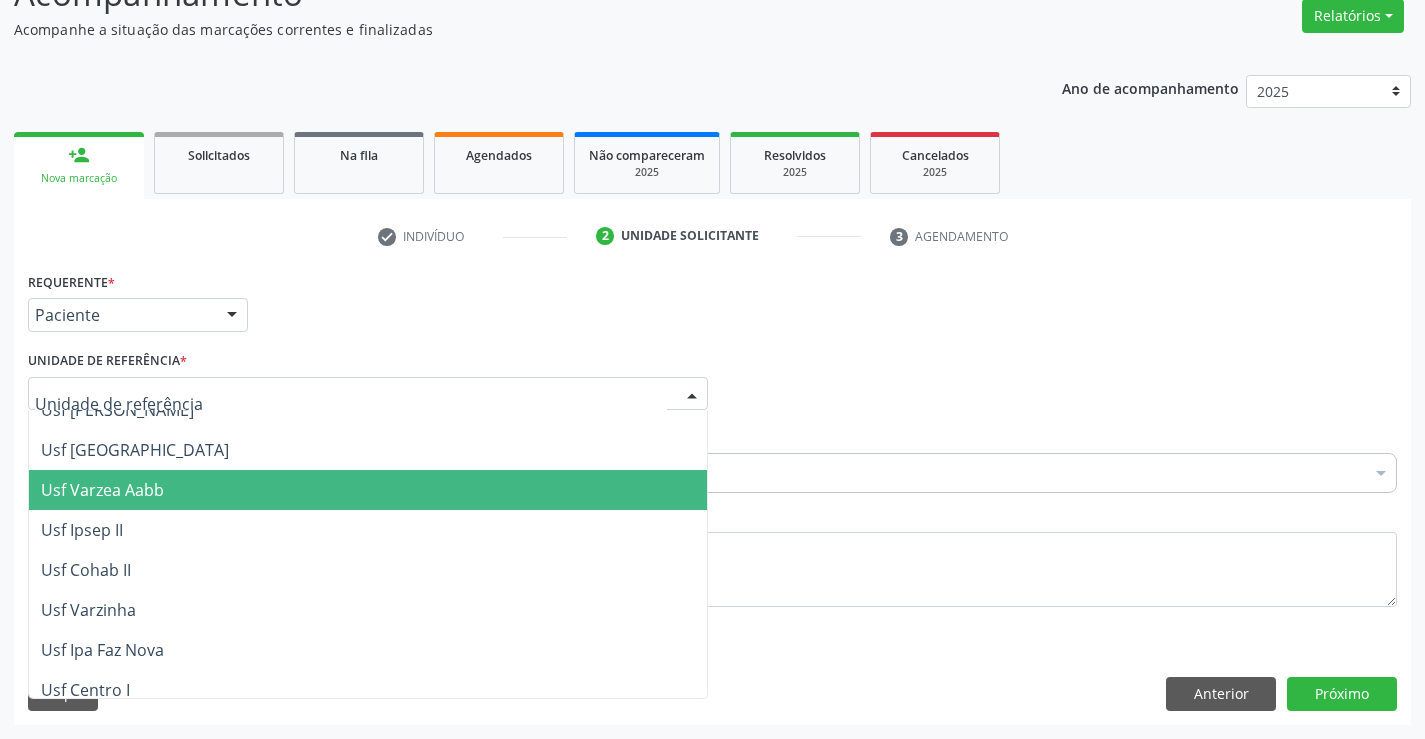 scroll, scrollTop: 0, scrollLeft: 0, axis: both 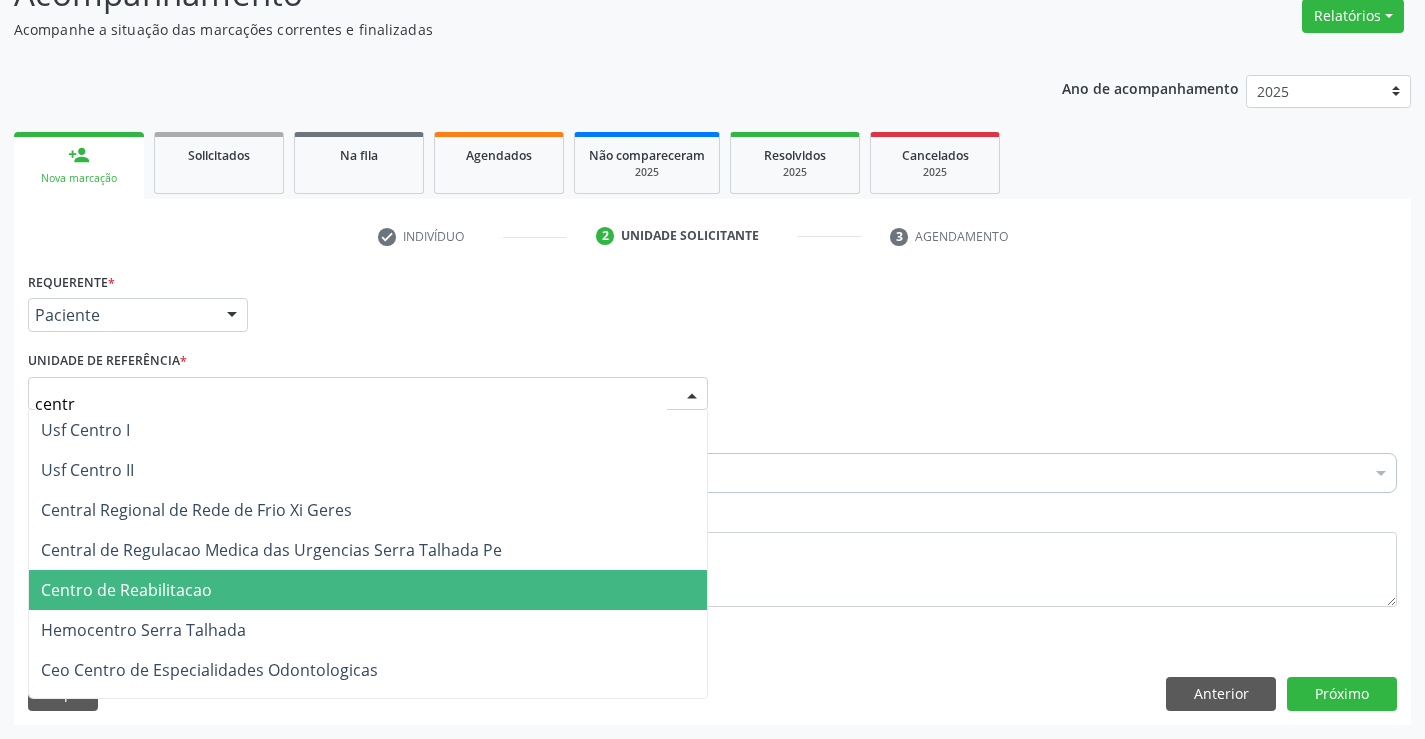 click on "Centro de Reabilitacao" at bounding box center [368, 590] 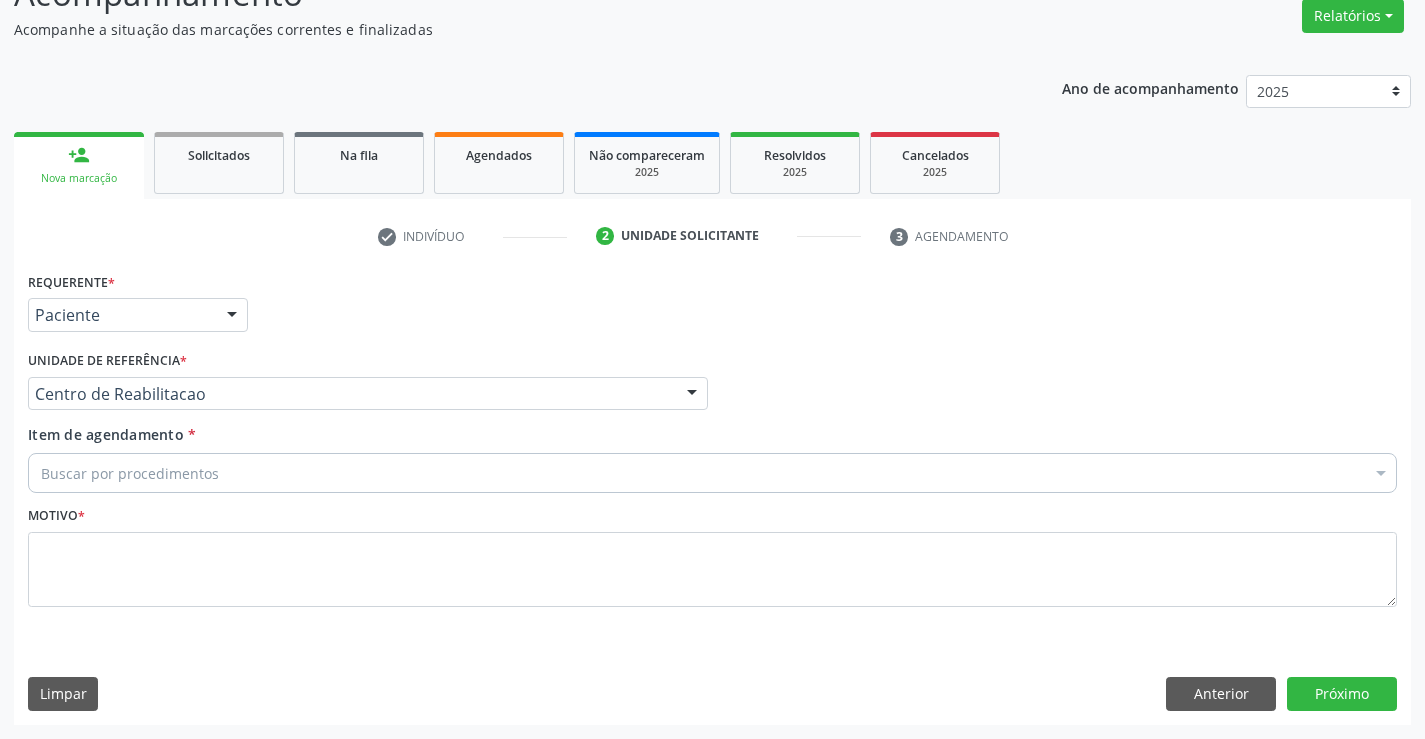 click on "Buscar por procedimentos" at bounding box center (712, 473) 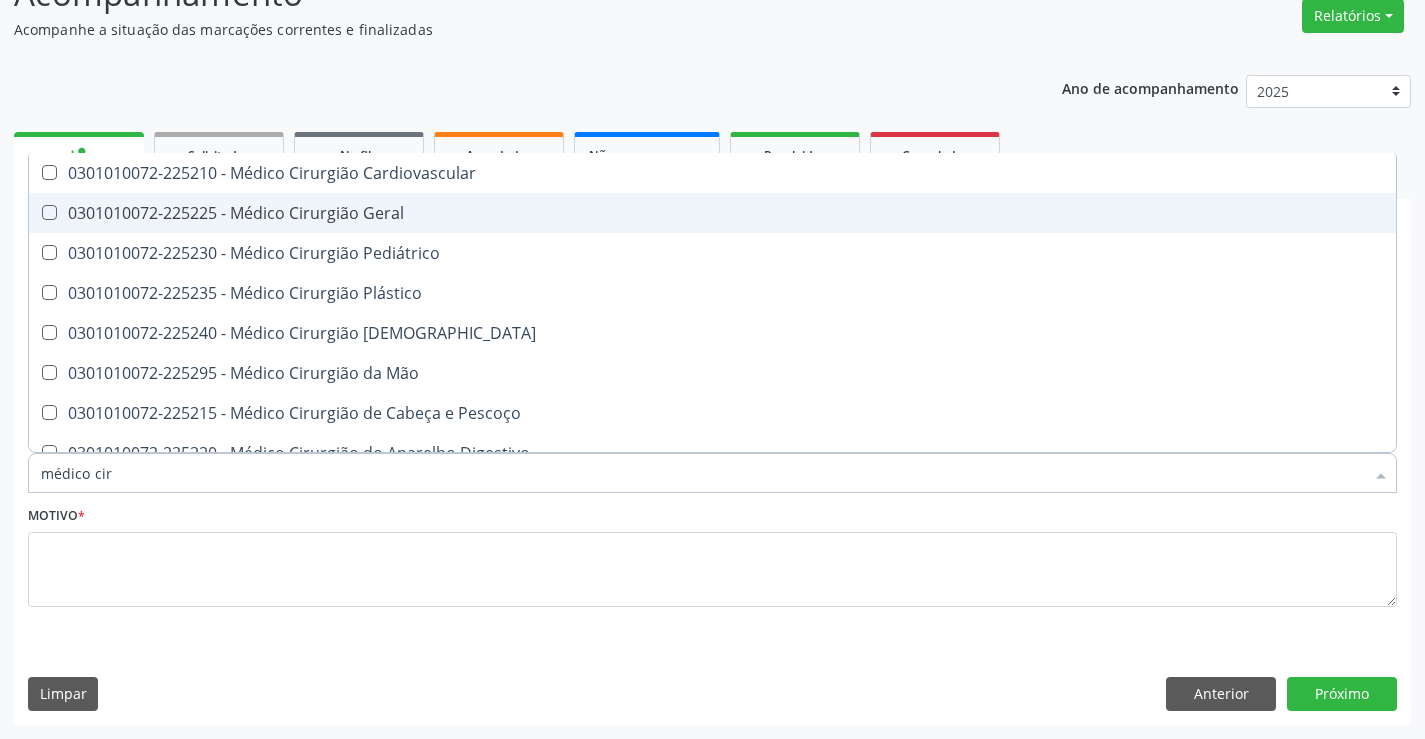 click on "0301010072-225225 - Médico Cirurgião Geral" at bounding box center (712, 213) 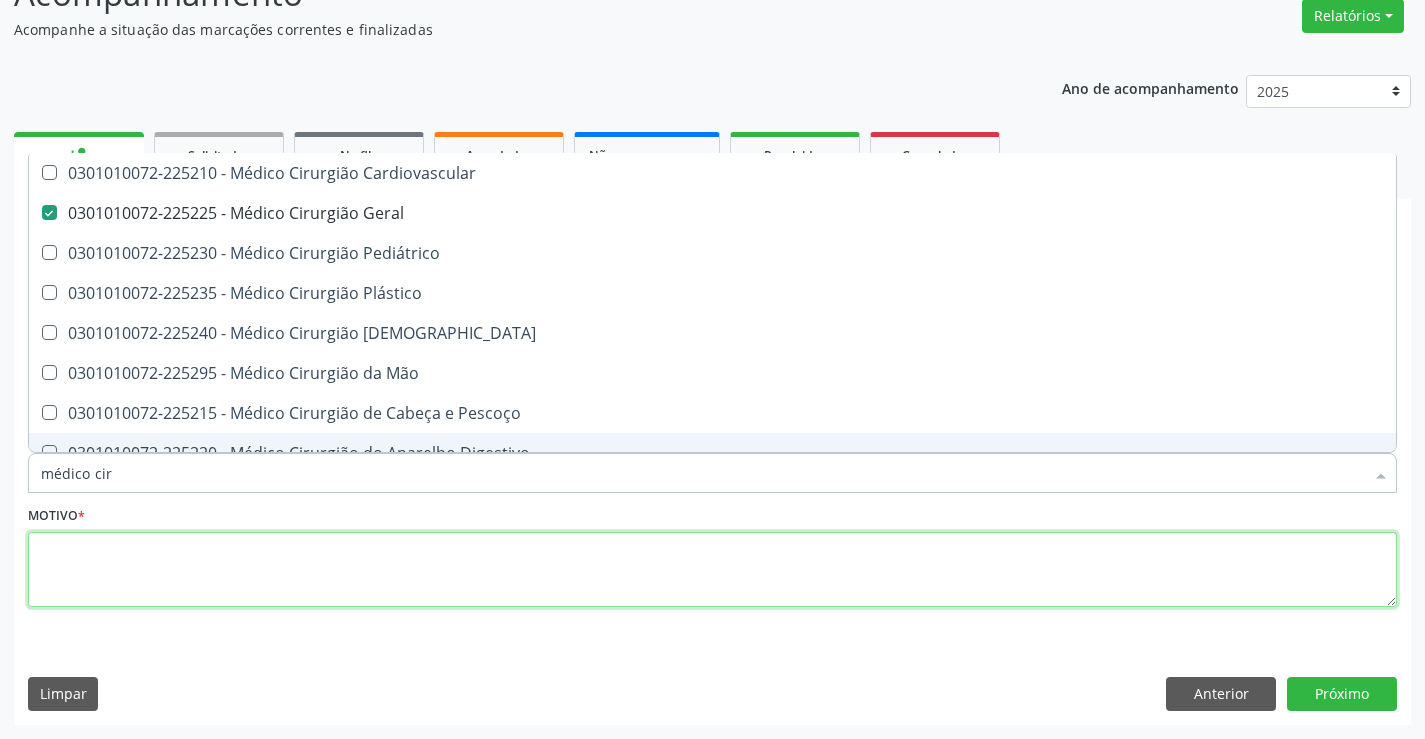 click at bounding box center (712, 570) 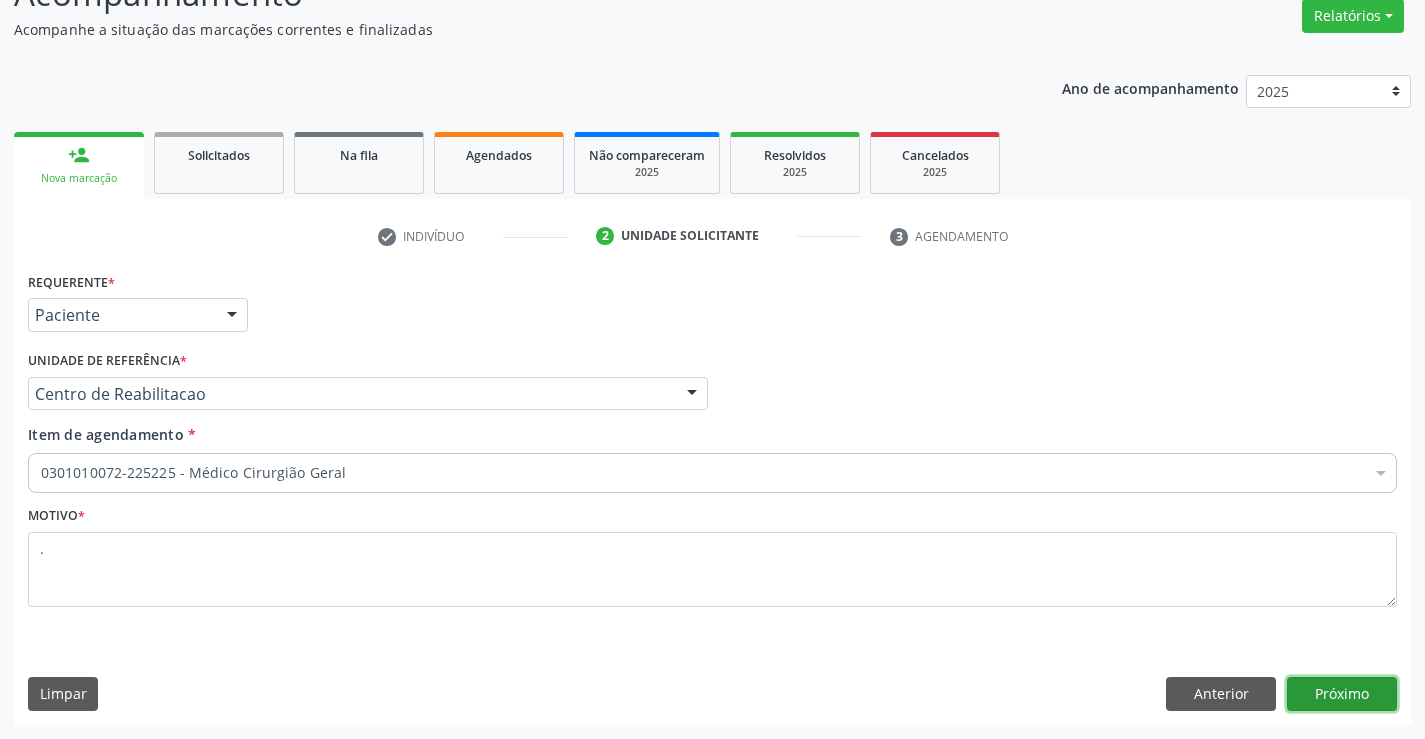 click on "Próximo" at bounding box center (1342, 694) 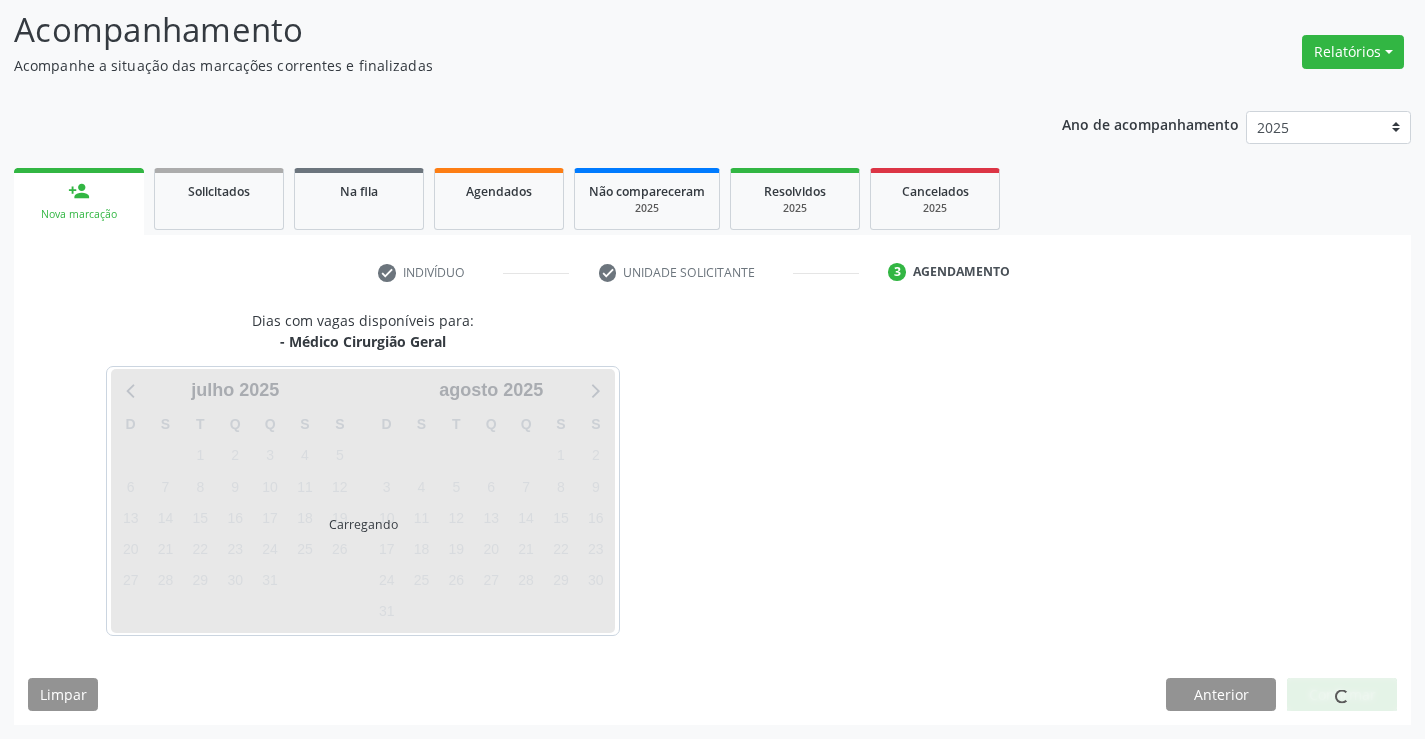 scroll, scrollTop: 131, scrollLeft: 0, axis: vertical 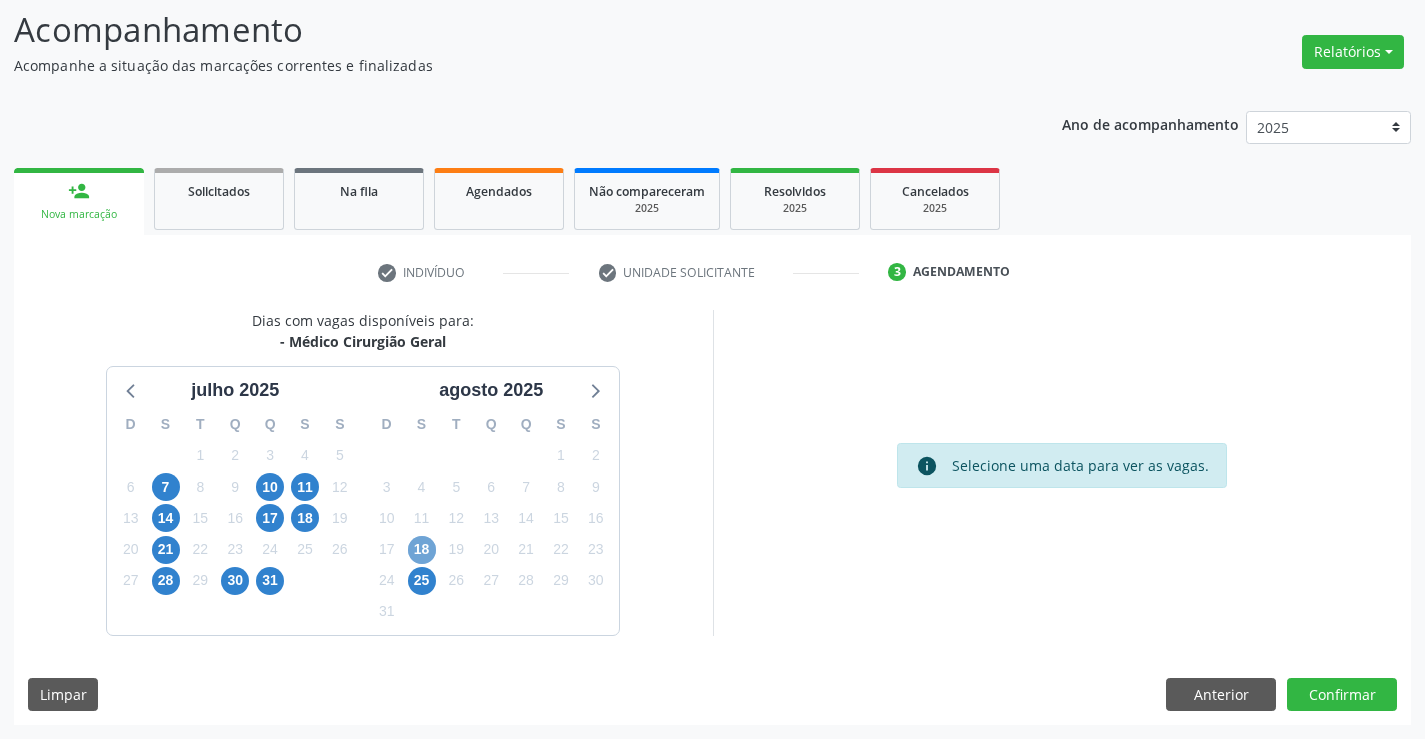 click on "18" at bounding box center [422, 550] 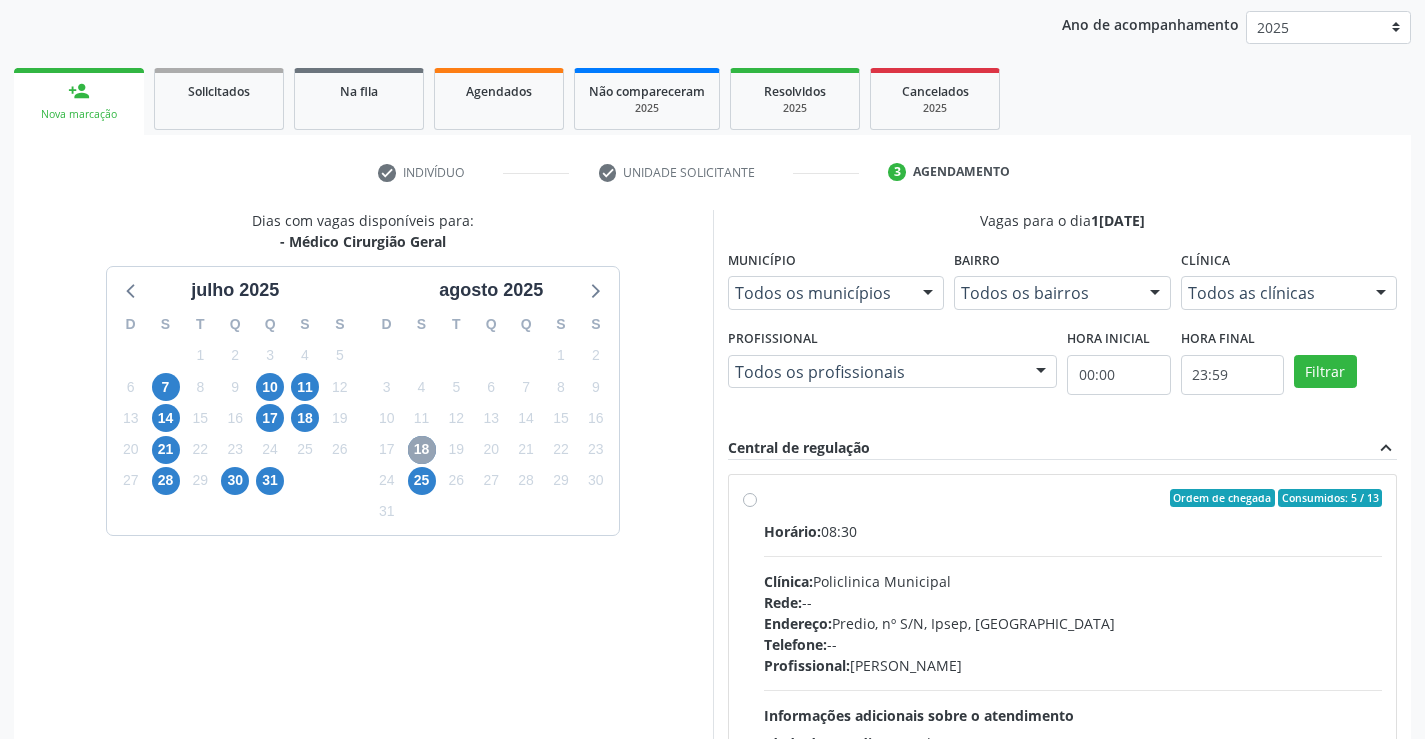 scroll, scrollTop: 331, scrollLeft: 0, axis: vertical 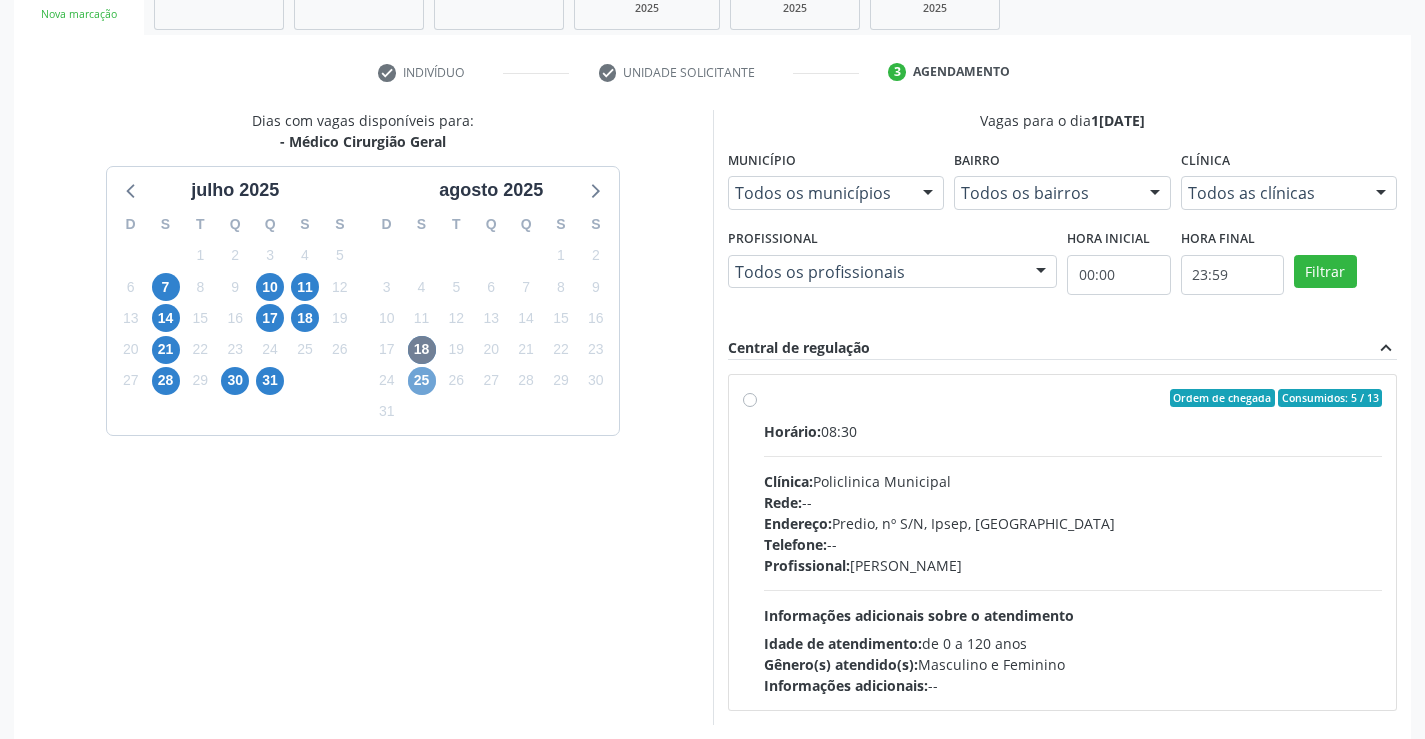click on "25" at bounding box center (422, 381) 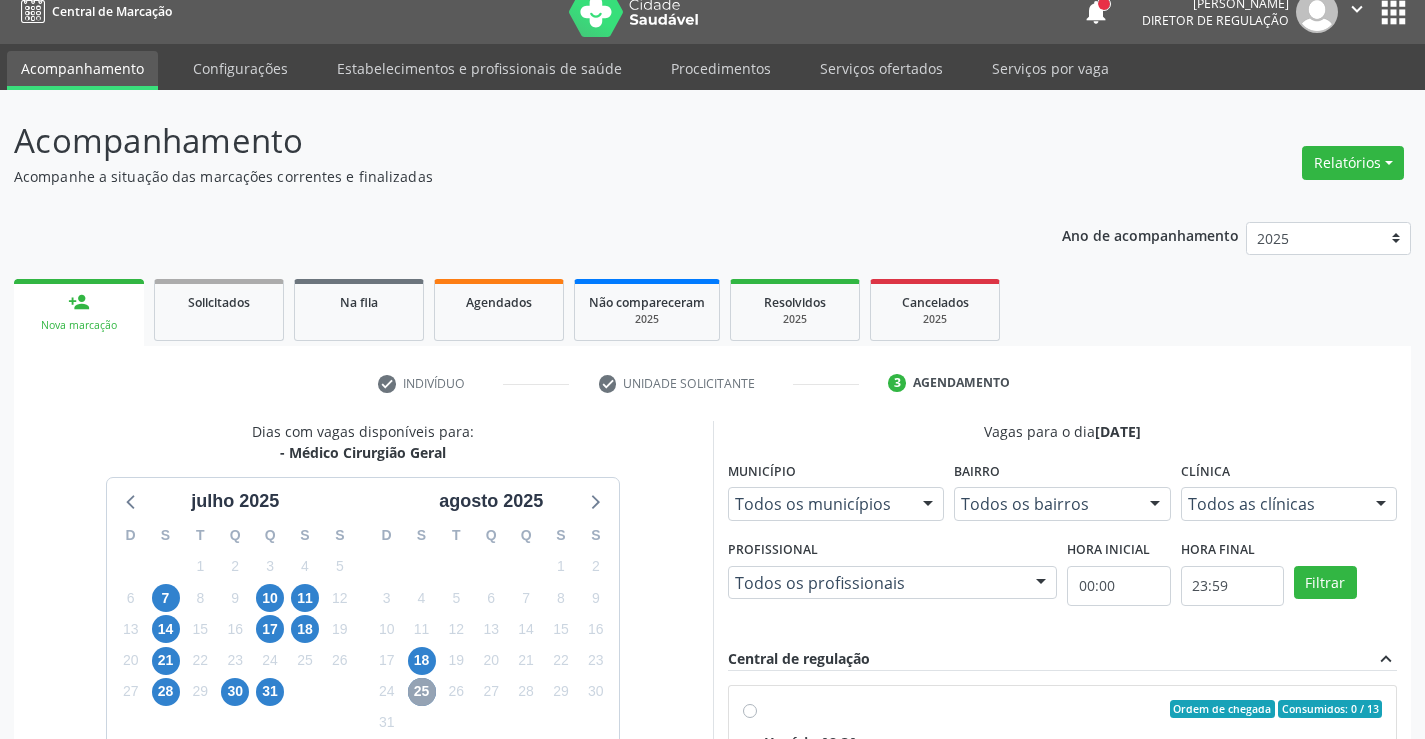scroll, scrollTop: 420, scrollLeft: 0, axis: vertical 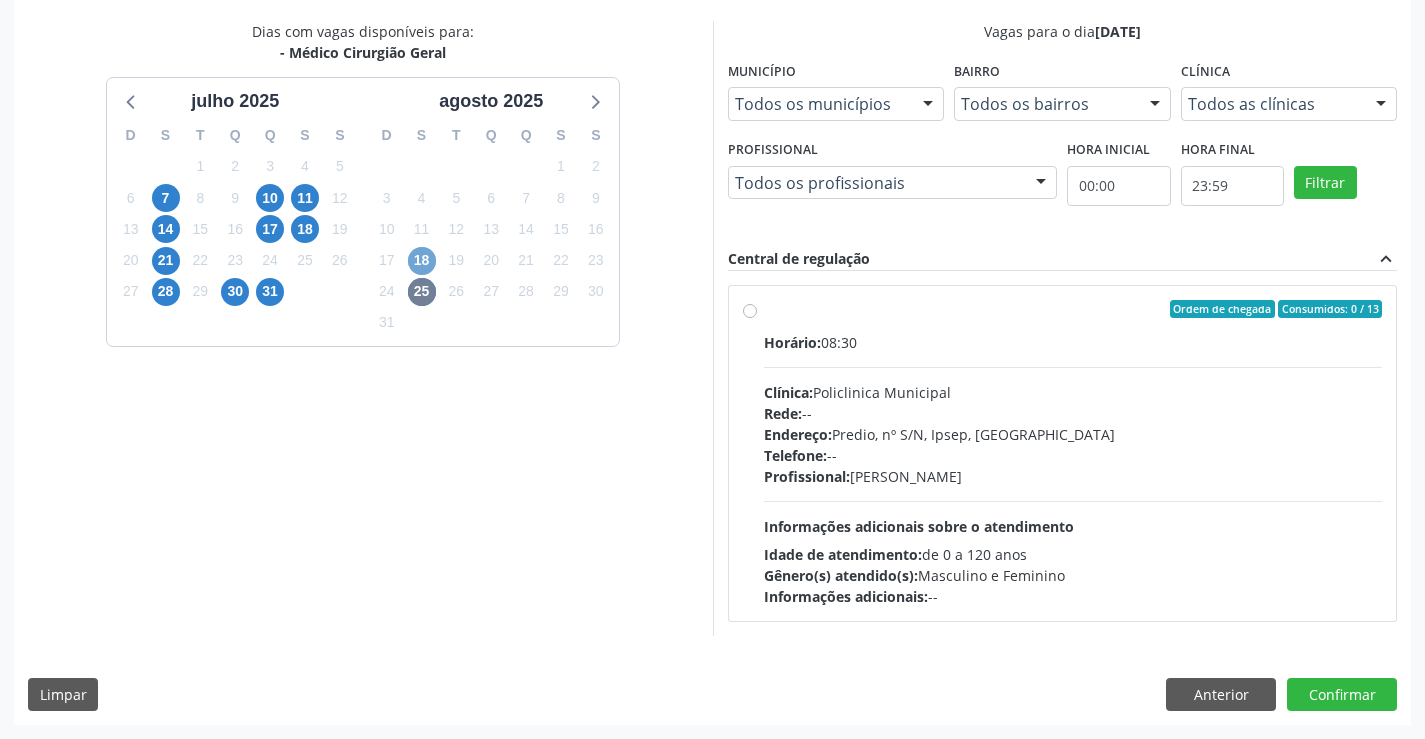 click on "18" at bounding box center (422, 261) 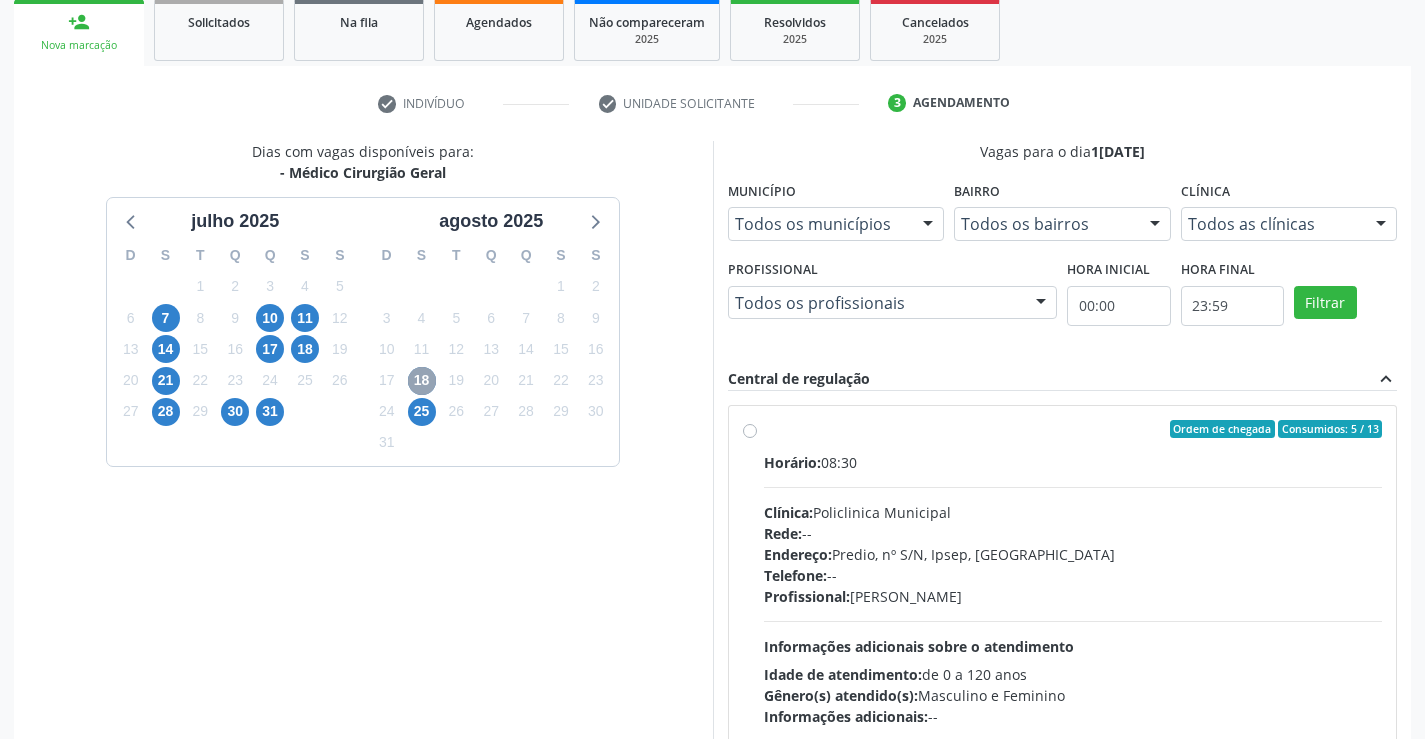 scroll, scrollTop: 420, scrollLeft: 0, axis: vertical 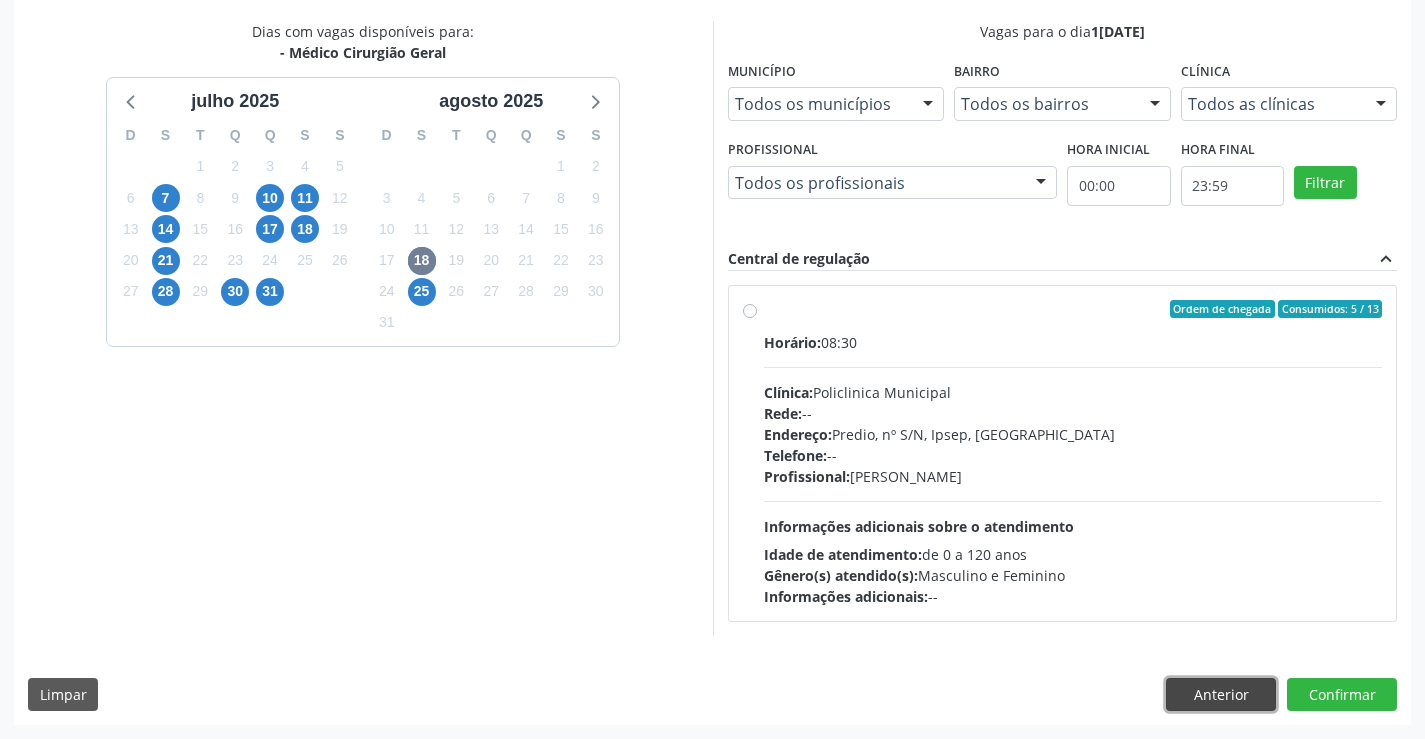 click on "Anterior" at bounding box center [1221, 695] 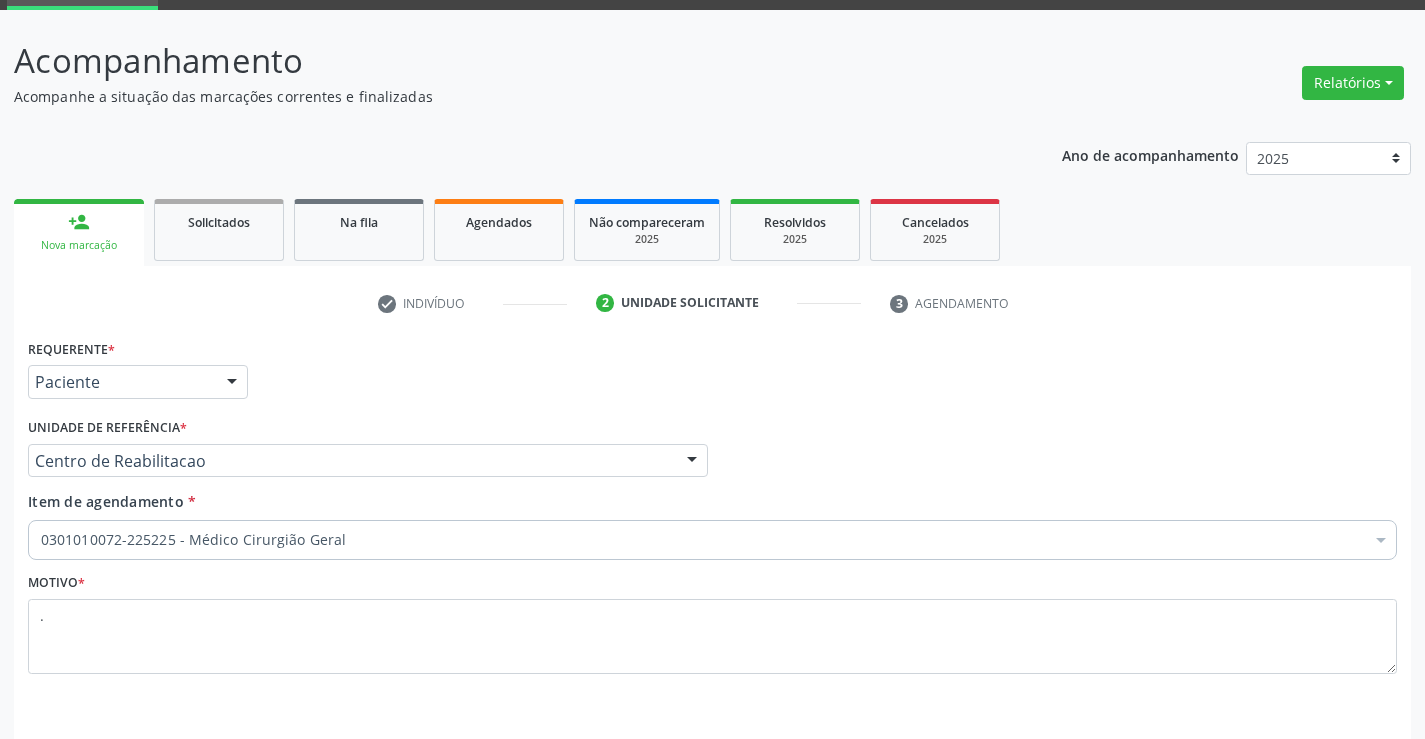 scroll, scrollTop: 167, scrollLeft: 0, axis: vertical 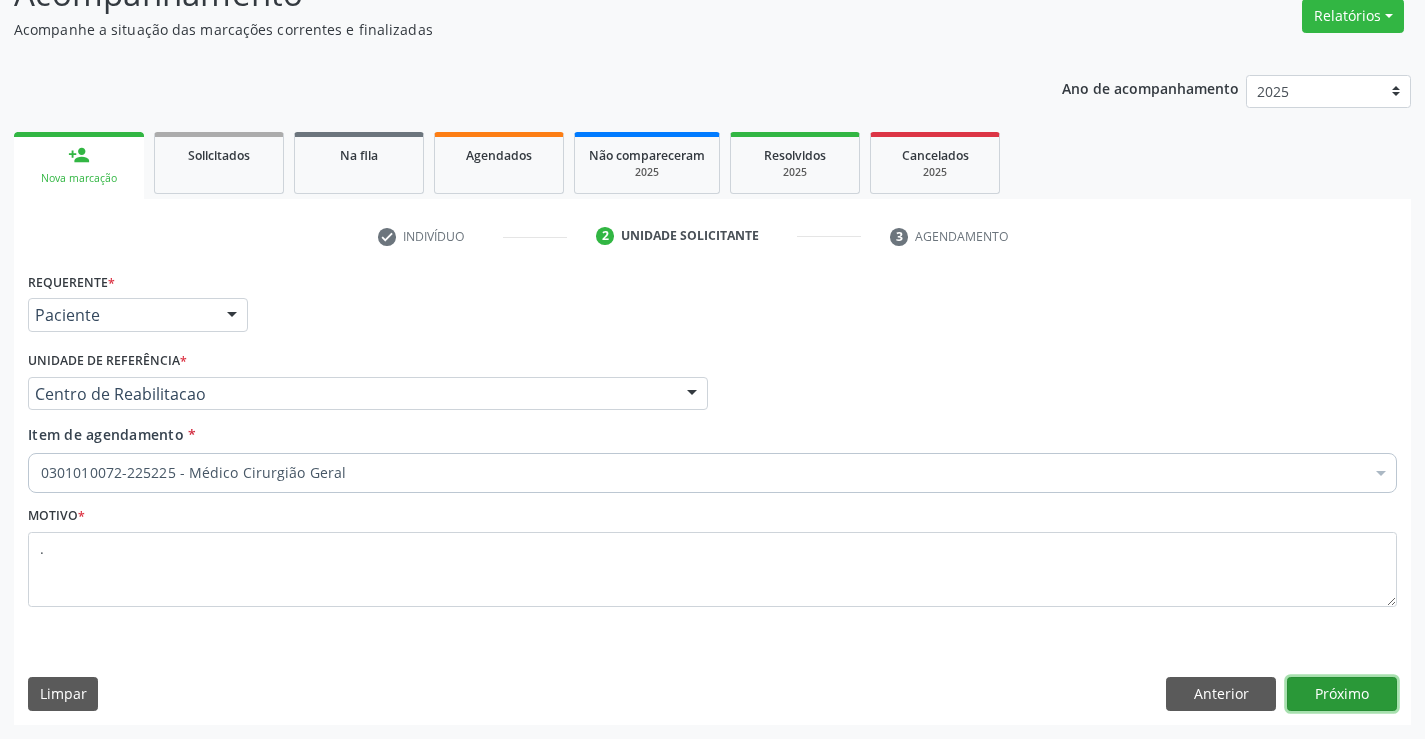 click on "Próximo" at bounding box center (1342, 694) 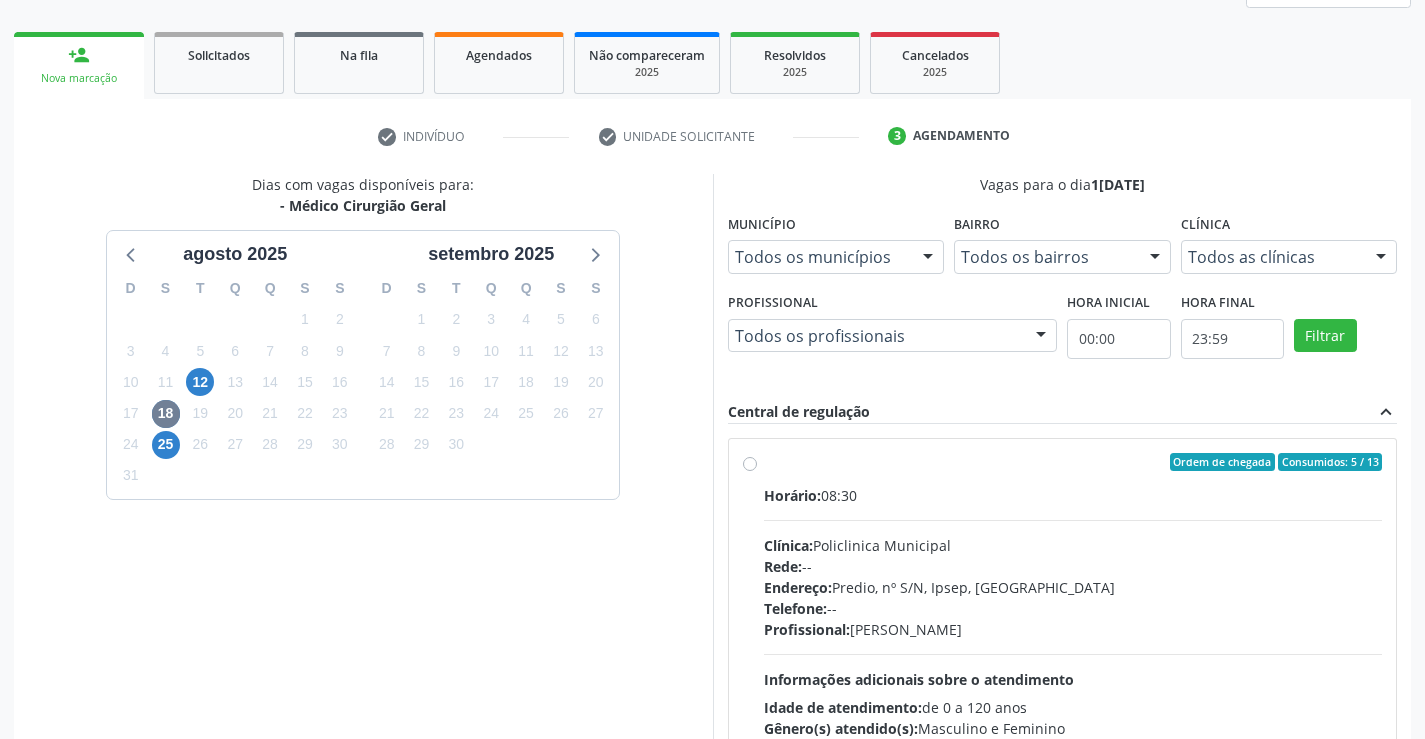 scroll, scrollTop: 420, scrollLeft: 0, axis: vertical 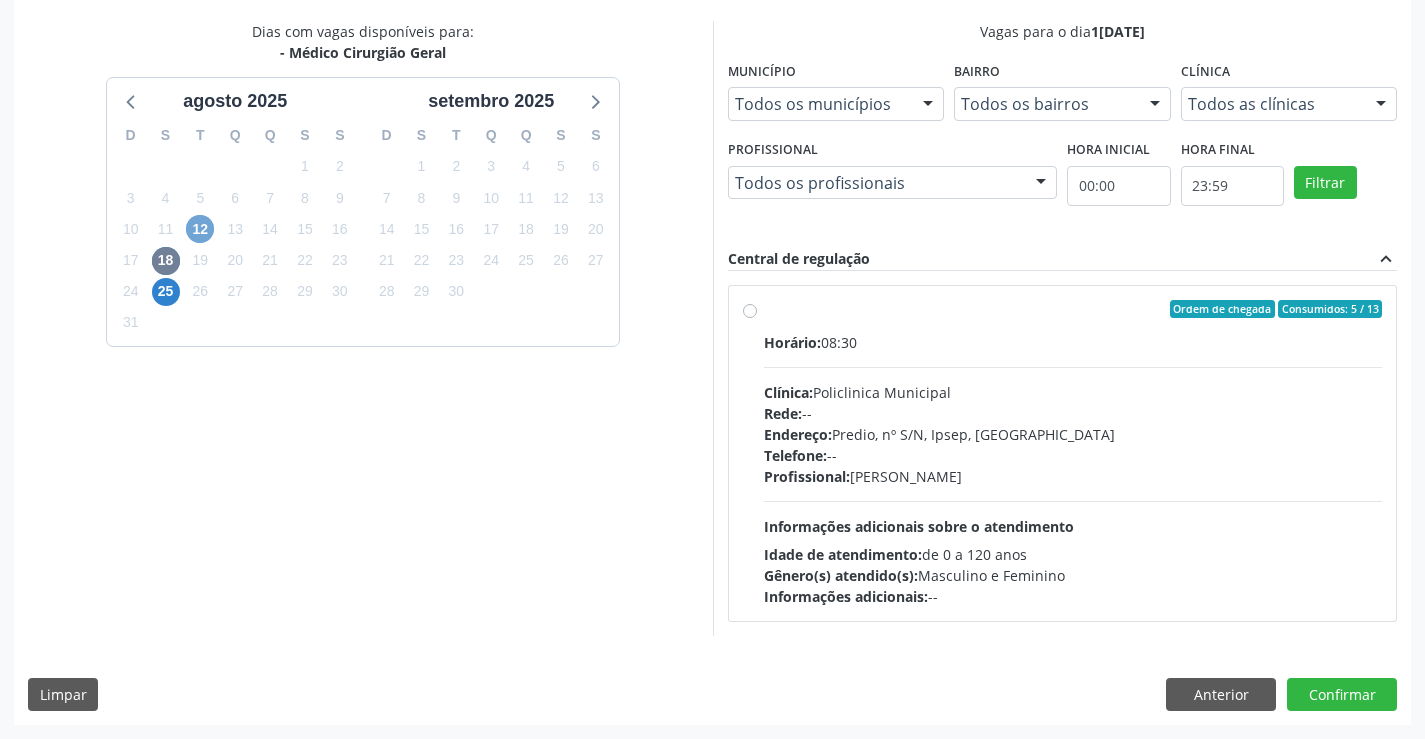 click on "12" at bounding box center [200, 229] 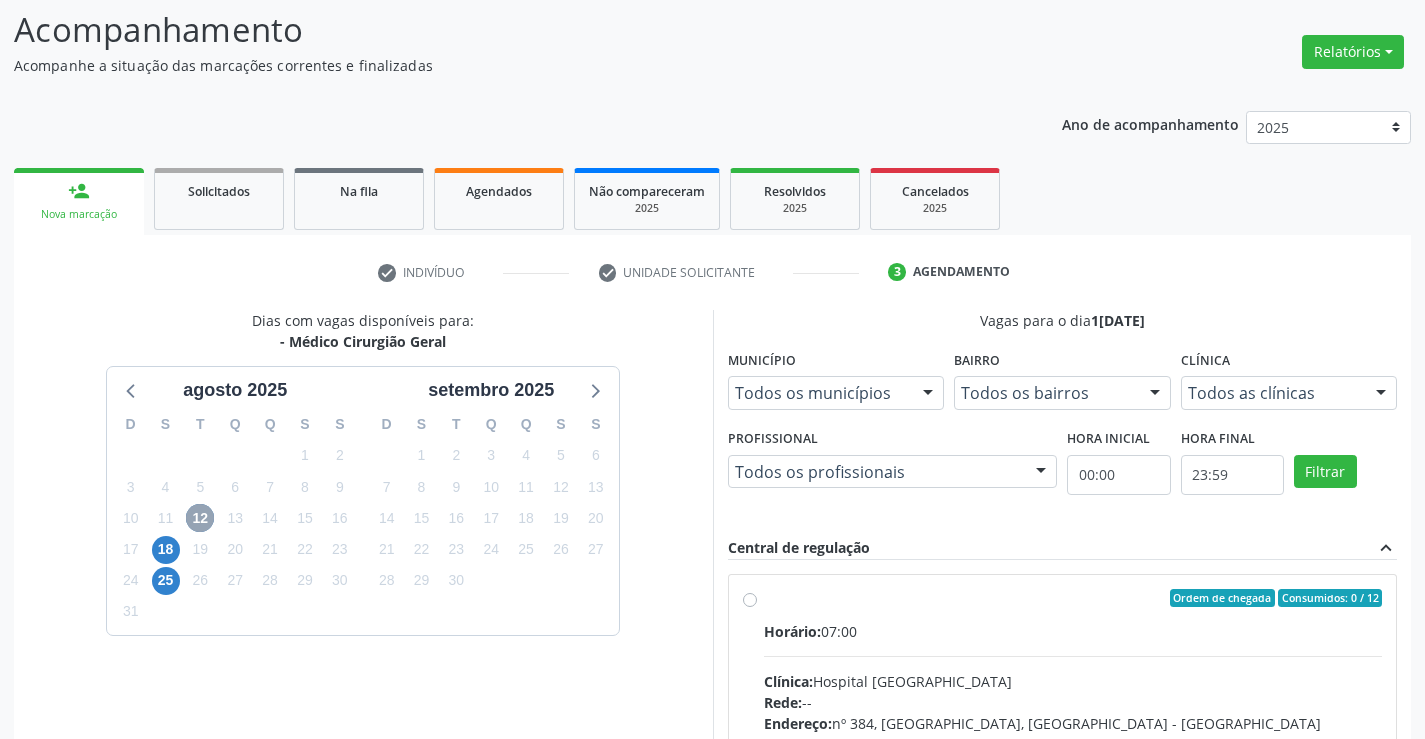 scroll, scrollTop: 420, scrollLeft: 0, axis: vertical 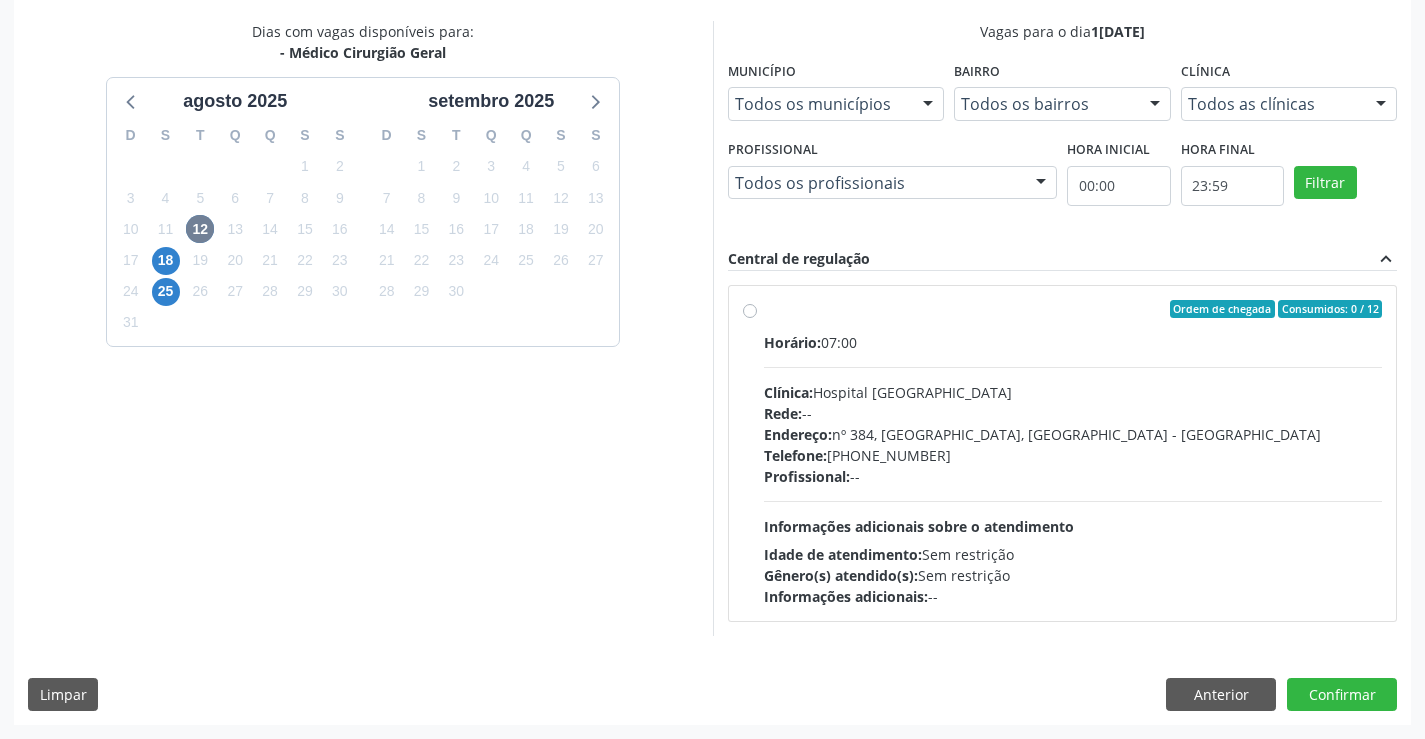 click on "Endereço:   nº 384, [GEOGRAPHIC_DATA], [GEOGRAPHIC_DATA] - [GEOGRAPHIC_DATA]" at bounding box center [1073, 434] 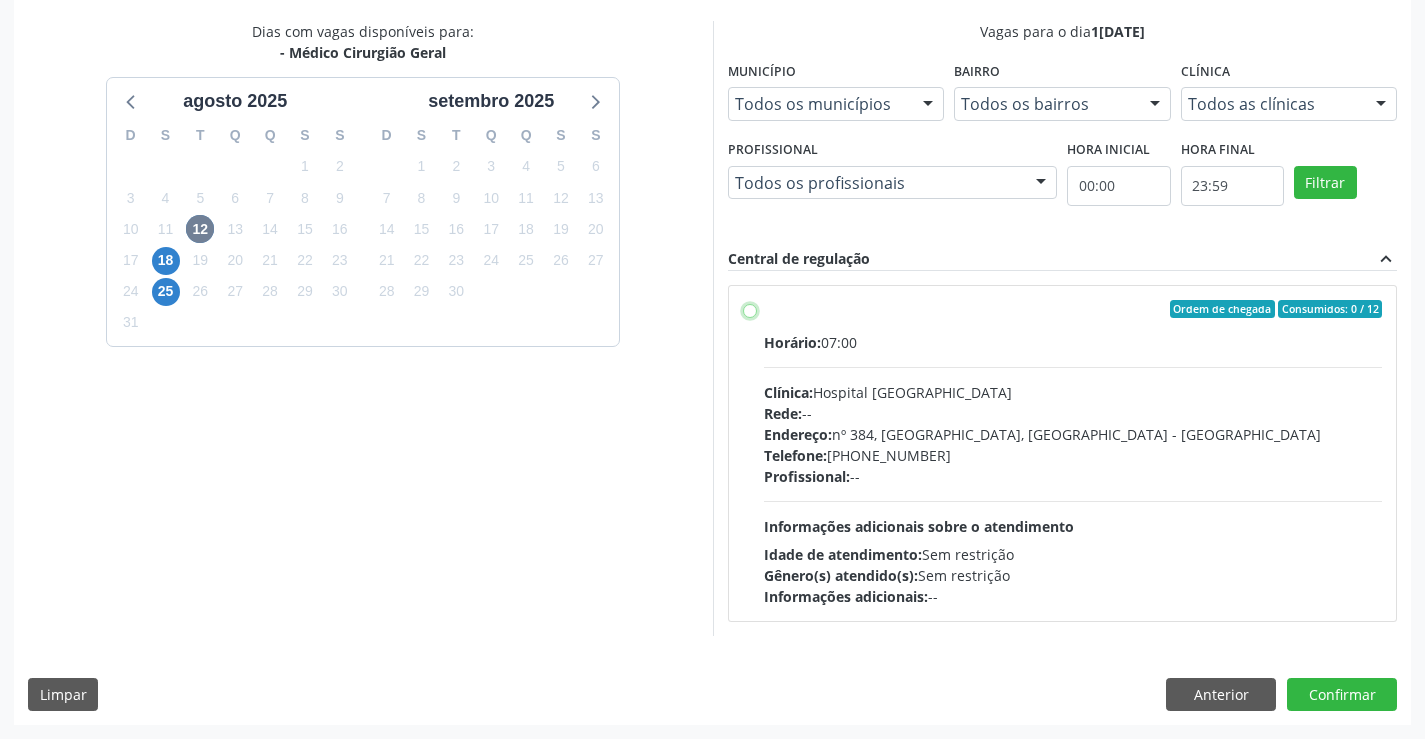 click on "Ordem de chegada
Consumidos: 0 / 12
Horário:   07:00
Clínica:  Hospital [GEOGRAPHIC_DATA]
Rede:
--
Endereço:   [STREET_ADDRESS]
Telefone:   [PHONE_NUMBER]
Profissional:
--
Informações adicionais sobre o atendimento
Idade de atendimento:
Sem restrição
Gênero(s) atendido(s):
Sem restrição
Informações adicionais:
--" at bounding box center (750, 309) 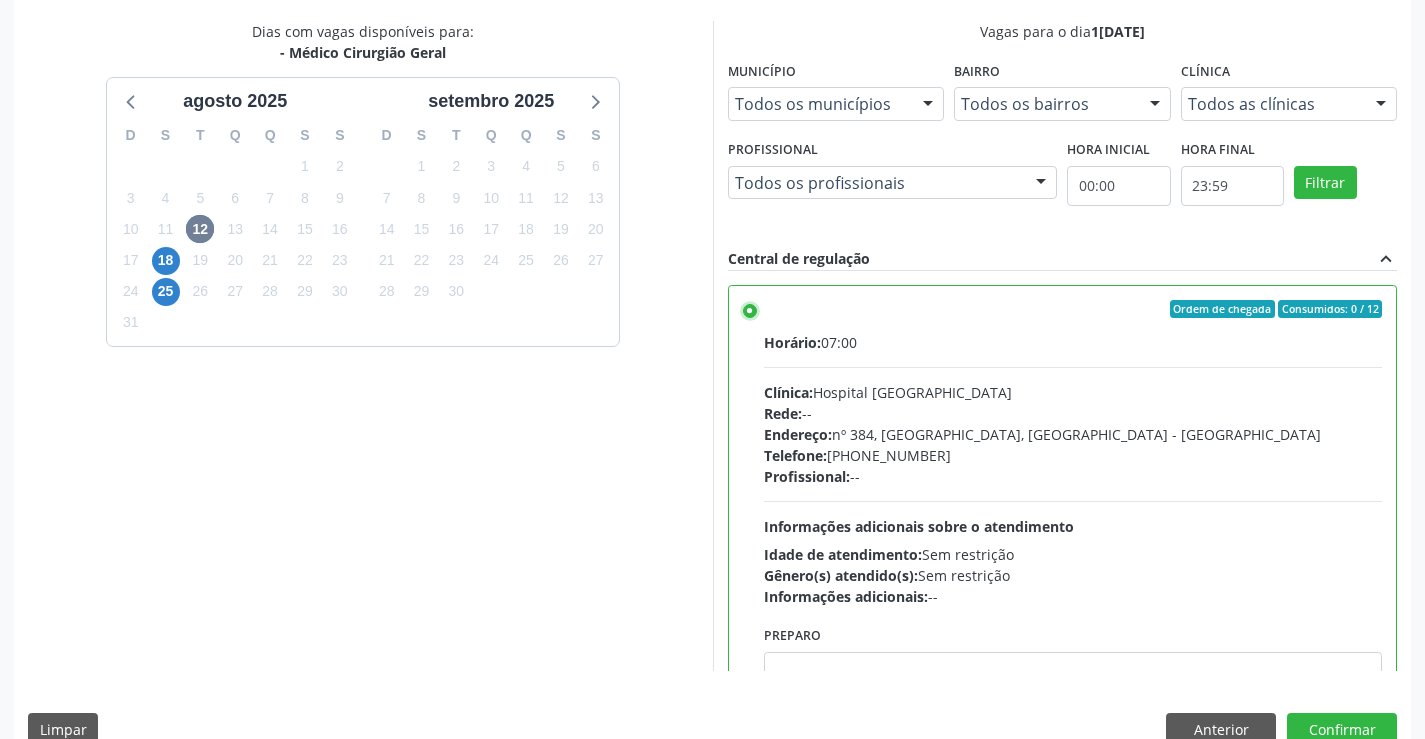 scroll, scrollTop: 456, scrollLeft: 0, axis: vertical 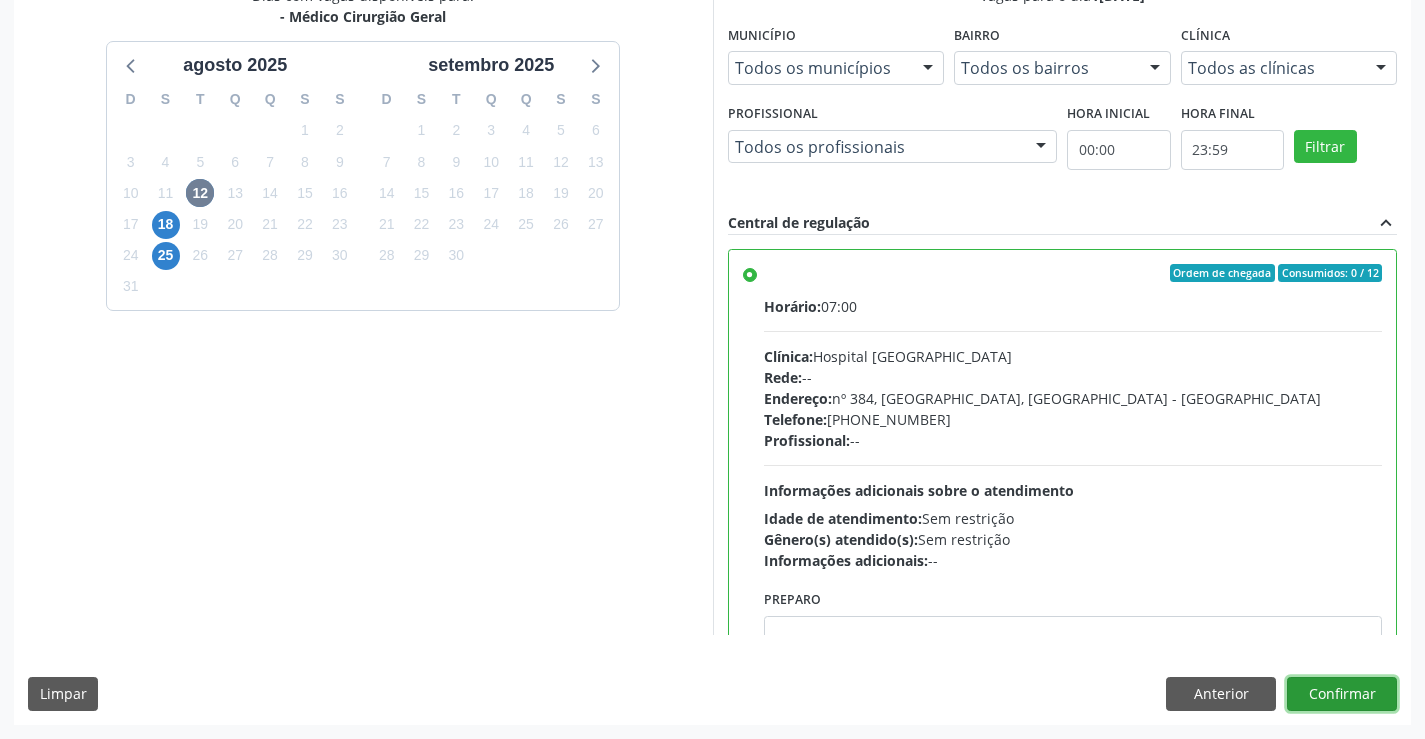 click on "Confirmar" at bounding box center [1342, 694] 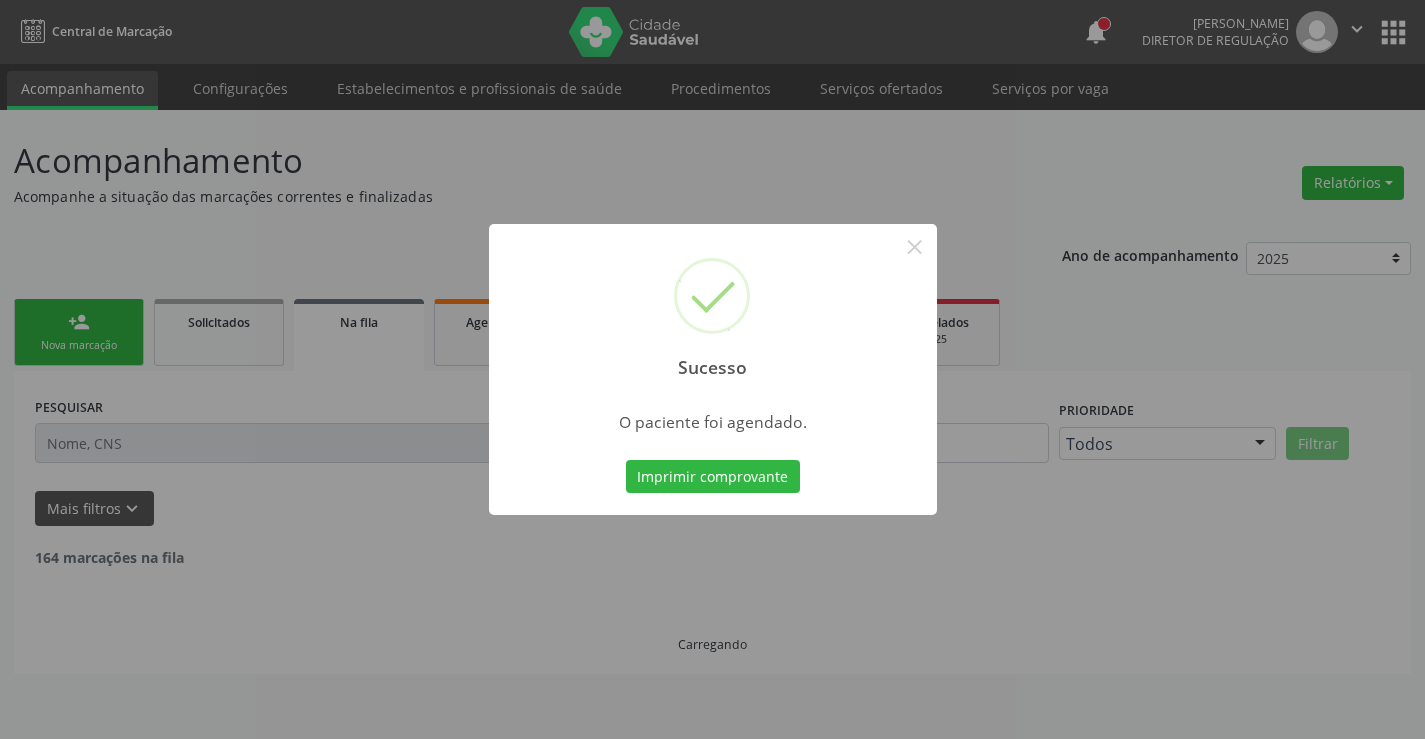 scroll, scrollTop: 0, scrollLeft: 0, axis: both 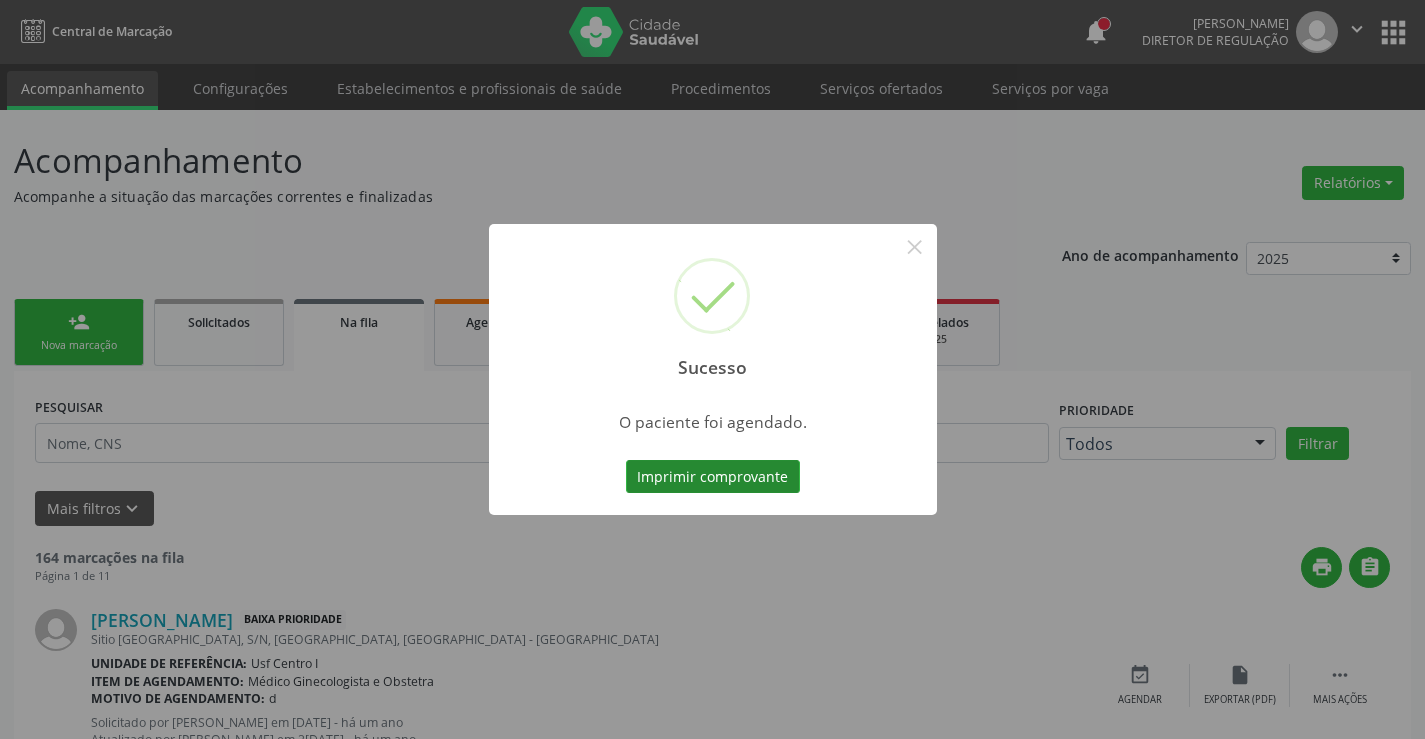 click on "Imprimir comprovante" at bounding box center [713, 477] 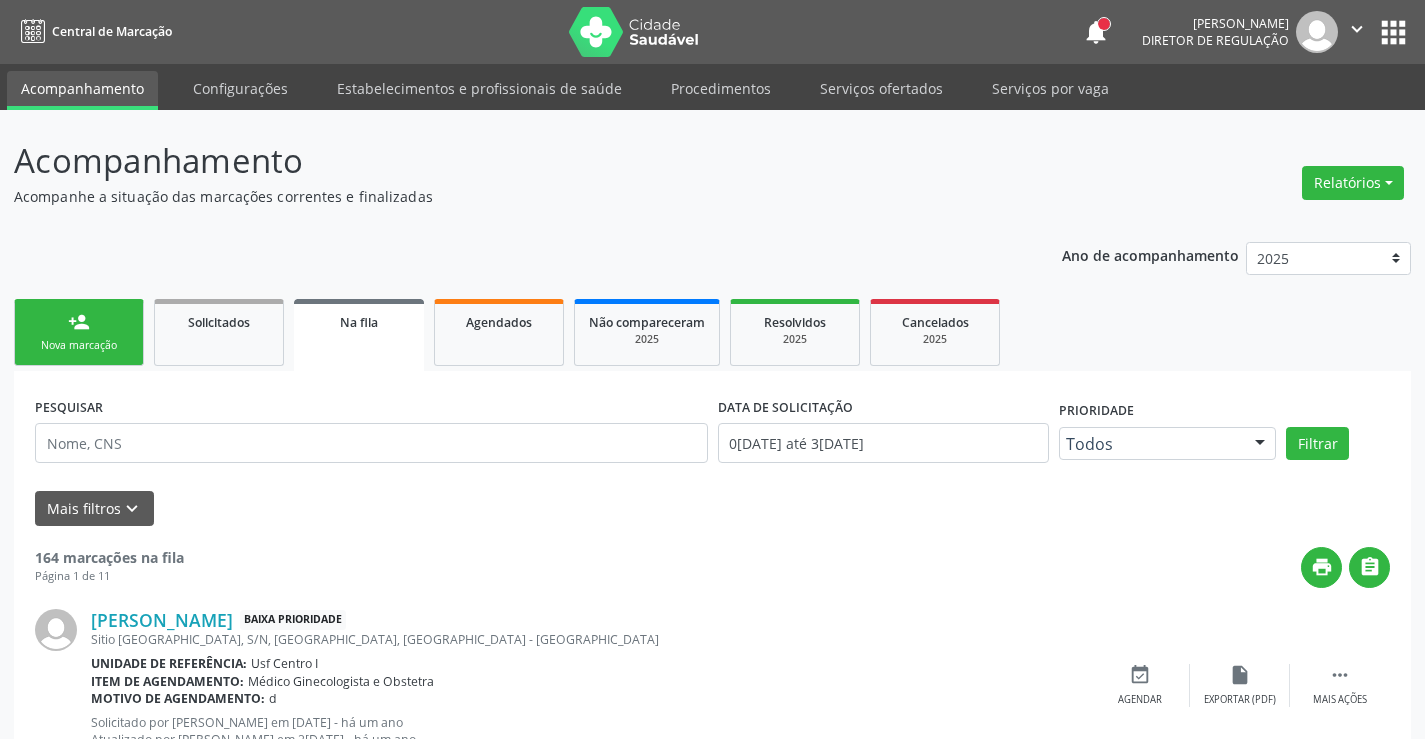 click on "person_add
Nova marcação" at bounding box center [79, 332] 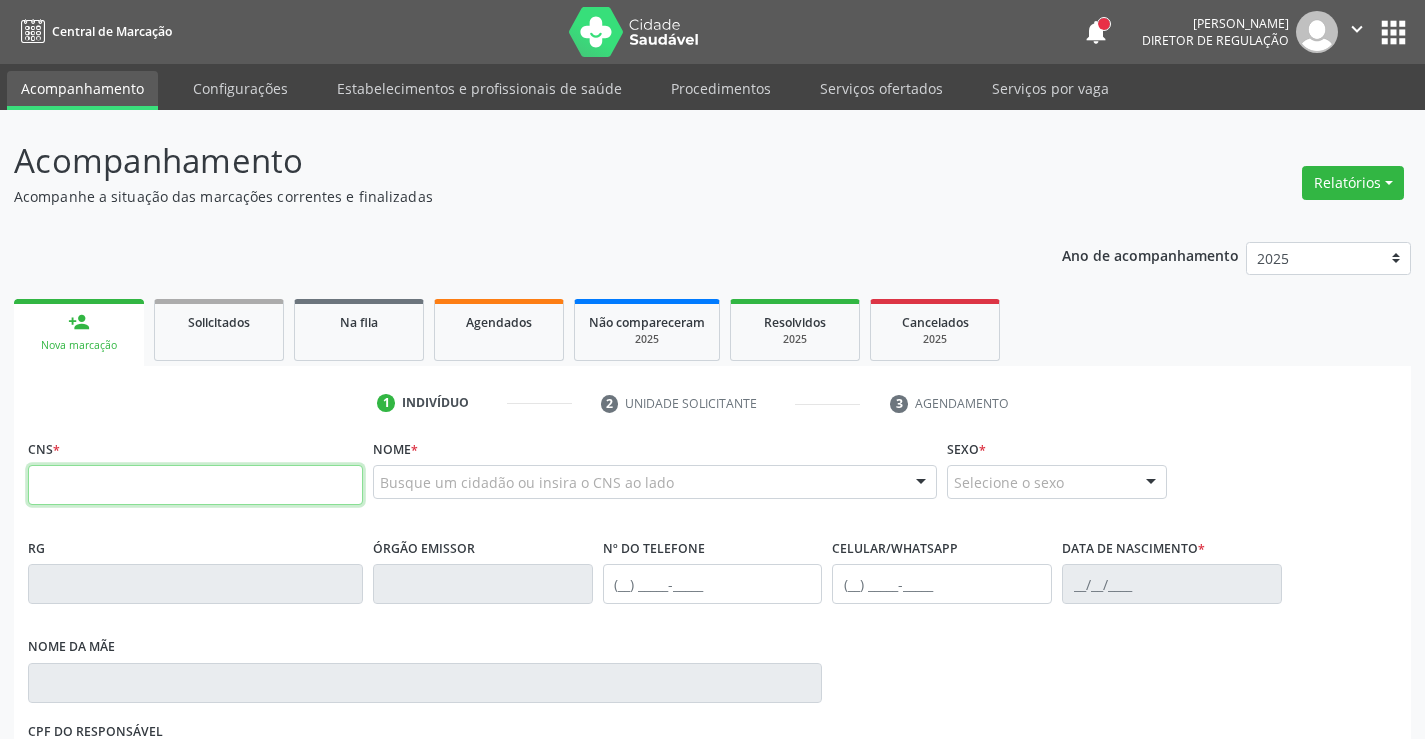 click at bounding box center (195, 485) 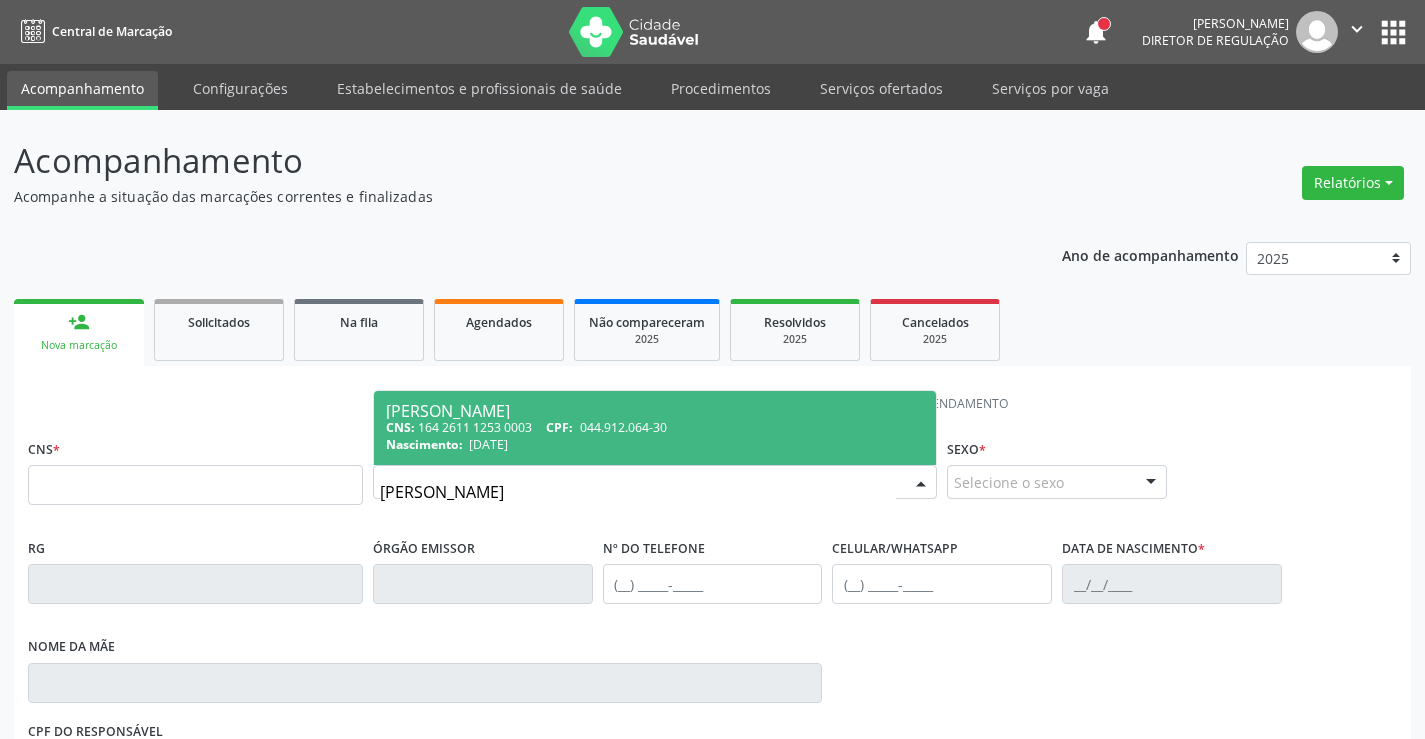 click on "Nascimento:
2[DATE]" at bounding box center (655, 444) 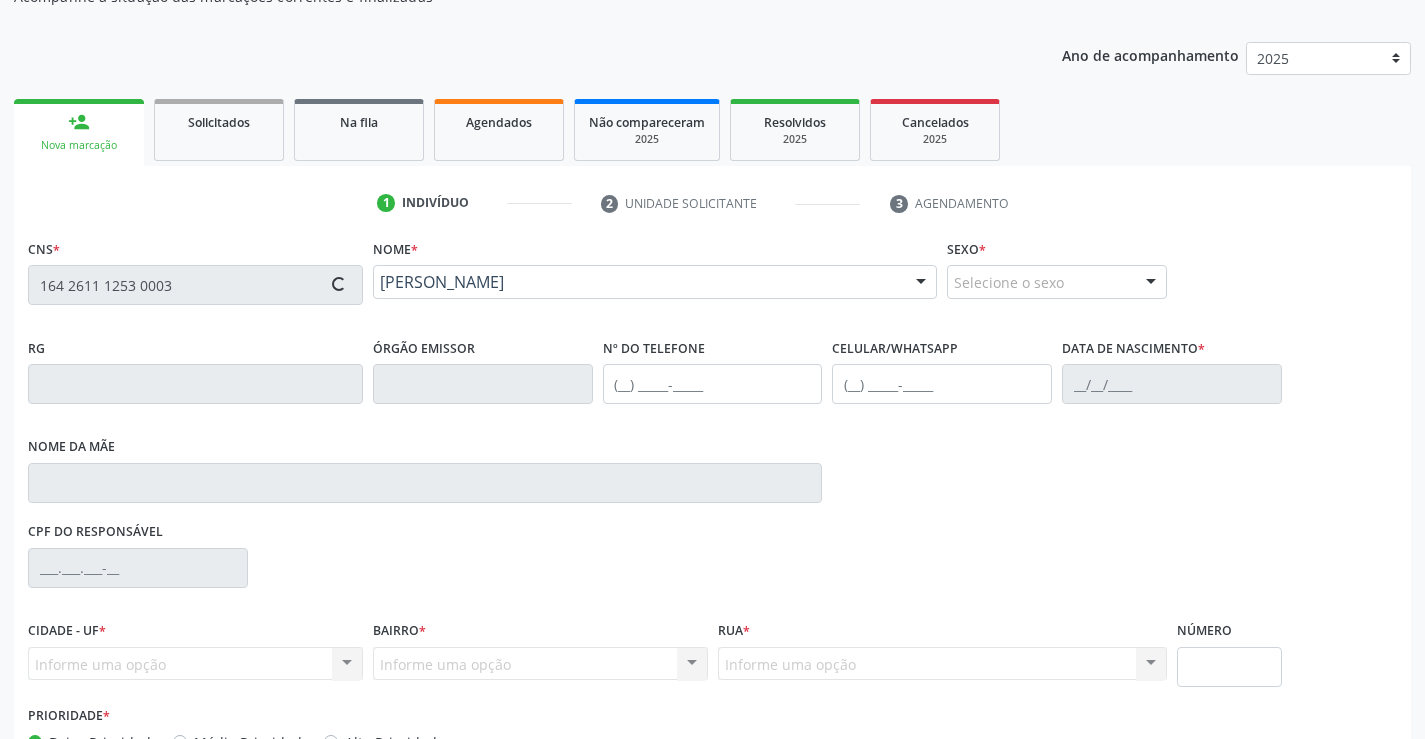 scroll, scrollTop: 331, scrollLeft: 0, axis: vertical 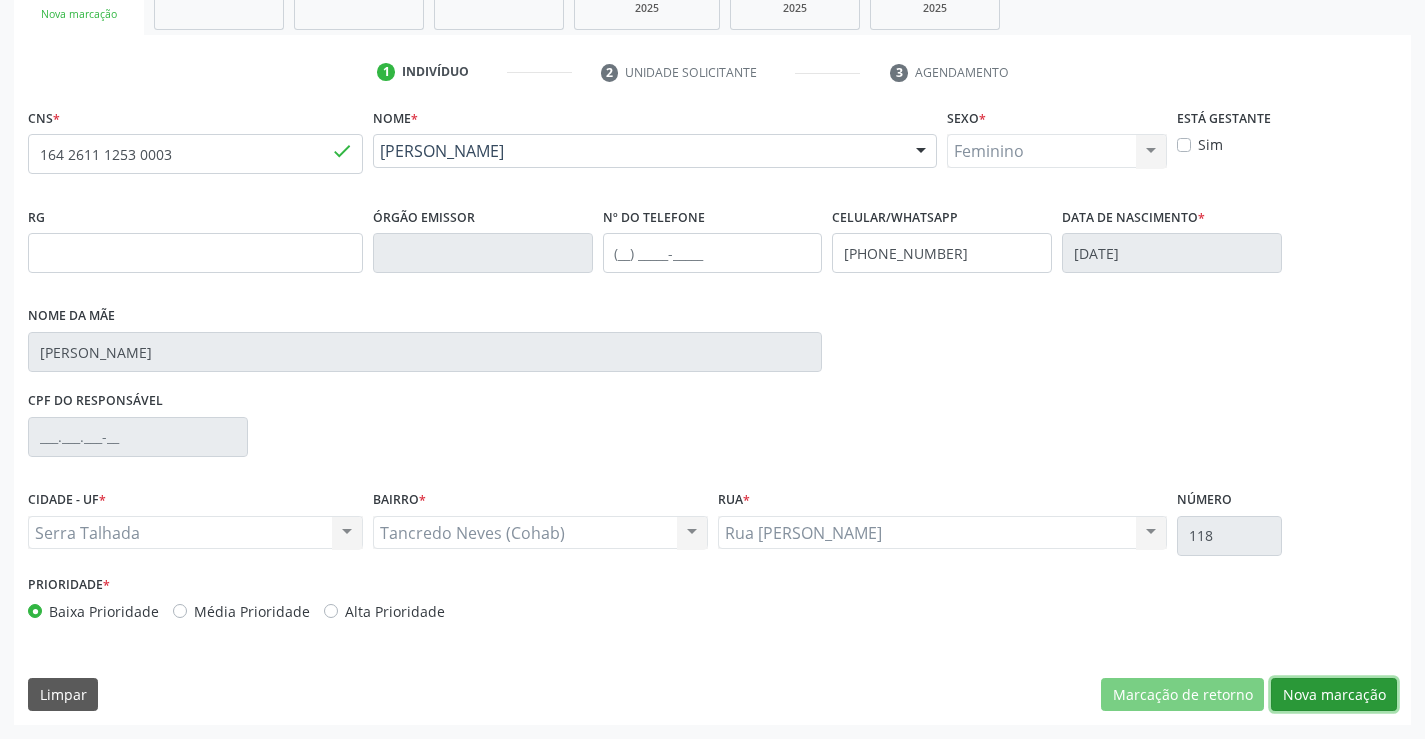 click on "Nova marcação" at bounding box center [1334, 695] 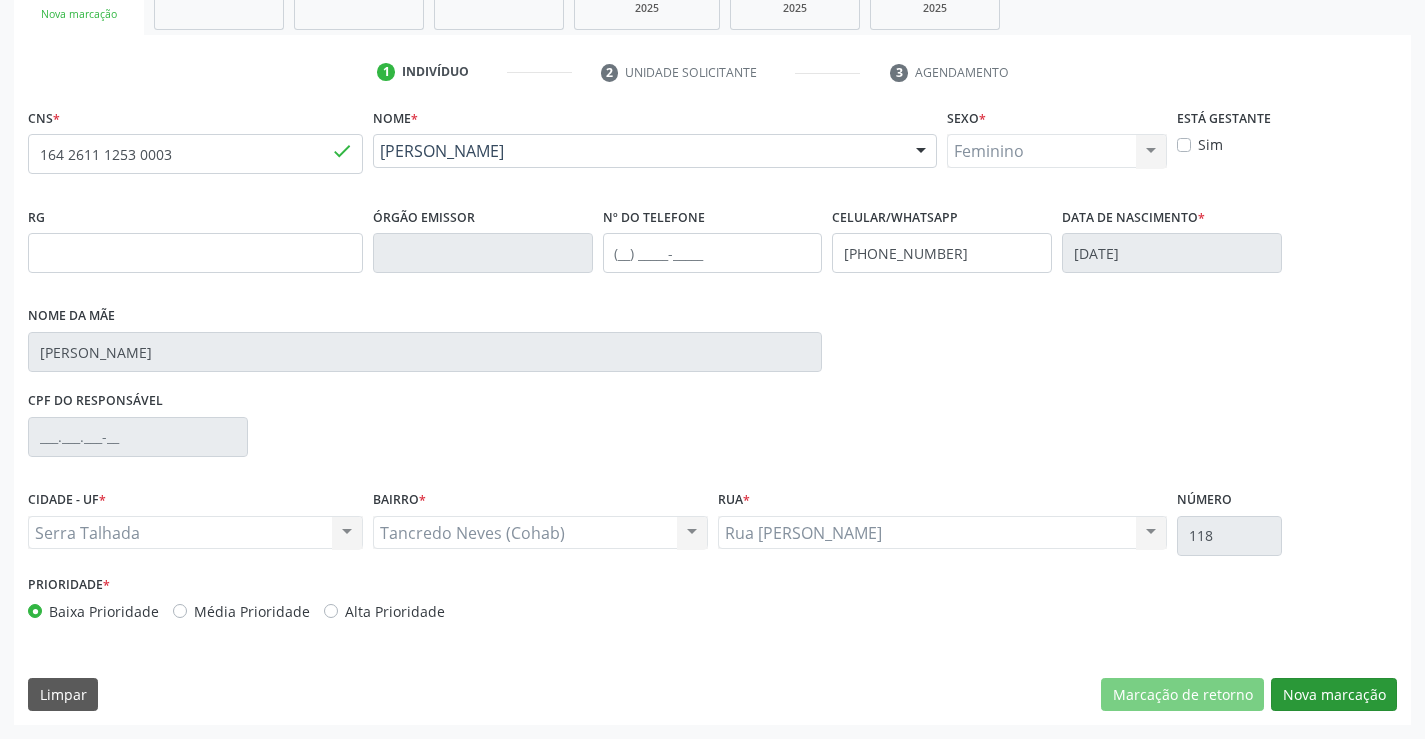scroll, scrollTop: 167, scrollLeft: 0, axis: vertical 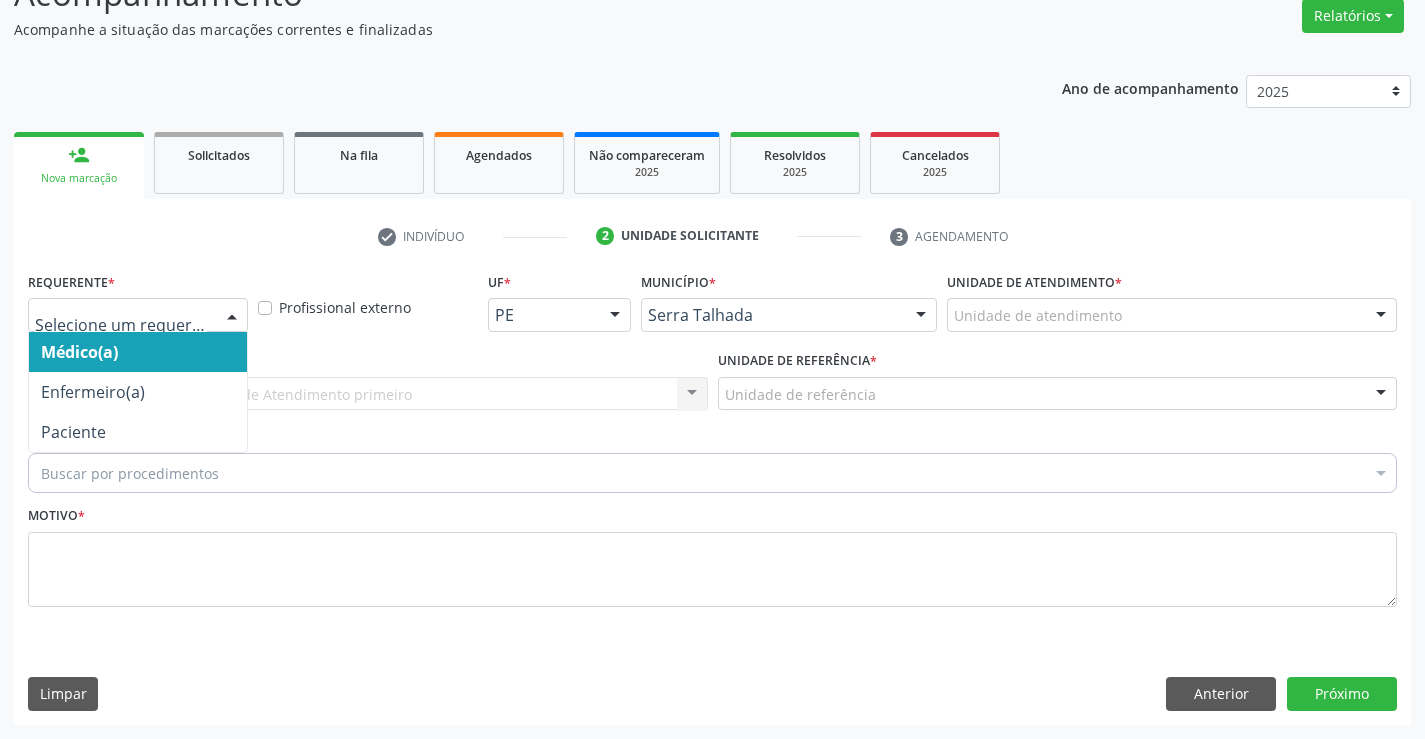 click at bounding box center (232, 316) 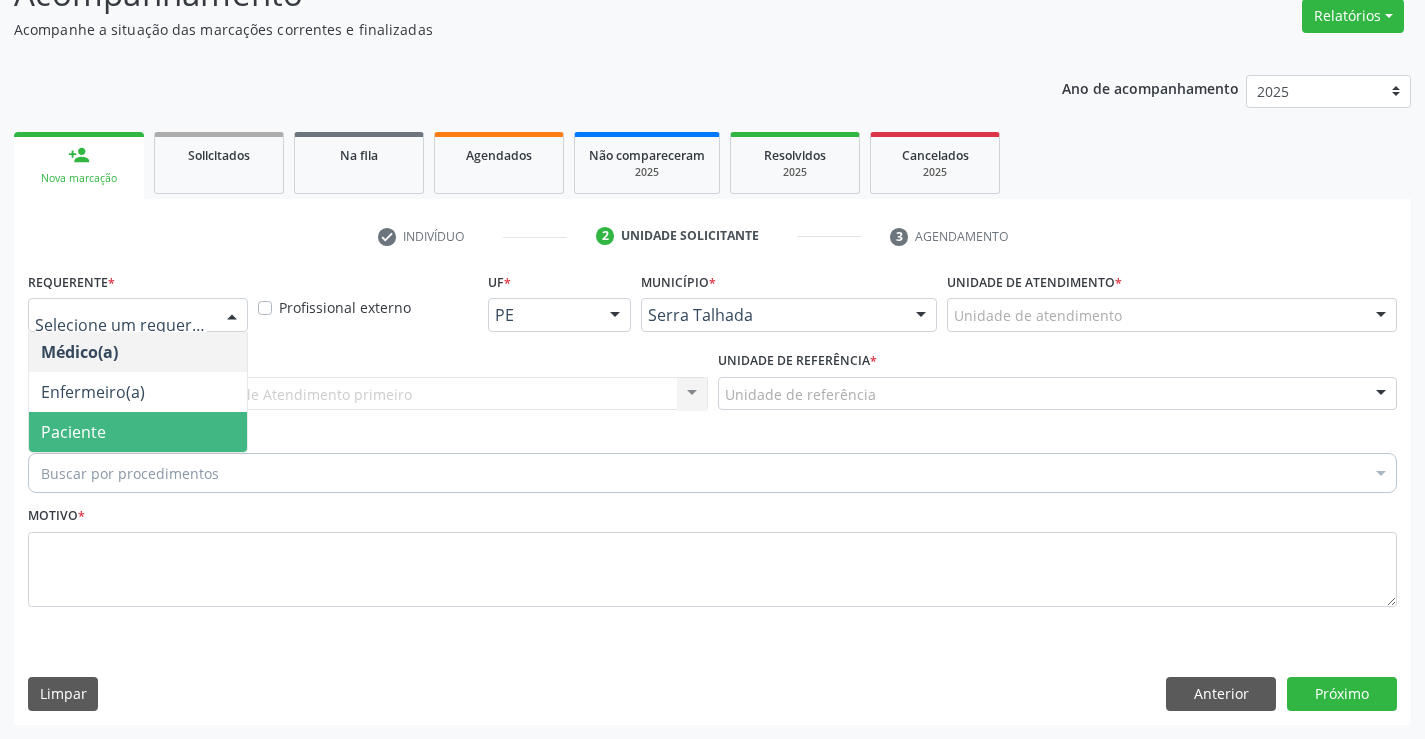 click on "Paciente" at bounding box center (138, 432) 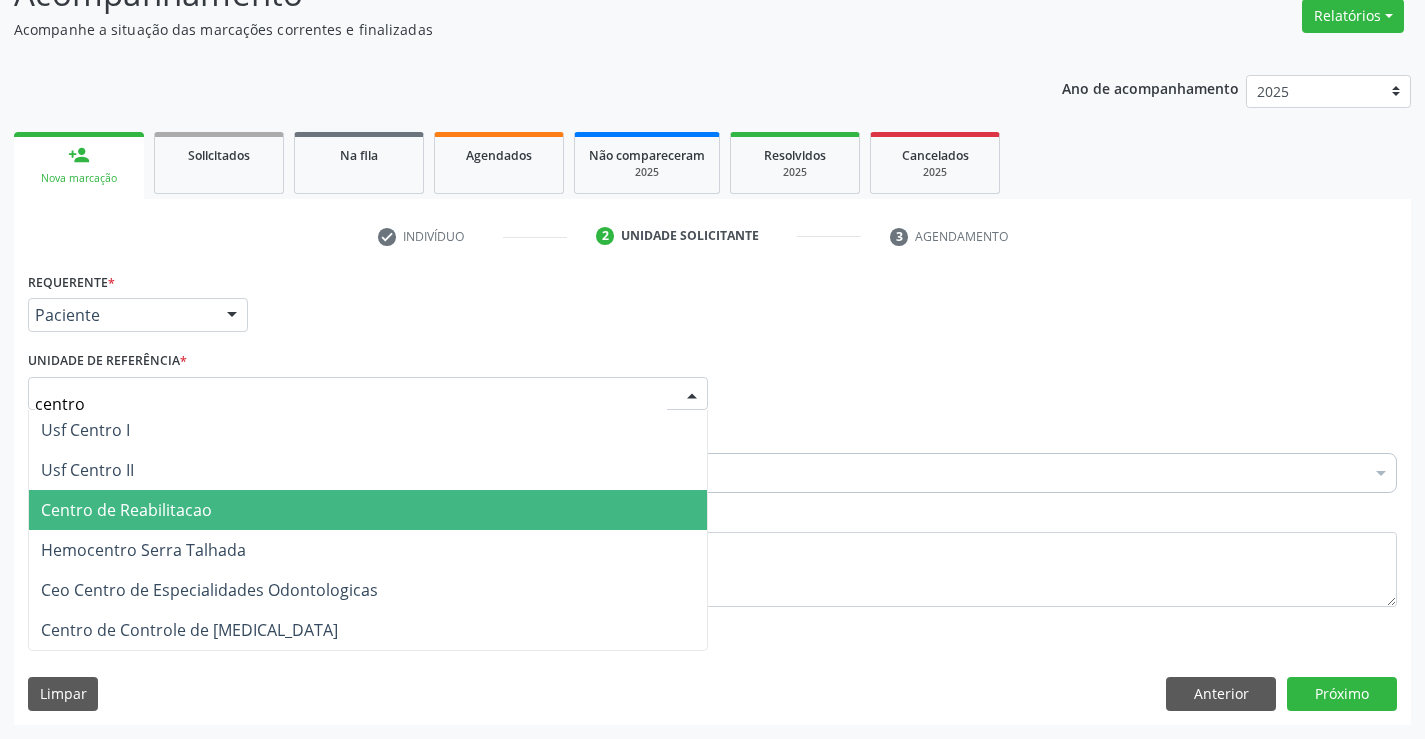 click on "Centro de Reabilitacao" at bounding box center (126, 510) 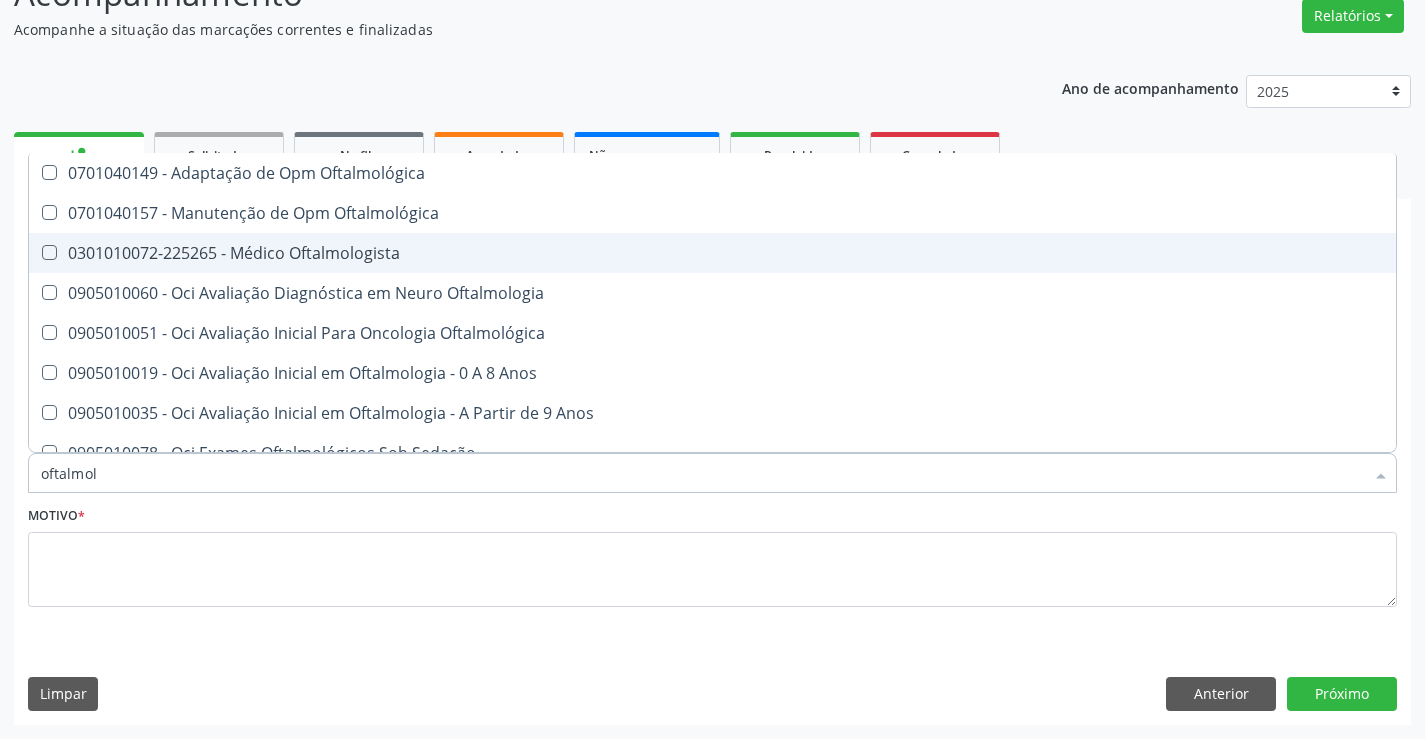 click on "0301010072-225265 - Médico Oftalmologista" at bounding box center (712, 253) 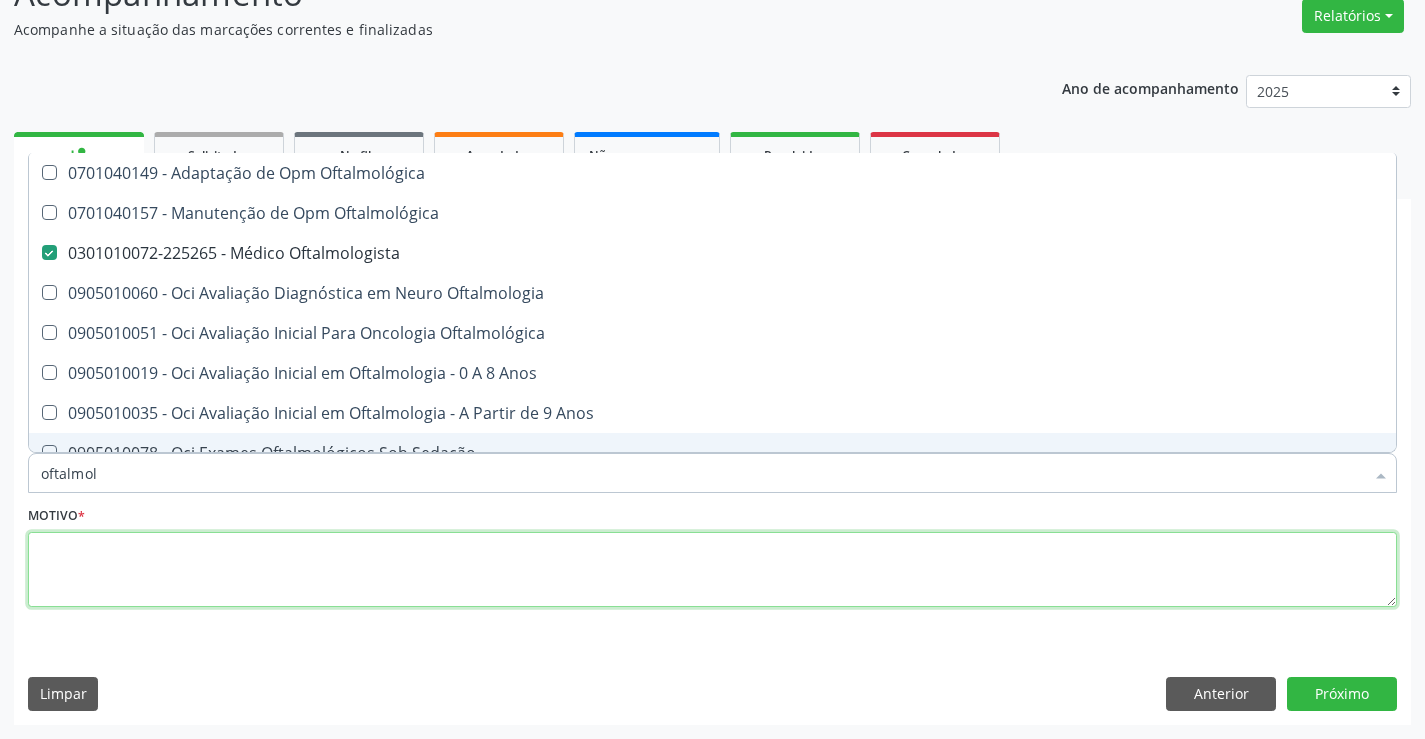 click at bounding box center [712, 570] 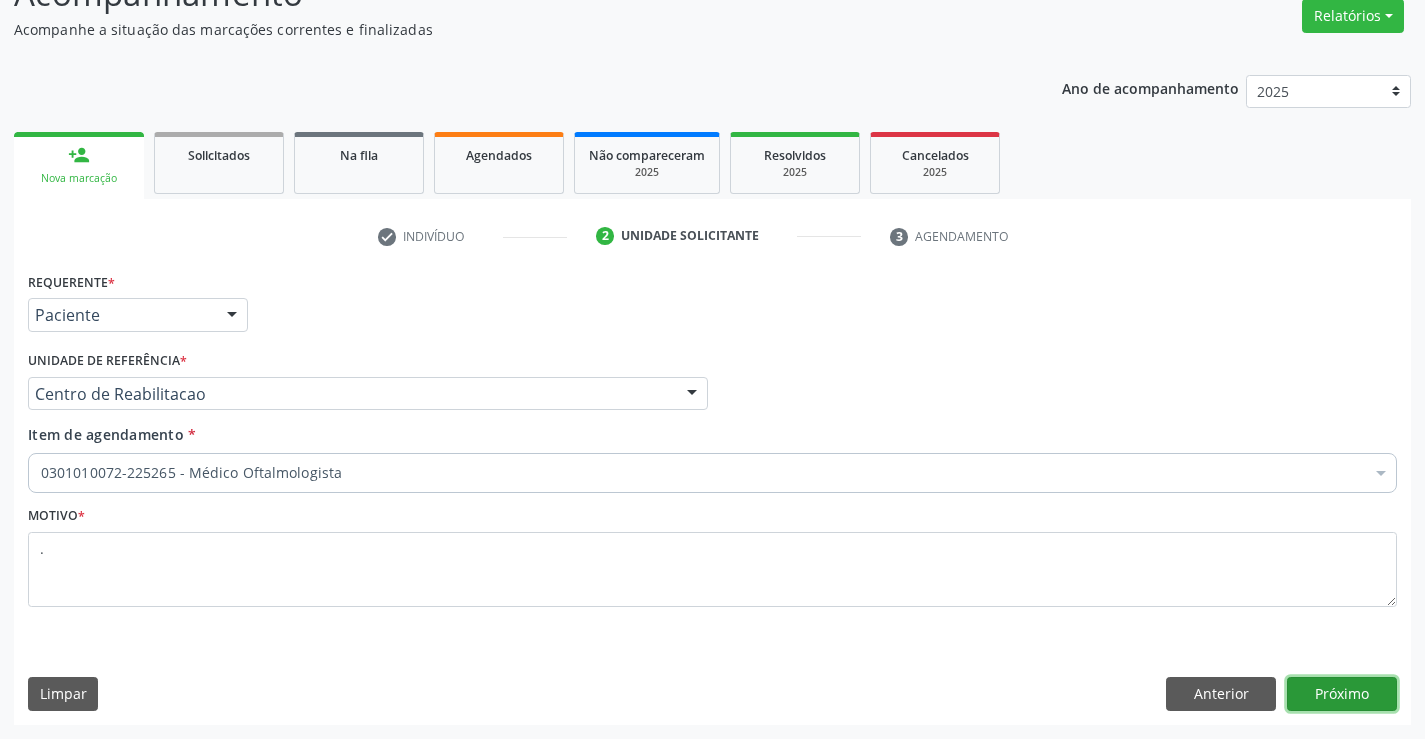 click on "Próximo" at bounding box center [1342, 694] 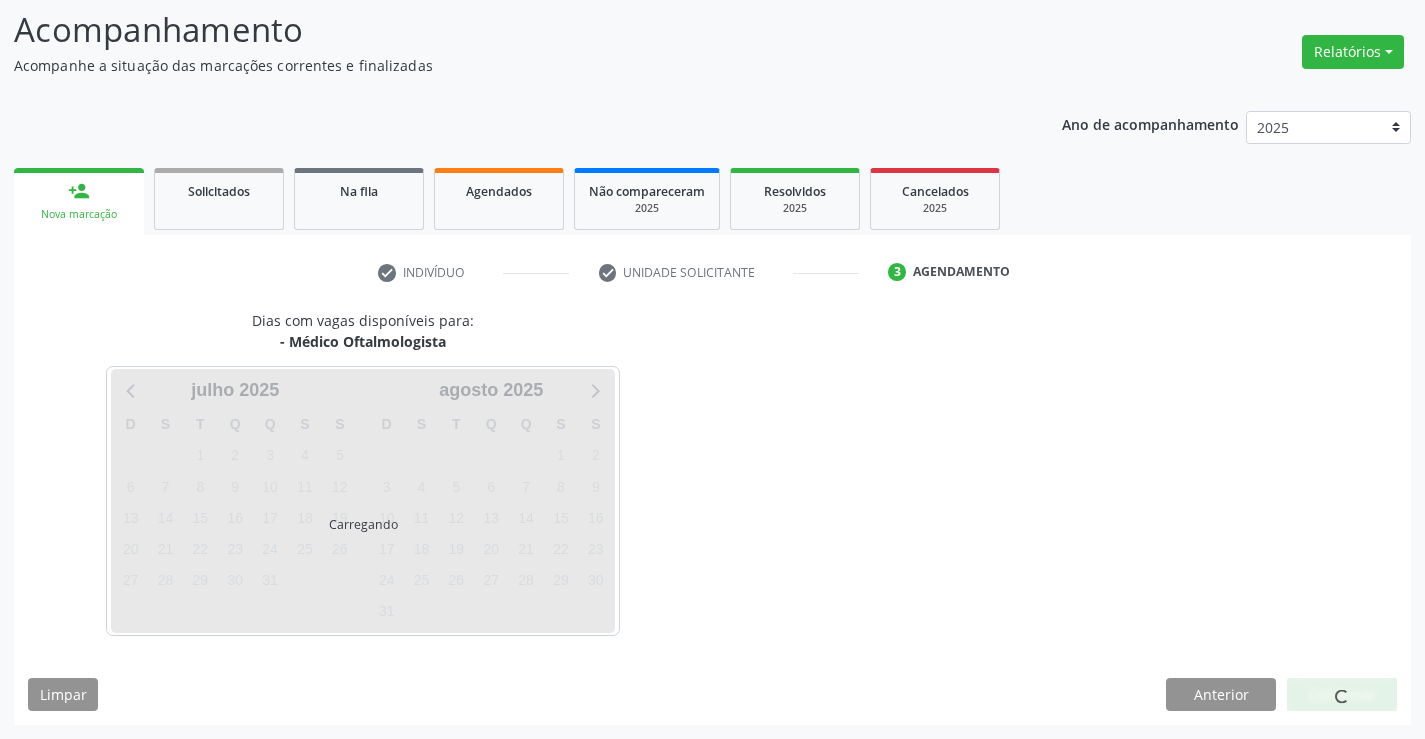 scroll, scrollTop: 131, scrollLeft: 0, axis: vertical 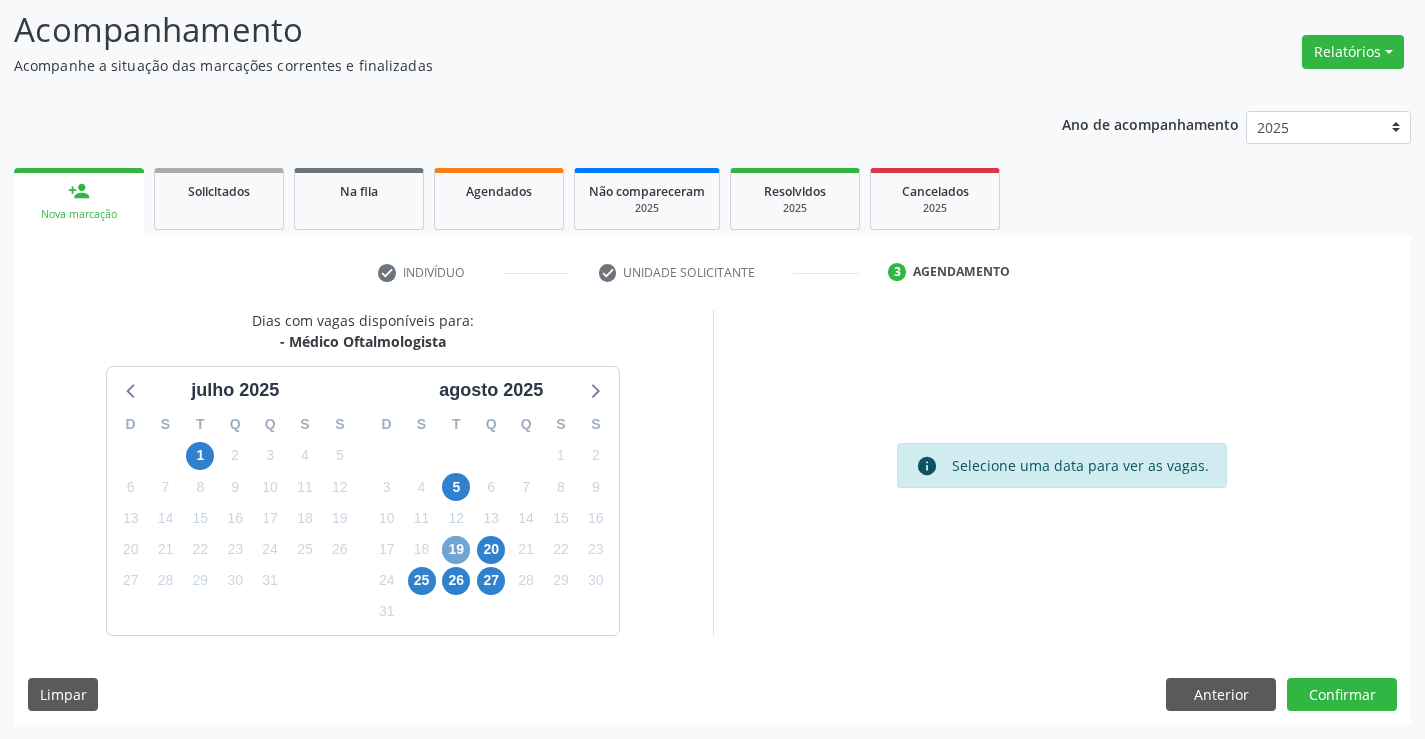 click on "19" at bounding box center (456, 550) 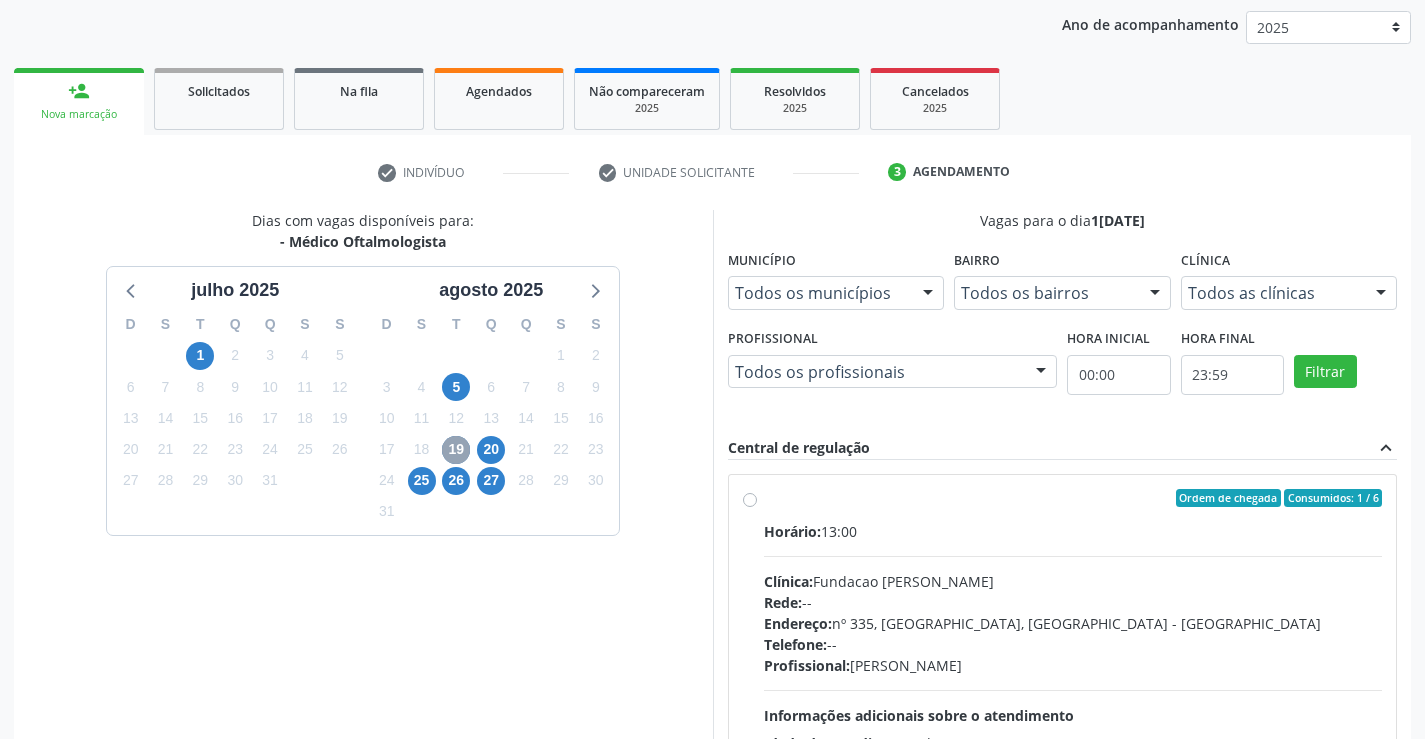 scroll, scrollTop: 431, scrollLeft: 0, axis: vertical 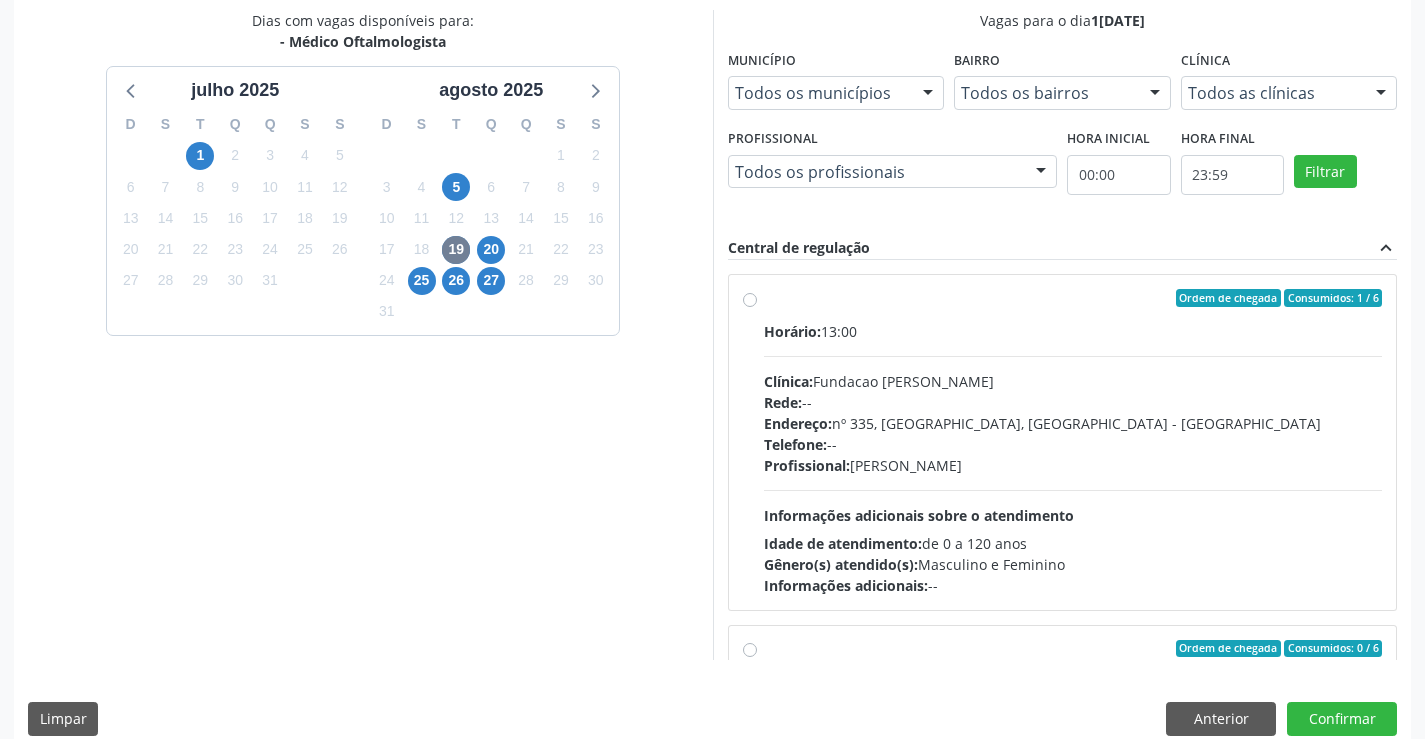 click on "Telefone:   --" at bounding box center (1073, 444) 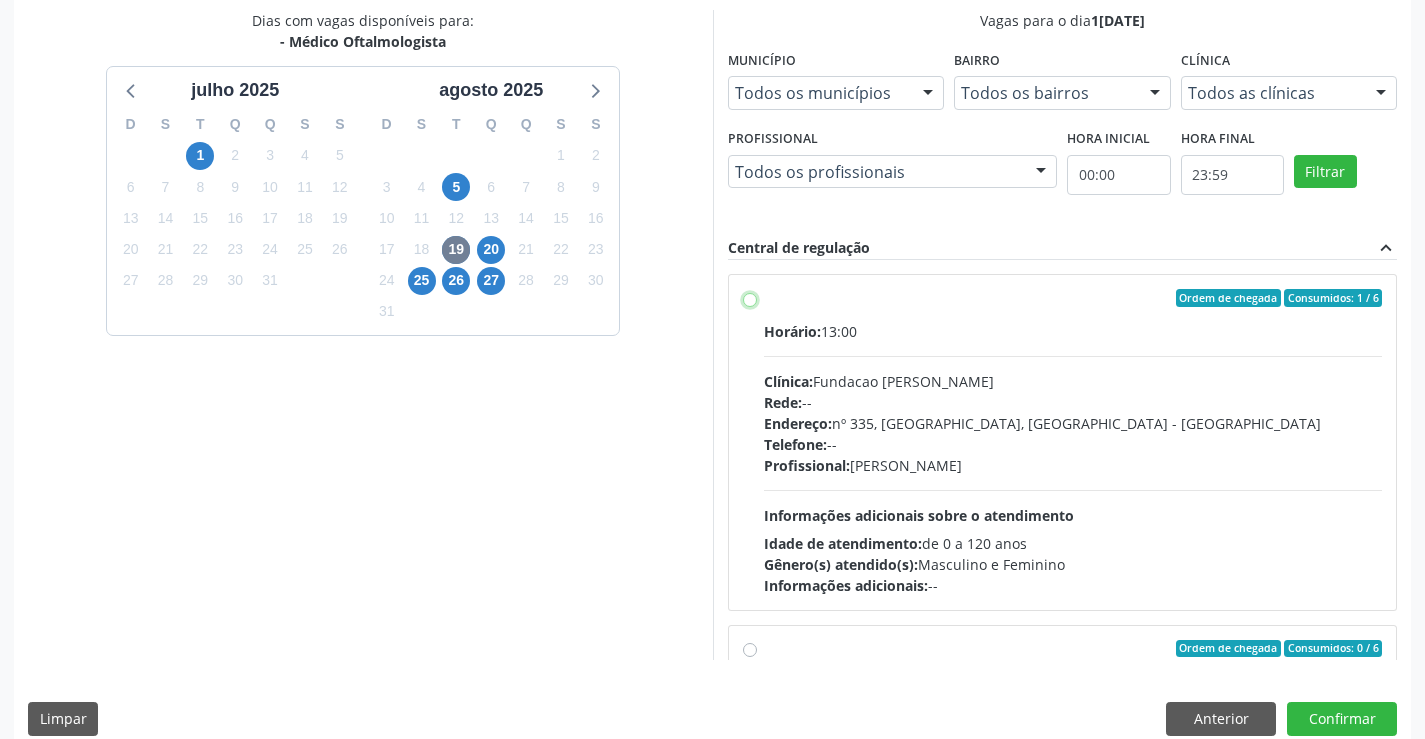 click on "Ordem de chegada
Consumidos: 1 / 6
Horário:   13:00
Clínica:  Fundacao [PERSON_NAME]
Rede:
--
Endereço:   [STREET_ADDRESS]
Telefone:   --
Profissional:
[PERSON_NAME]
Informações adicionais sobre o atendimento
Idade de atendimento:
de 0 a 120 anos
Gênero(s) atendido(s):
Masculino e Feminino
Informações adicionais:
--" at bounding box center [750, 298] 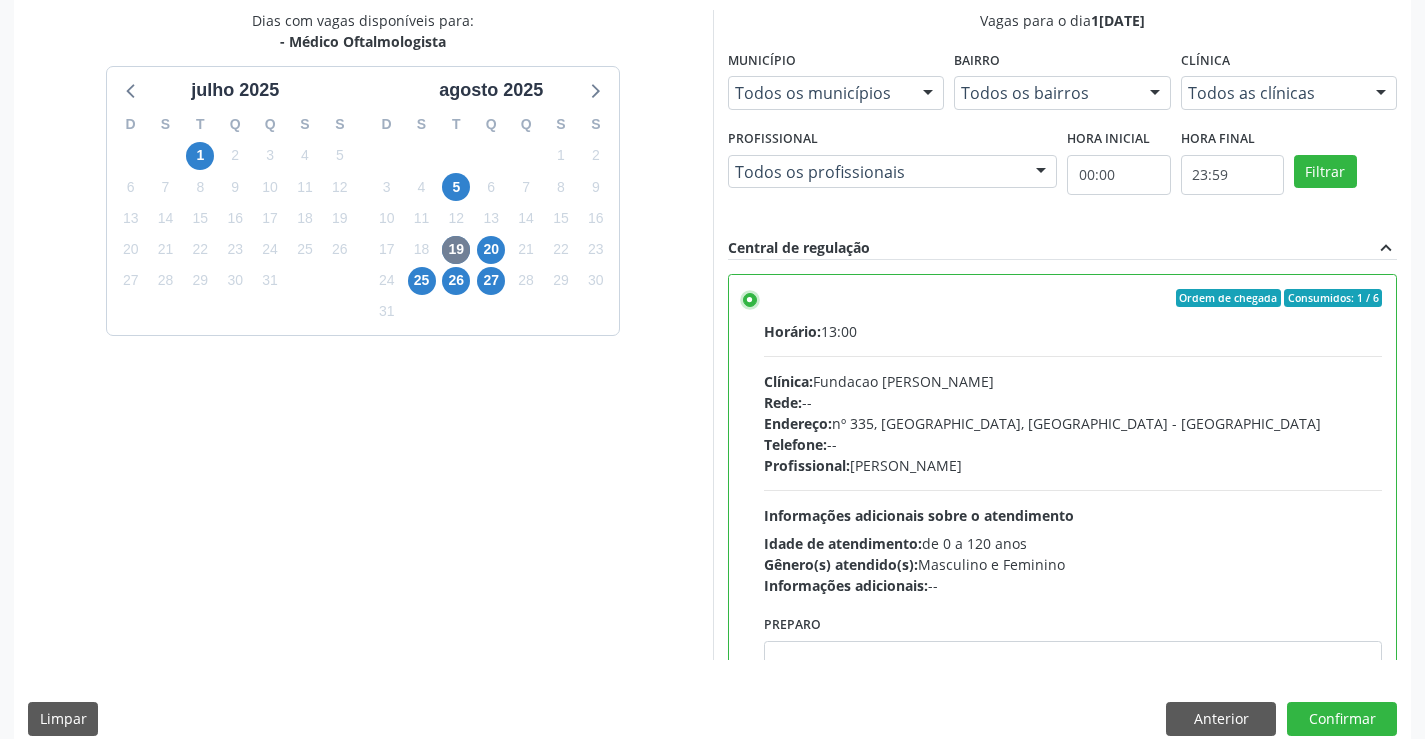 scroll, scrollTop: 456, scrollLeft: 0, axis: vertical 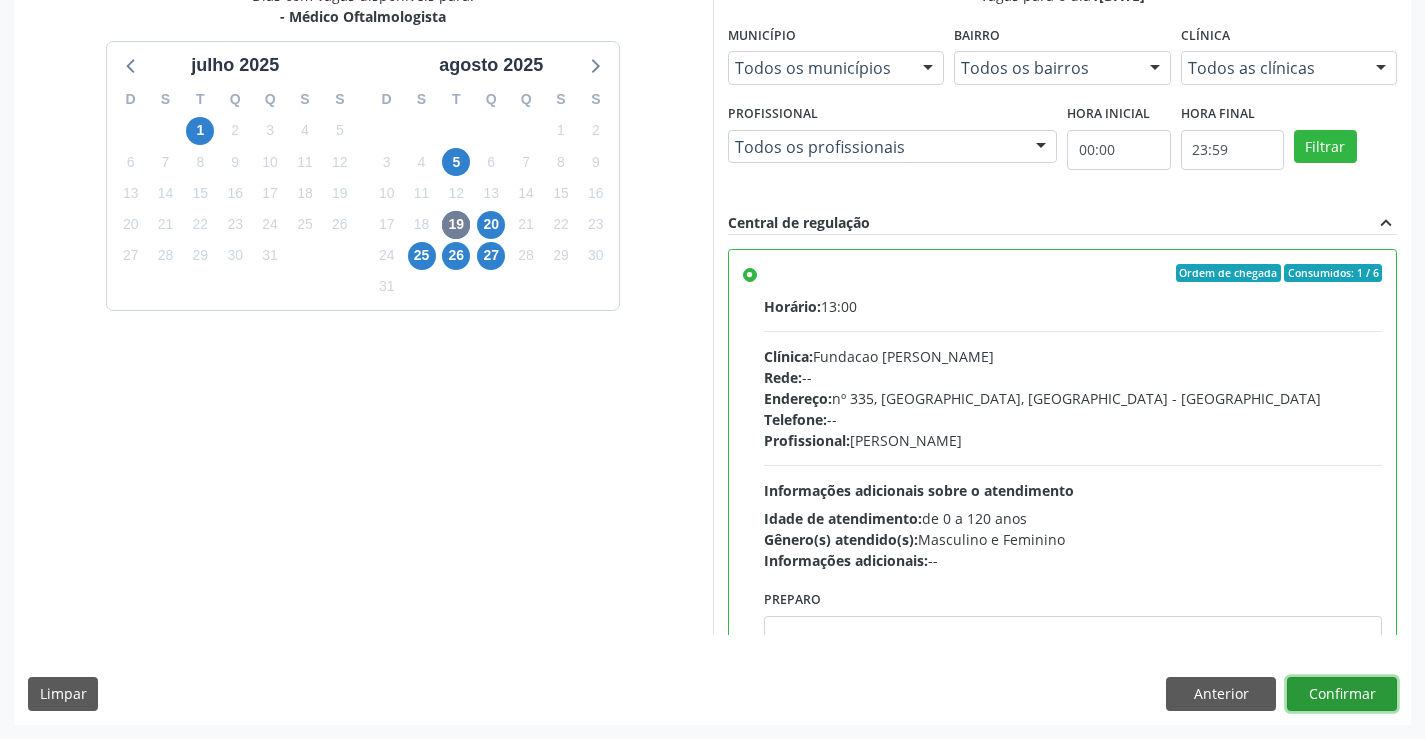 click on "Confirmar" at bounding box center (1342, 694) 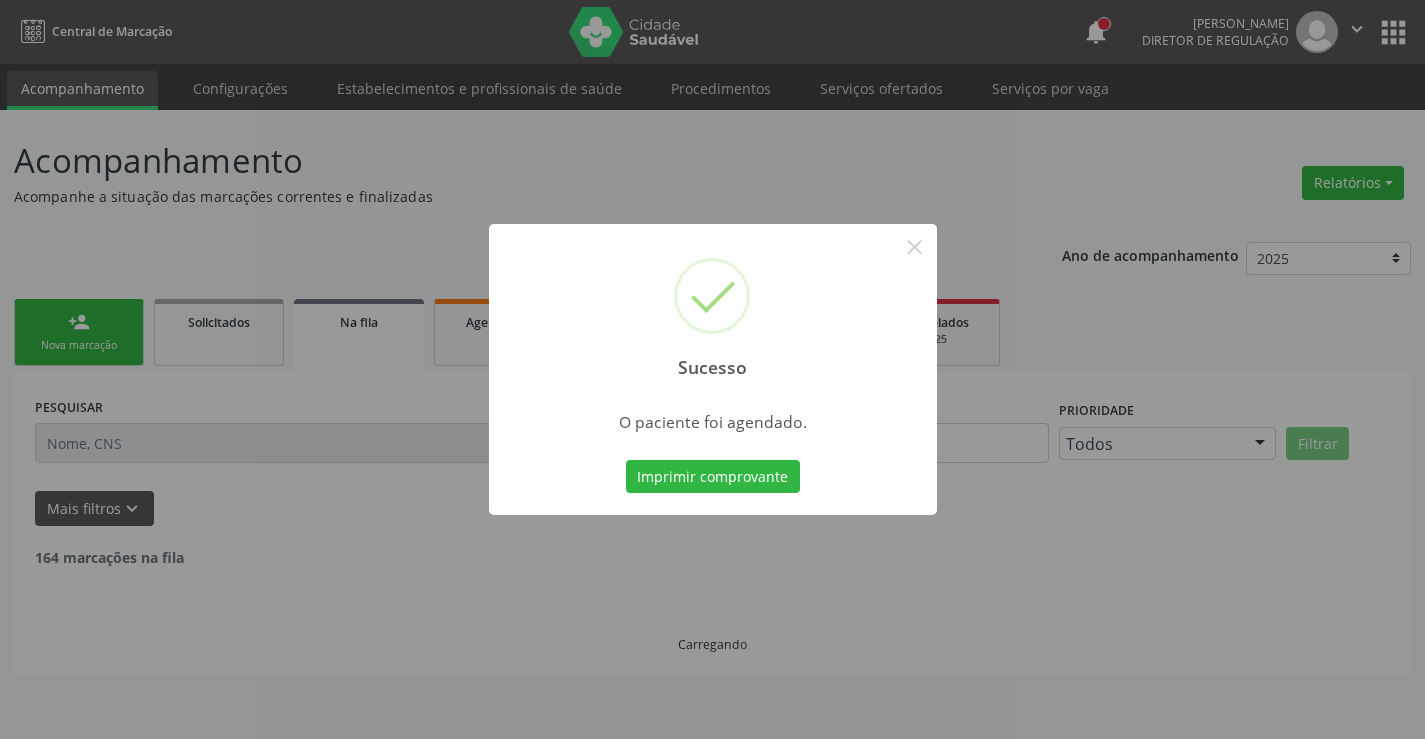 scroll, scrollTop: 0, scrollLeft: 0, axis: both 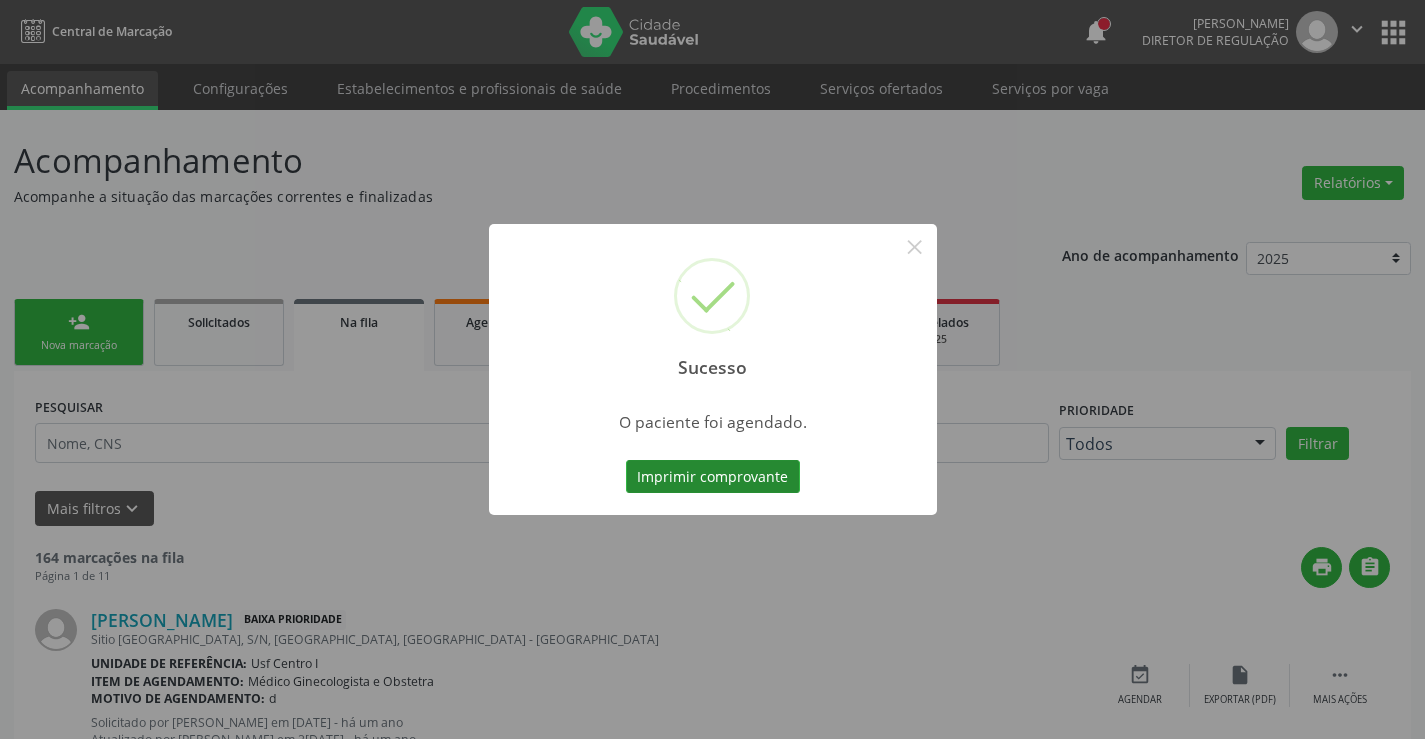 click on "Imprimir comprovante" at bounding box center (713, 477) 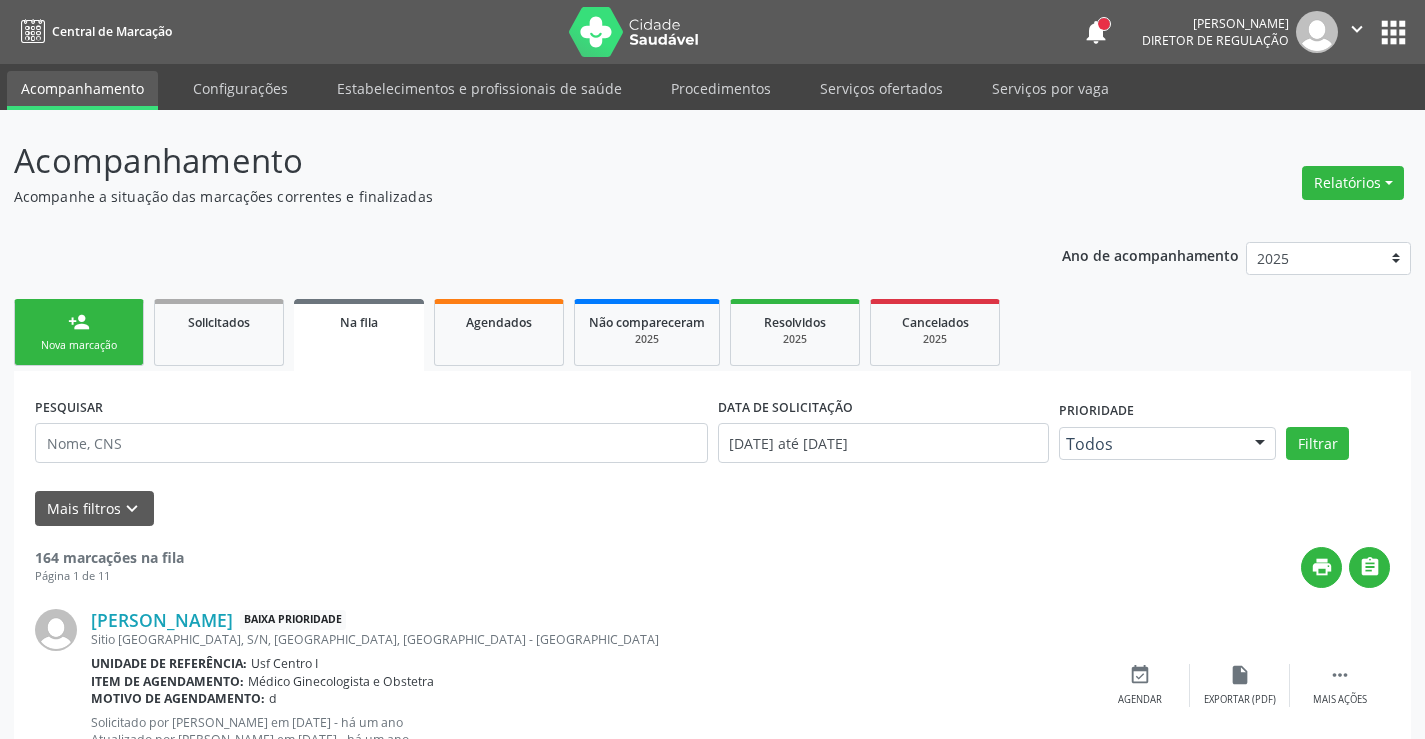scroll, scrollTop: 0, scrollLeft: 0, axis: both 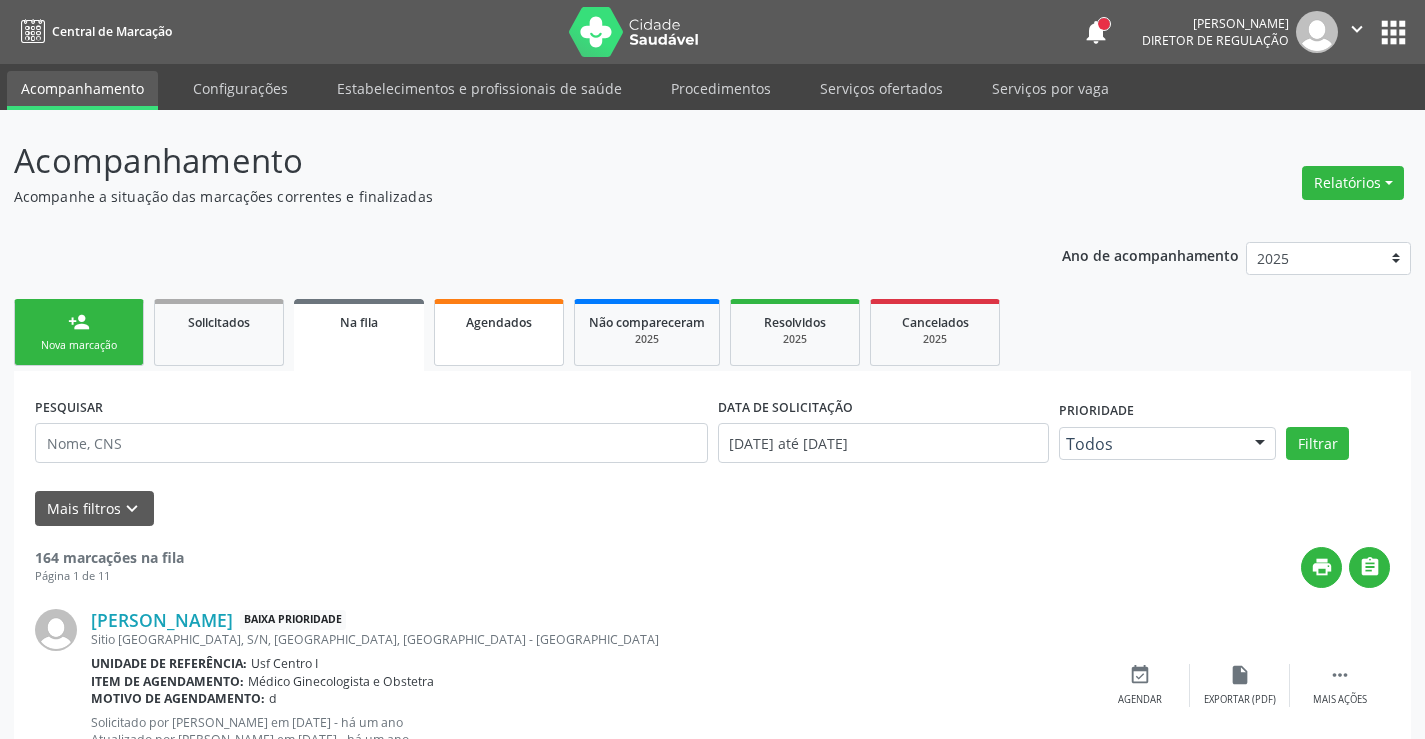 click on "Agendados" at bounding box center (499, 332) 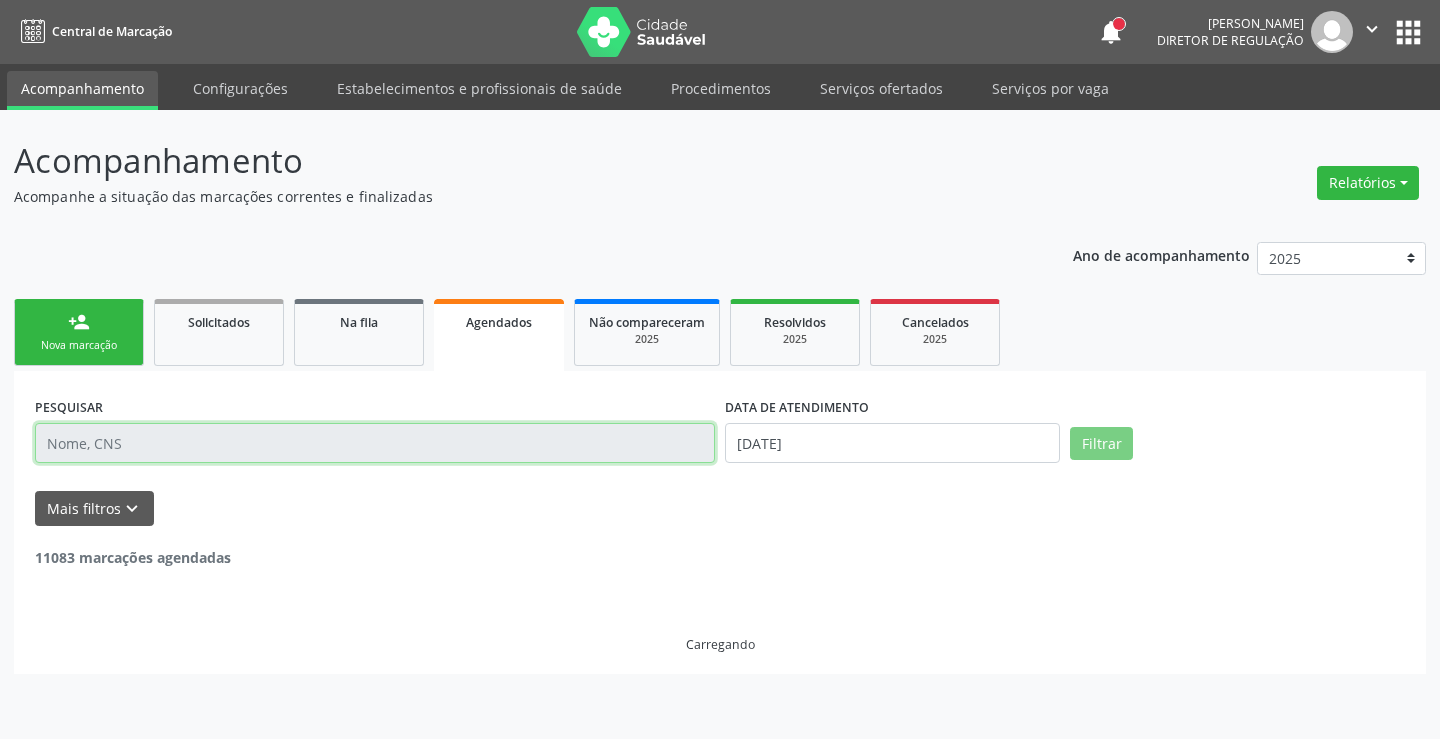 click at bounding box center [375, 443] 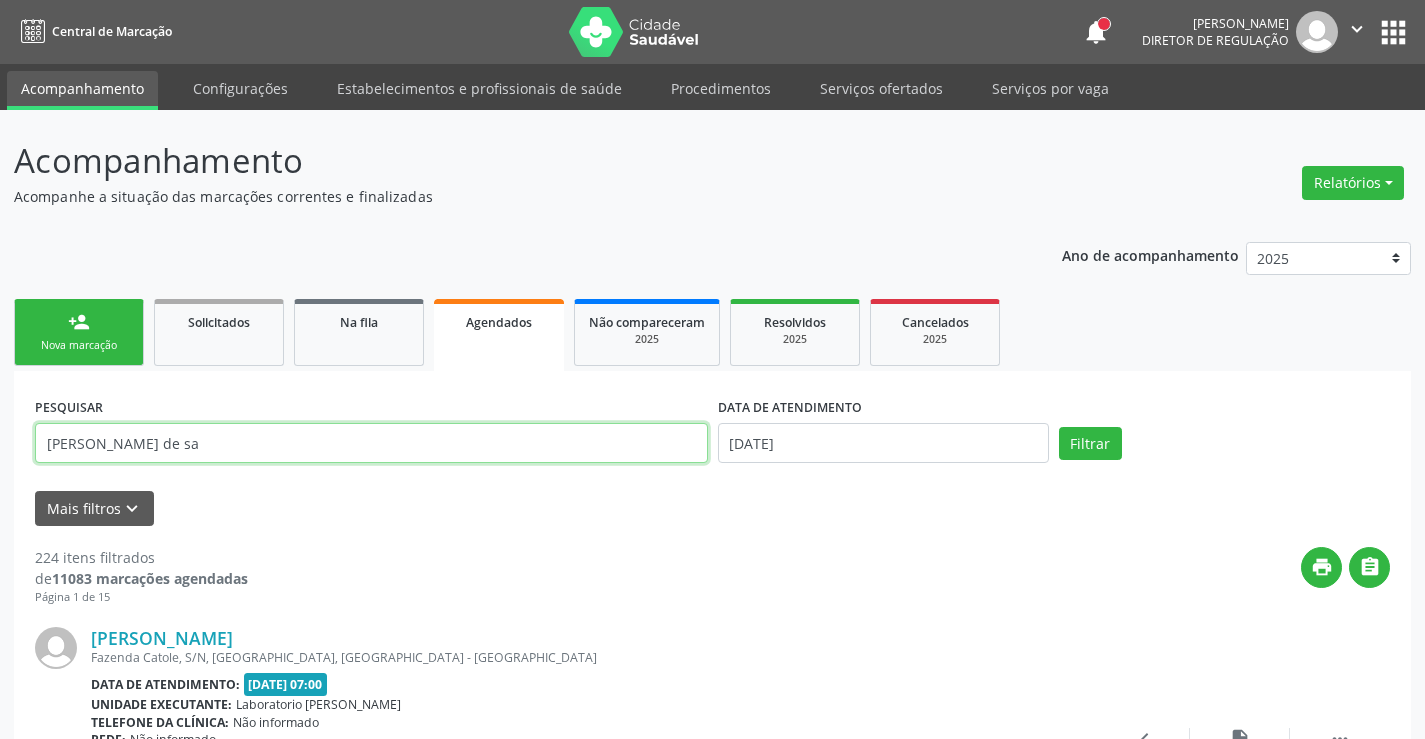type on "maria ursina de sa" 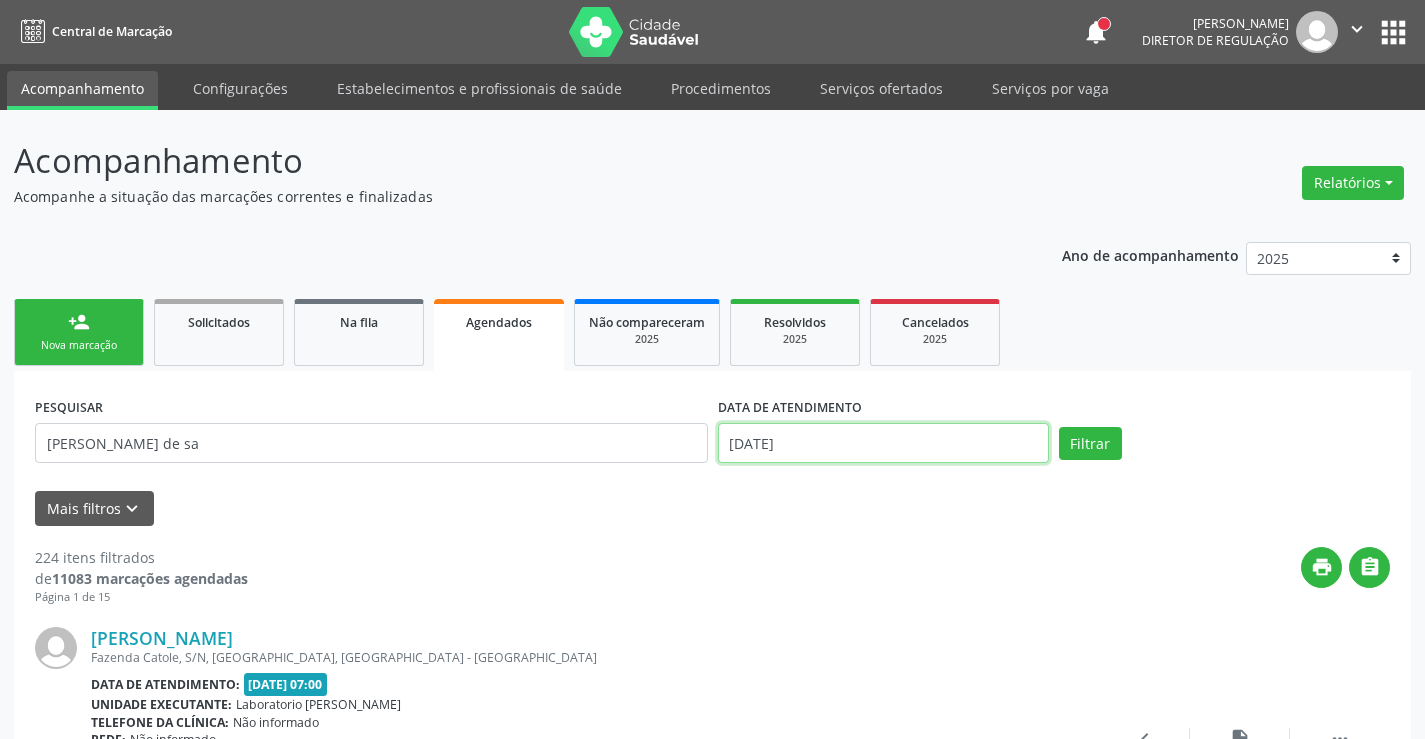 click on "30/07/2025" at bounding box center (883, 443) 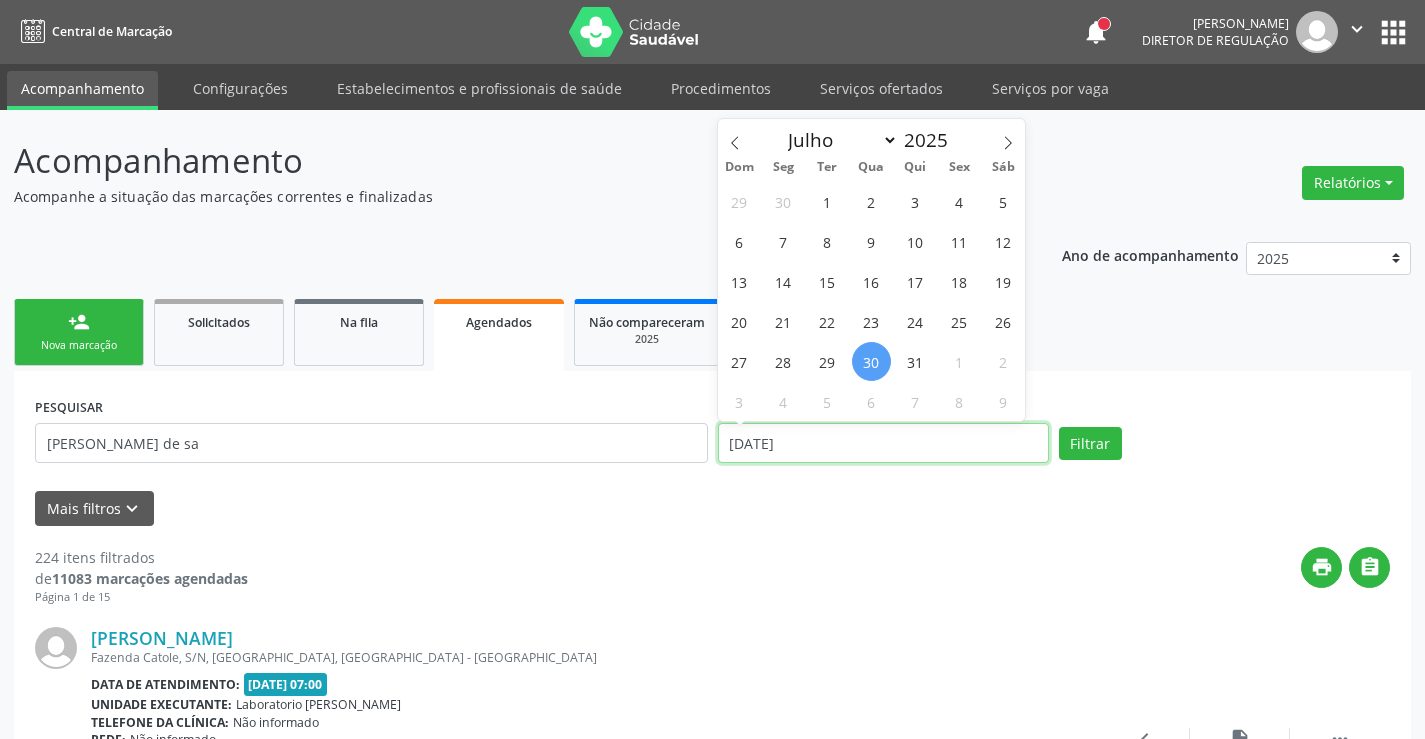type 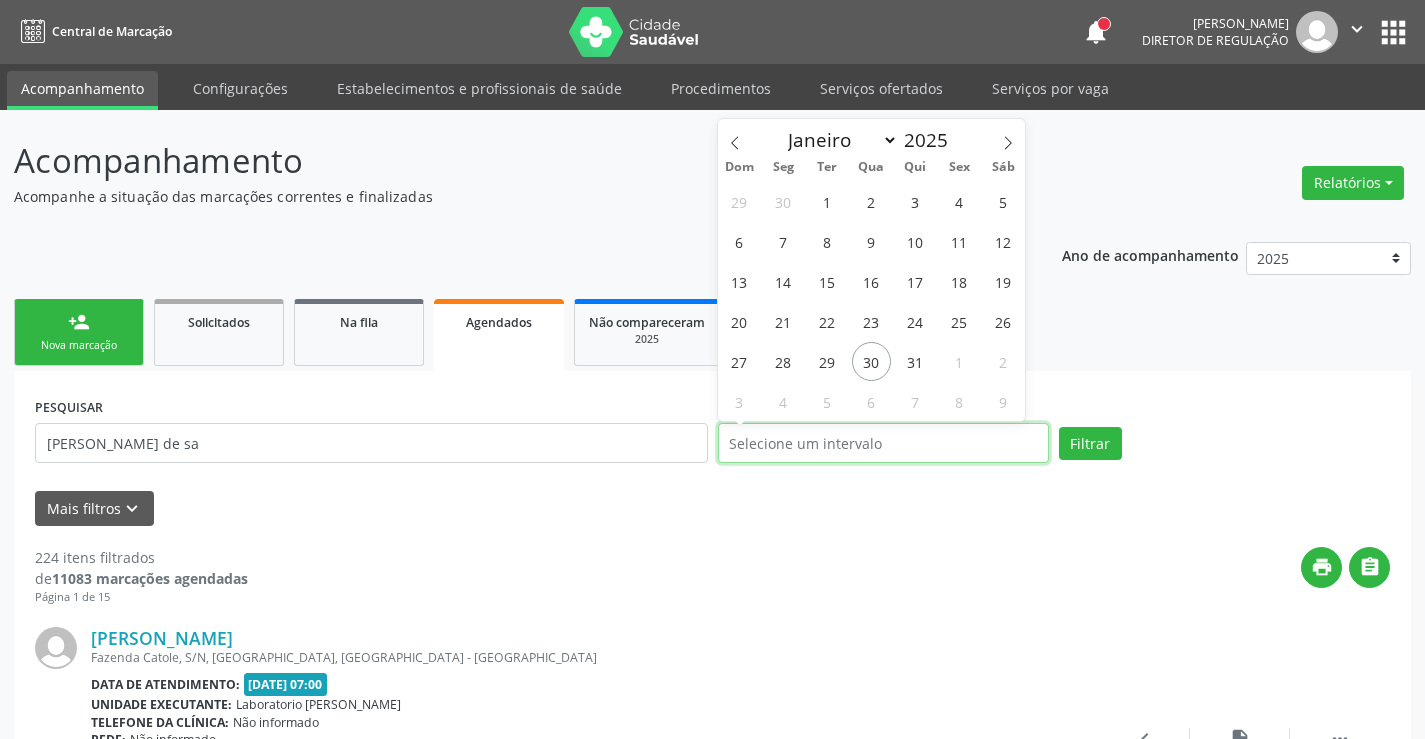 click on "Filtrar" at bounding box center [1090, 444] 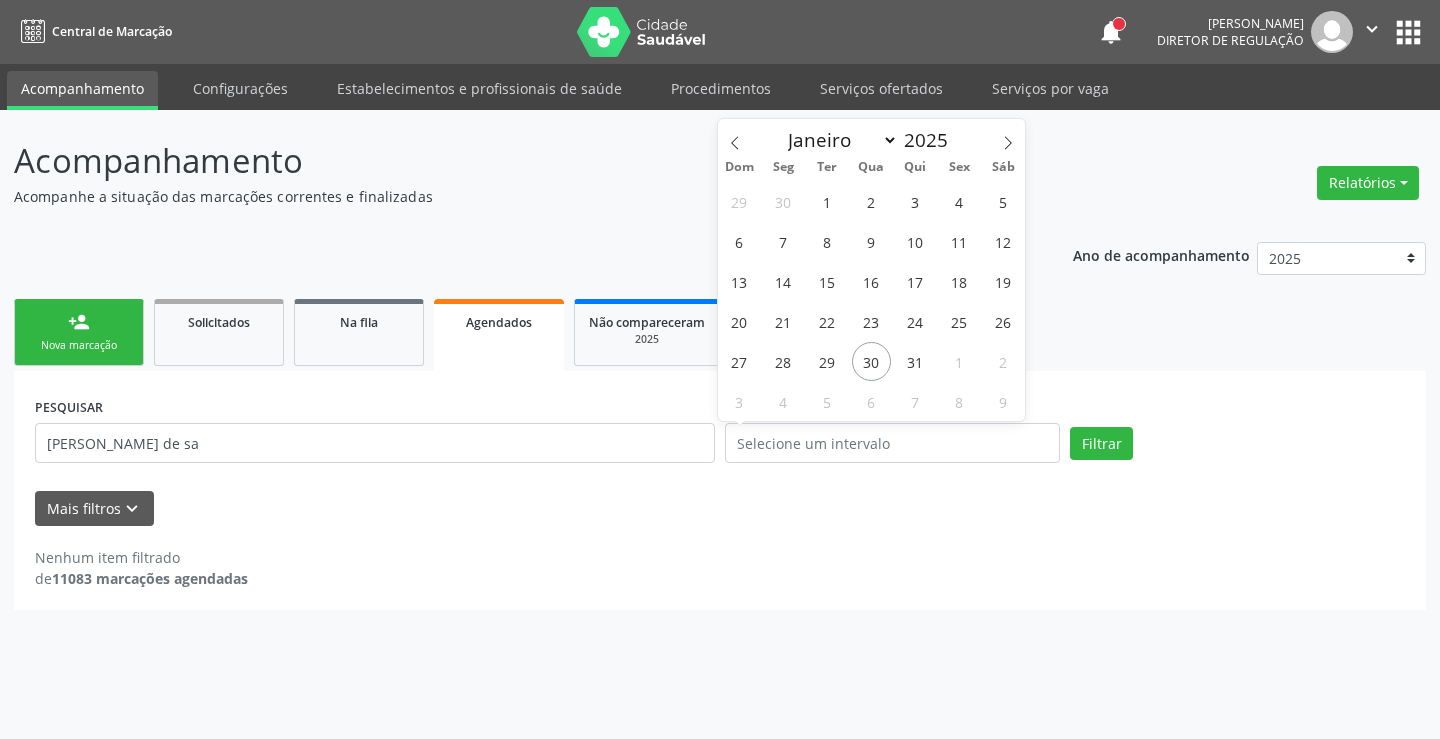 click on "PESQUISAR
maria ursina de sa
DATA DE ATENDIMENTO
Filtrar
UNIDADE DE REFERÊNCIA
Selecione uma UBS
Todas as UBS   Usf do Mutirao   Usf Cohab   Usf Caicarinha da Penha Tauapiranga   Posto de Saude Bernardo Vieira   Usf Borborema   Usf Bom Jesus I   Usf Ipsep   Usf Sao Cristovao   Usf Santa Rita Bernardo Vieira   Usf Cagep   Usf Caxixola   Usf Bom Jesus II   Usf Malhada Cortada   Usf Alto da Conceicao   Usf Varzea Aabb   Usf Ipsep II   Usf Cohab II   Usf Varzinha   Usf Ipa Faz Nova   Usf Centro I   Usf Vila Bela   Usf Centro II   Usf Luanda Jardim   Usf Ipsep III   Posto de Saude Logradouro   Posto de Saude Poco da Cerca   Posto de Saude de Juazeirinho   Central Regional de Rede de Frio Xi Geres   Hospital Eduardo Campos   Rede de Atencao Ao Covid 19 Leitos de Retaguarda Municipal   Posto de Saude Malhada da Areia   Posto de Saude Malhada do Jua   Vigilancia Epidemiologica" at bounding box center [720, 458] 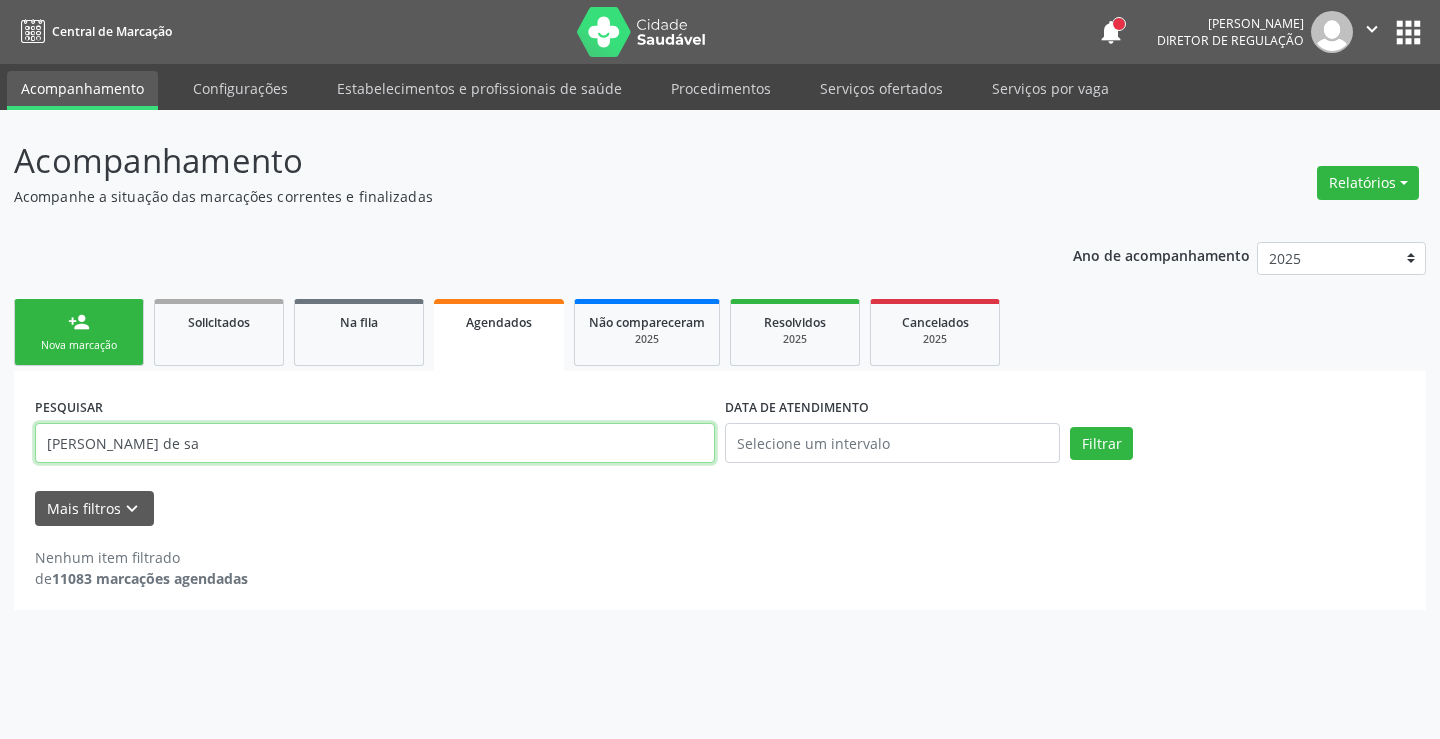 click on "maria ursina de sa" at bounding box center [375, 443] 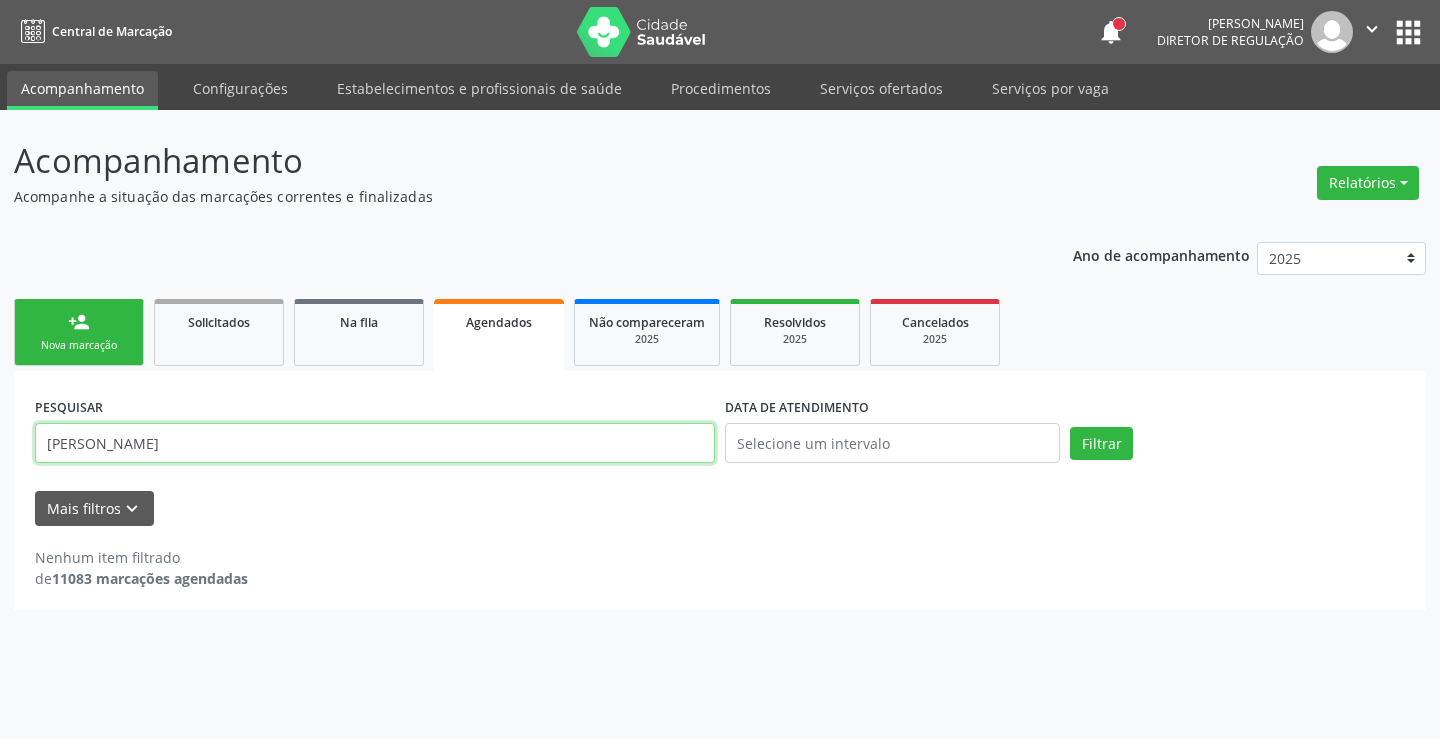 type on "maria u" 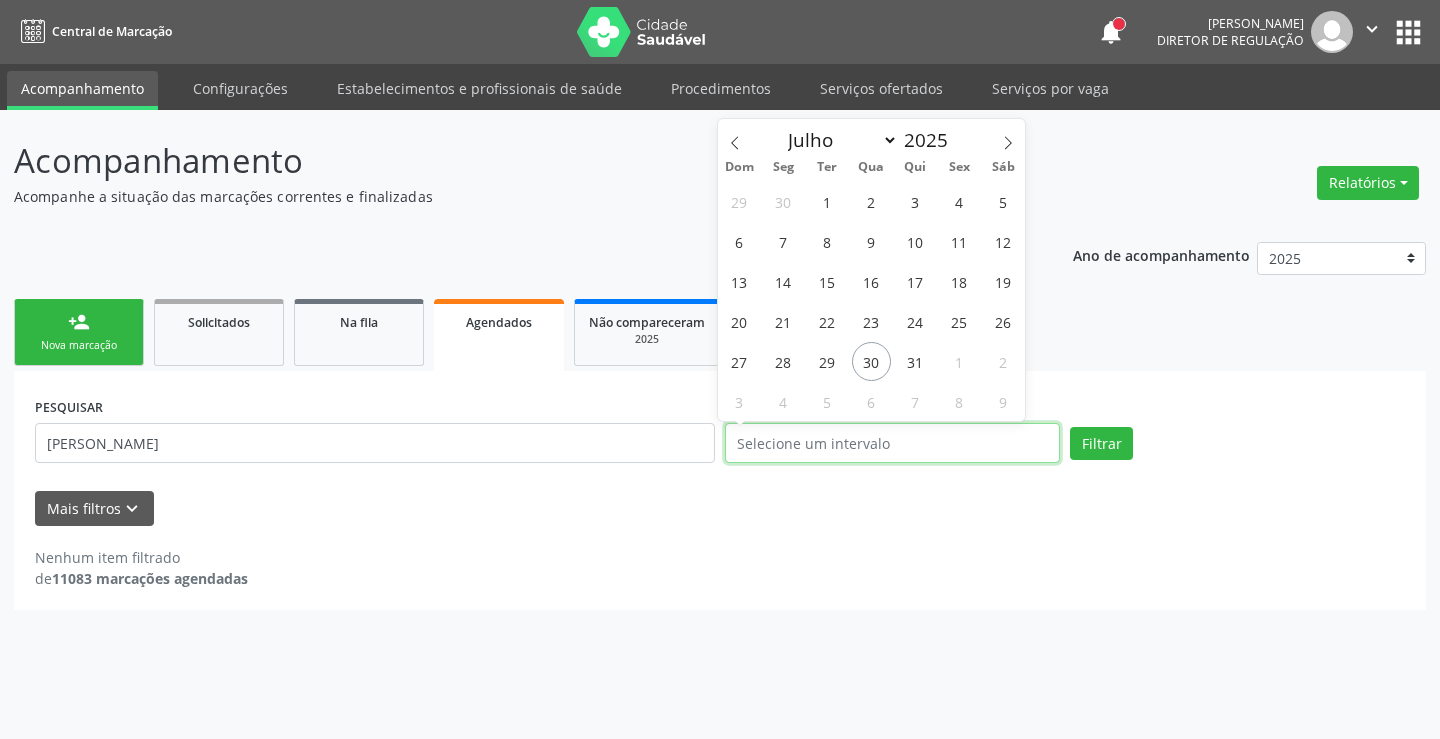 click at bounding box center [892, 443] 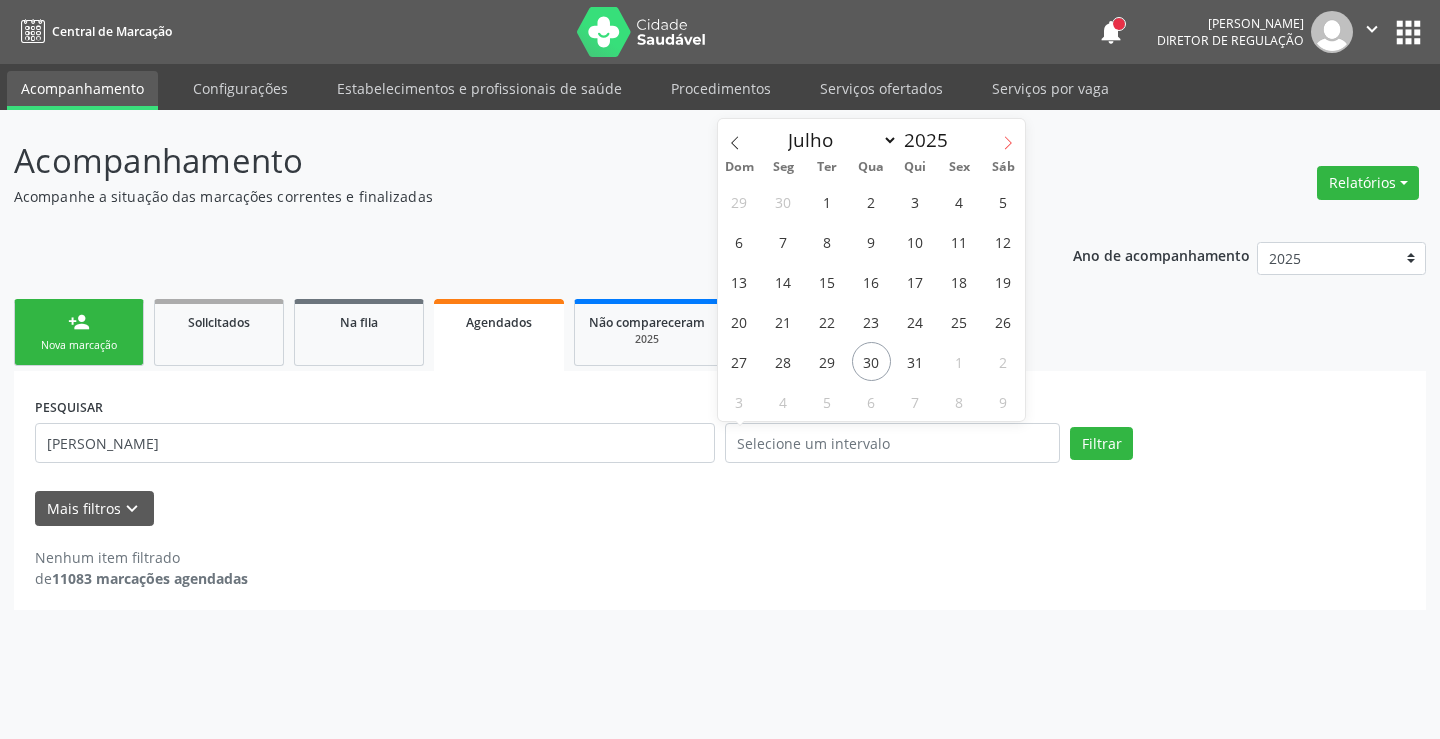 click 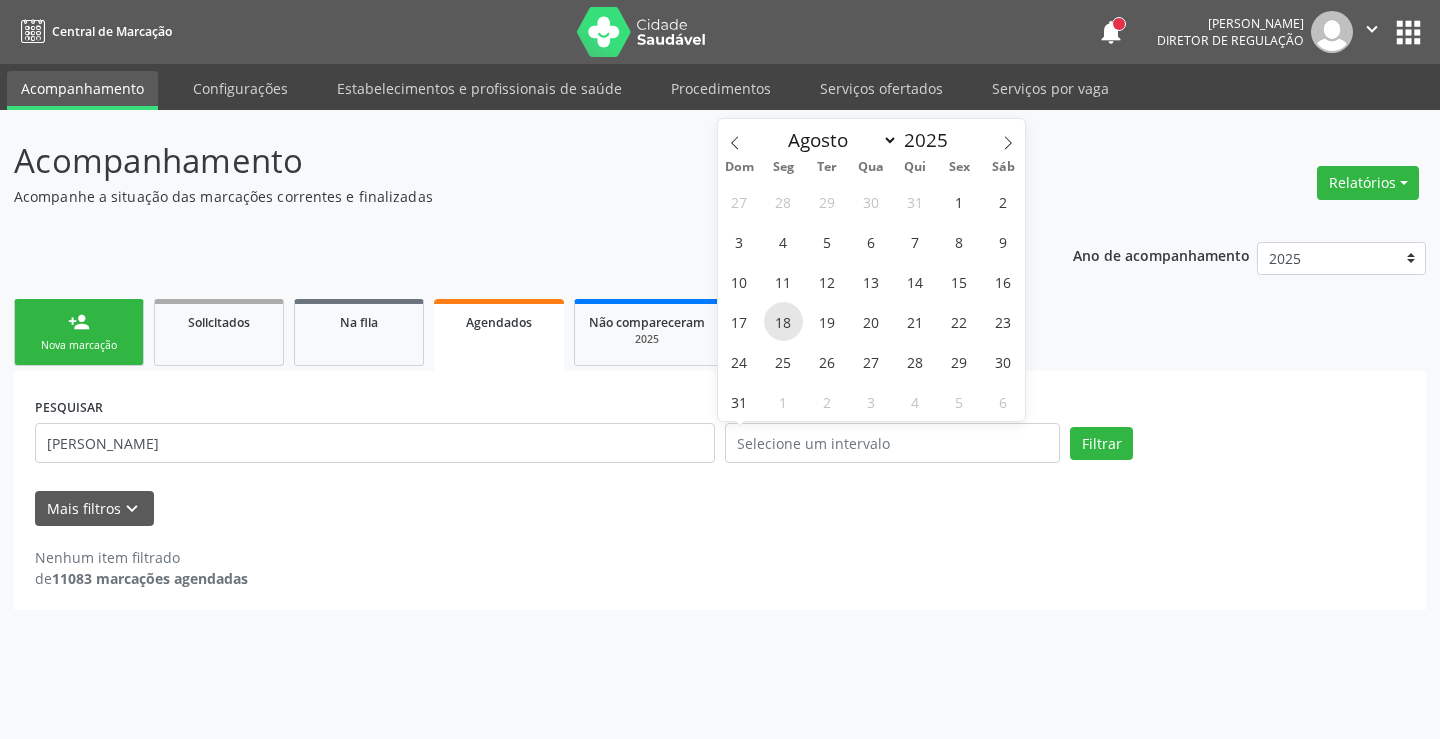 click on "18" at bounding box center [783, 321] 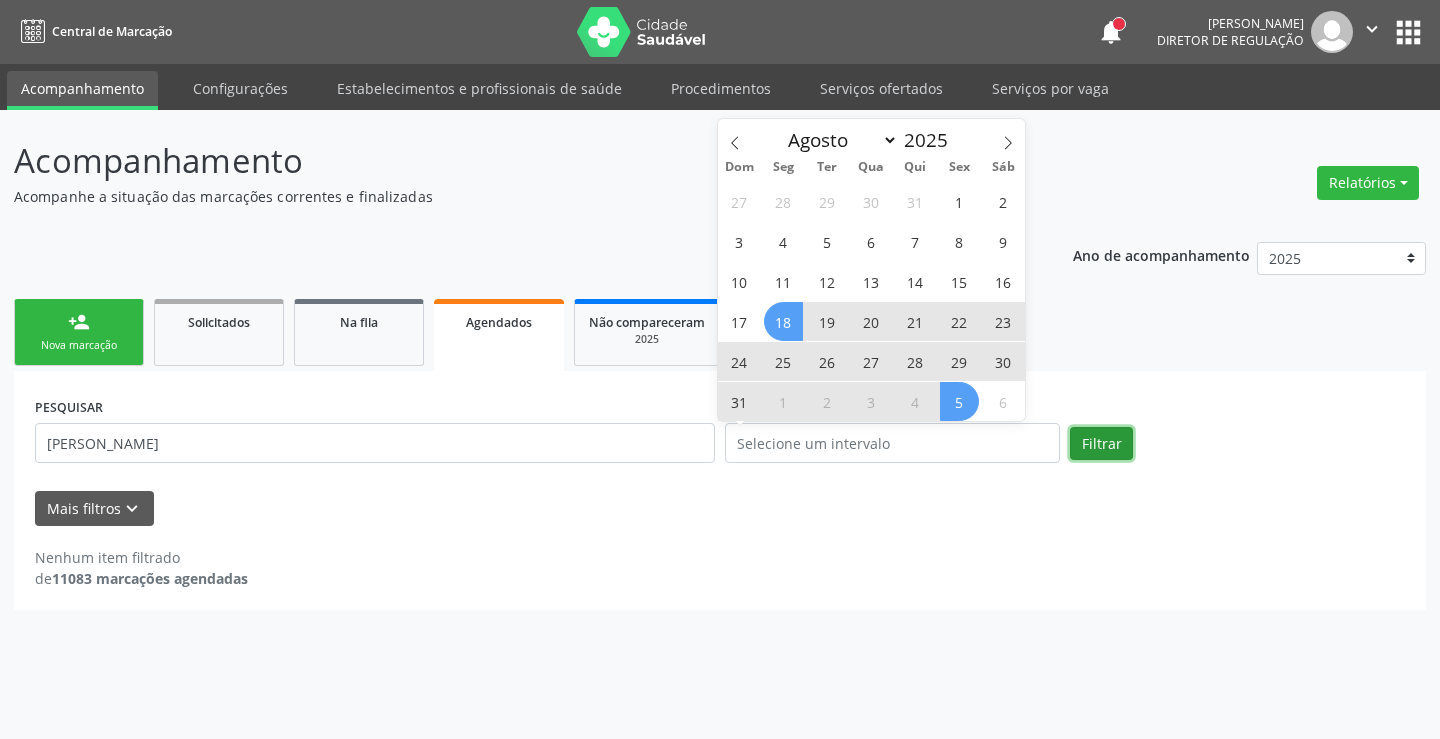 click on "Filtrar" at bounding box center (1101, 444) 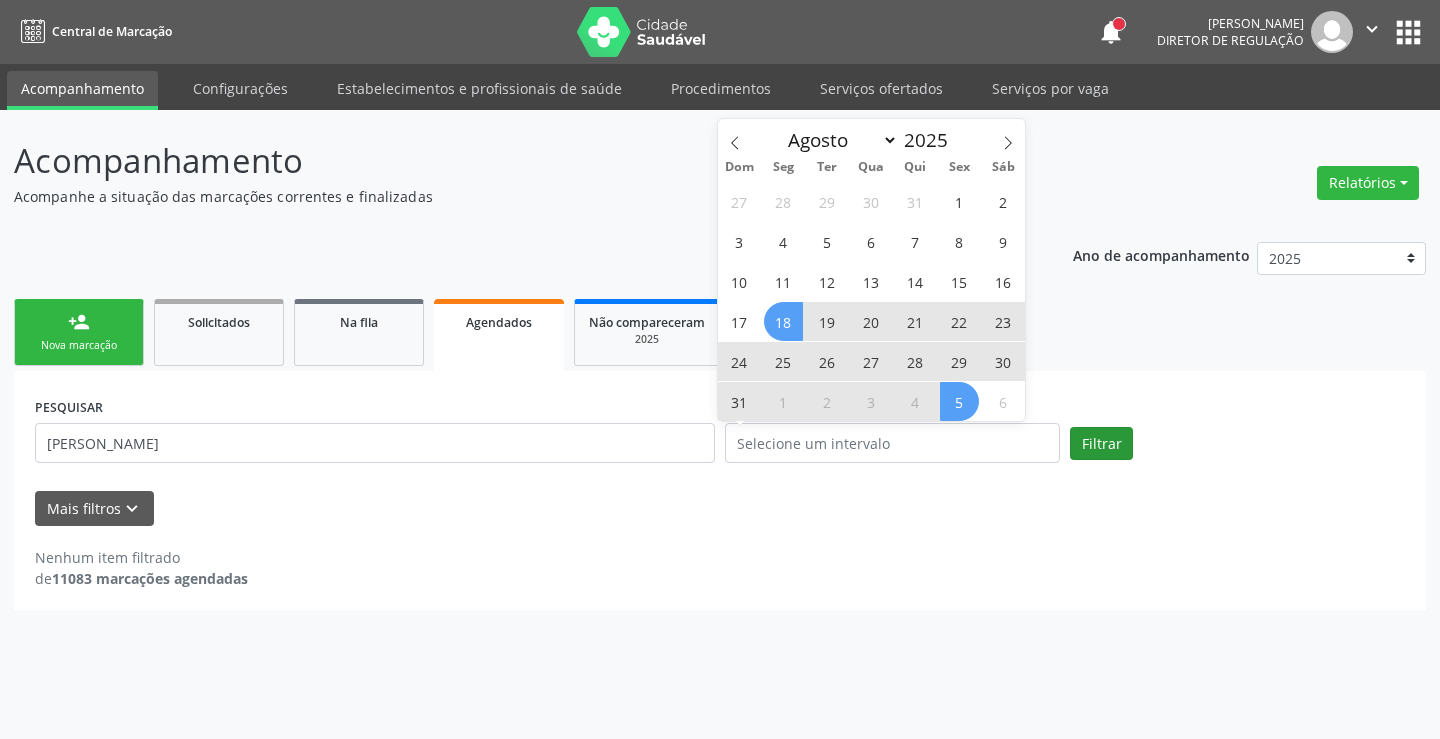 select on "7" 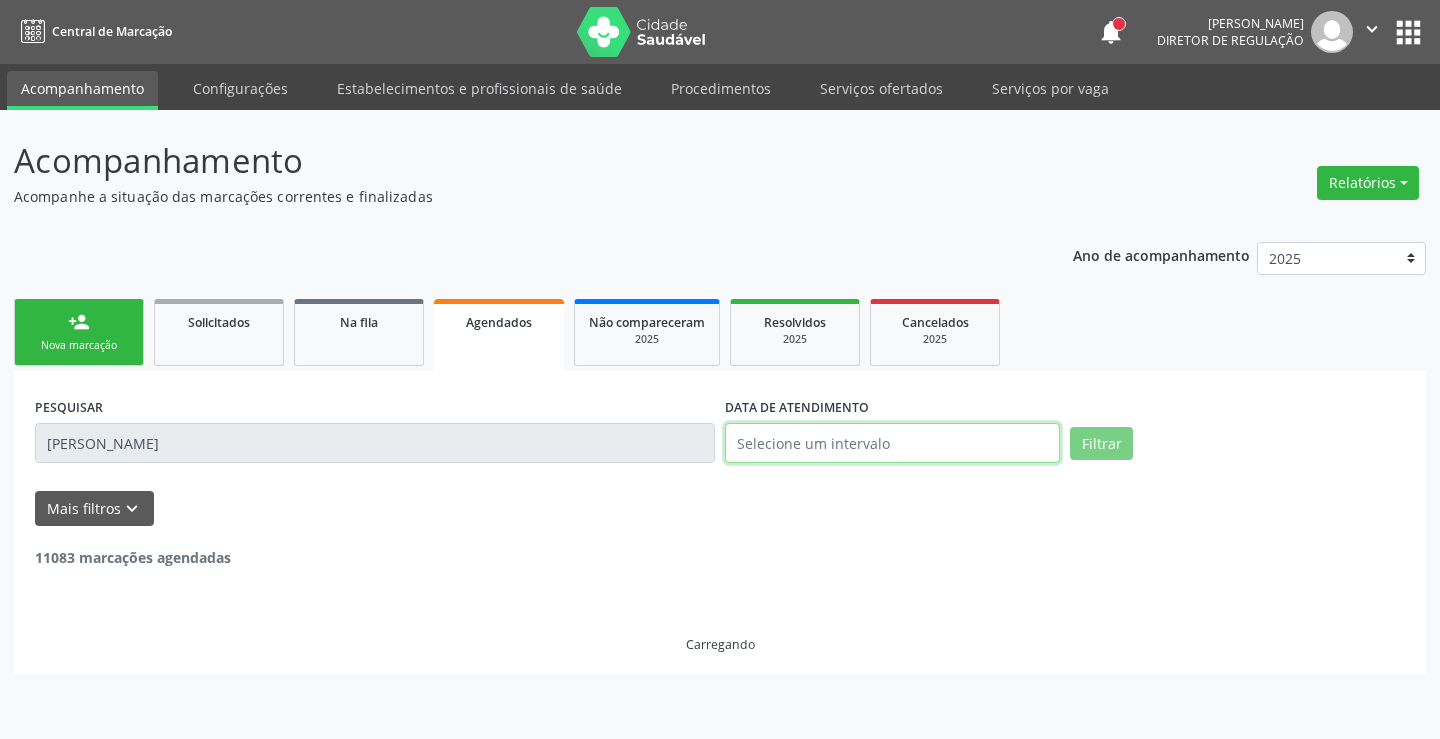 click at bounding box center [892, 443] 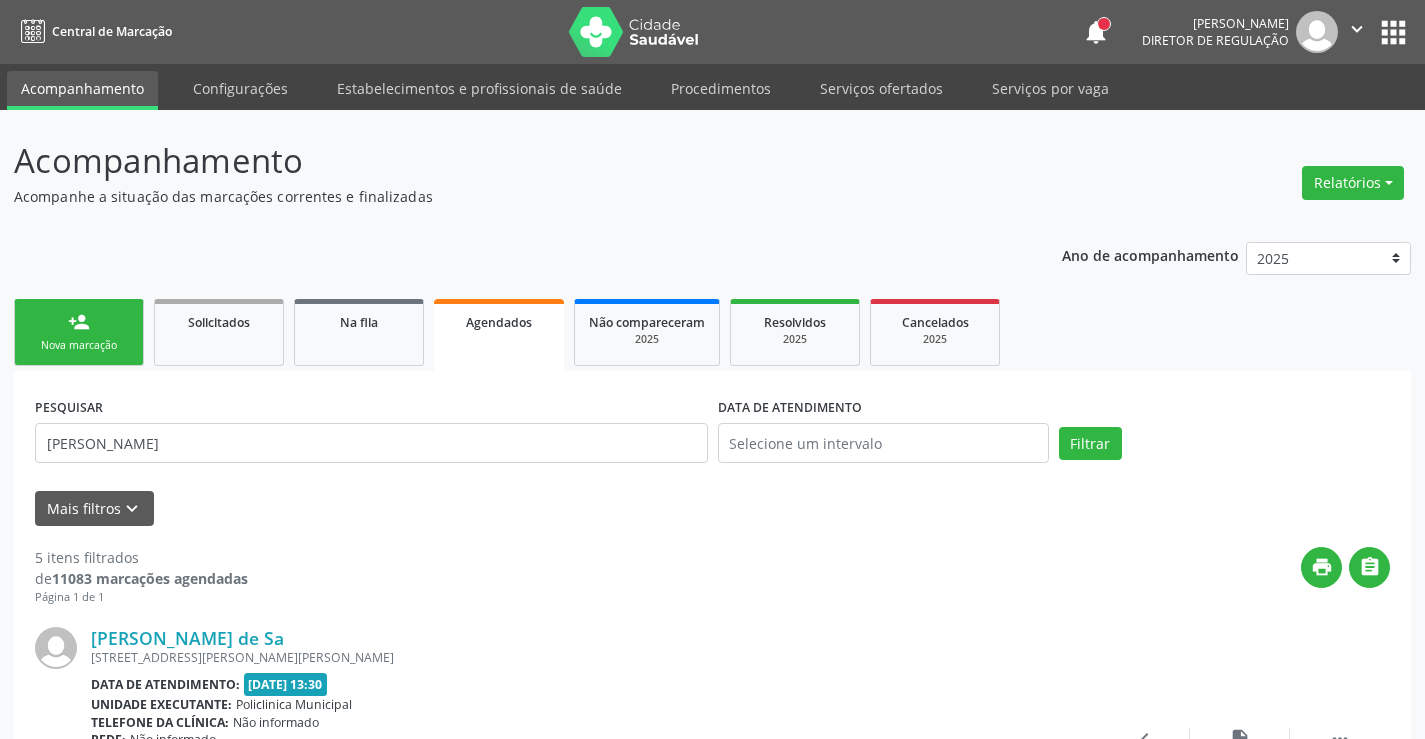 click on "print   " at bounding box center (819, 576) 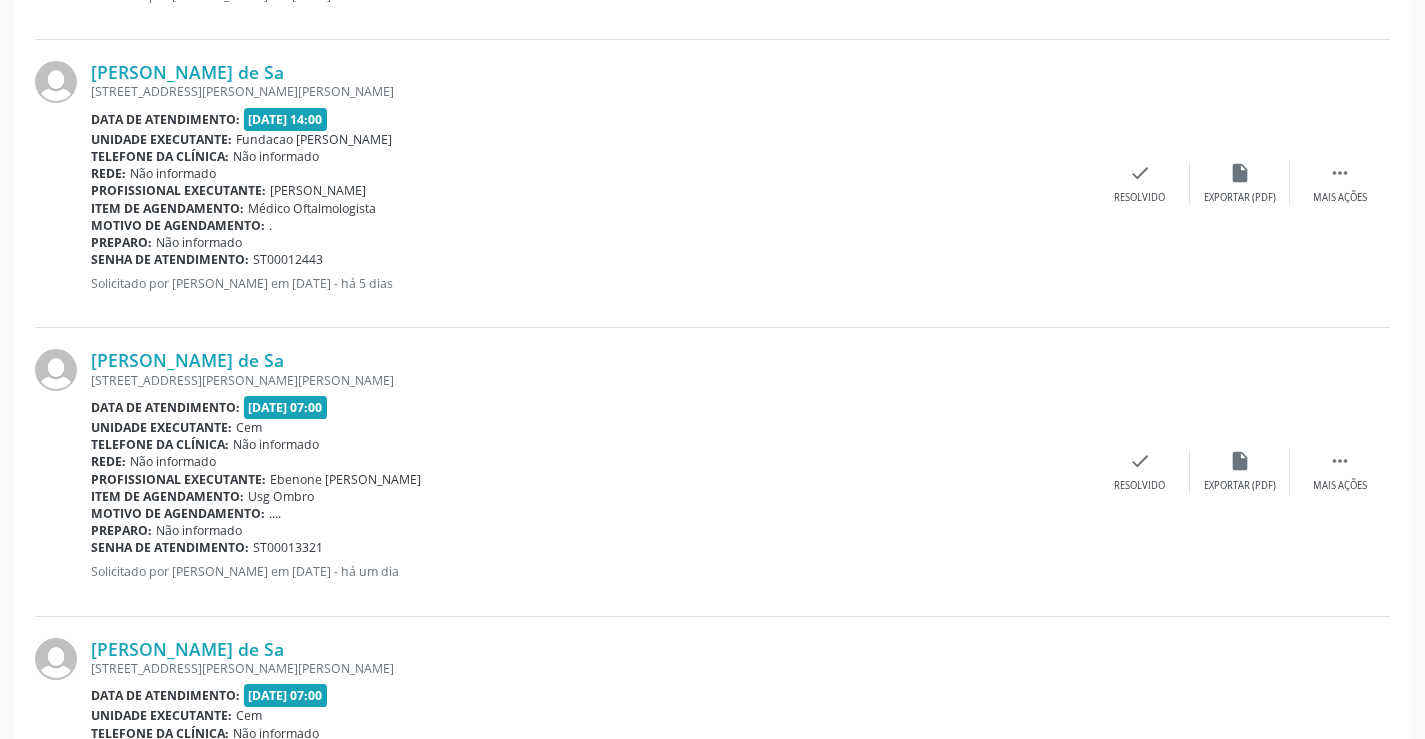 scroll, scrollTop: 1342, scrollLeft: 0, axis: vertical 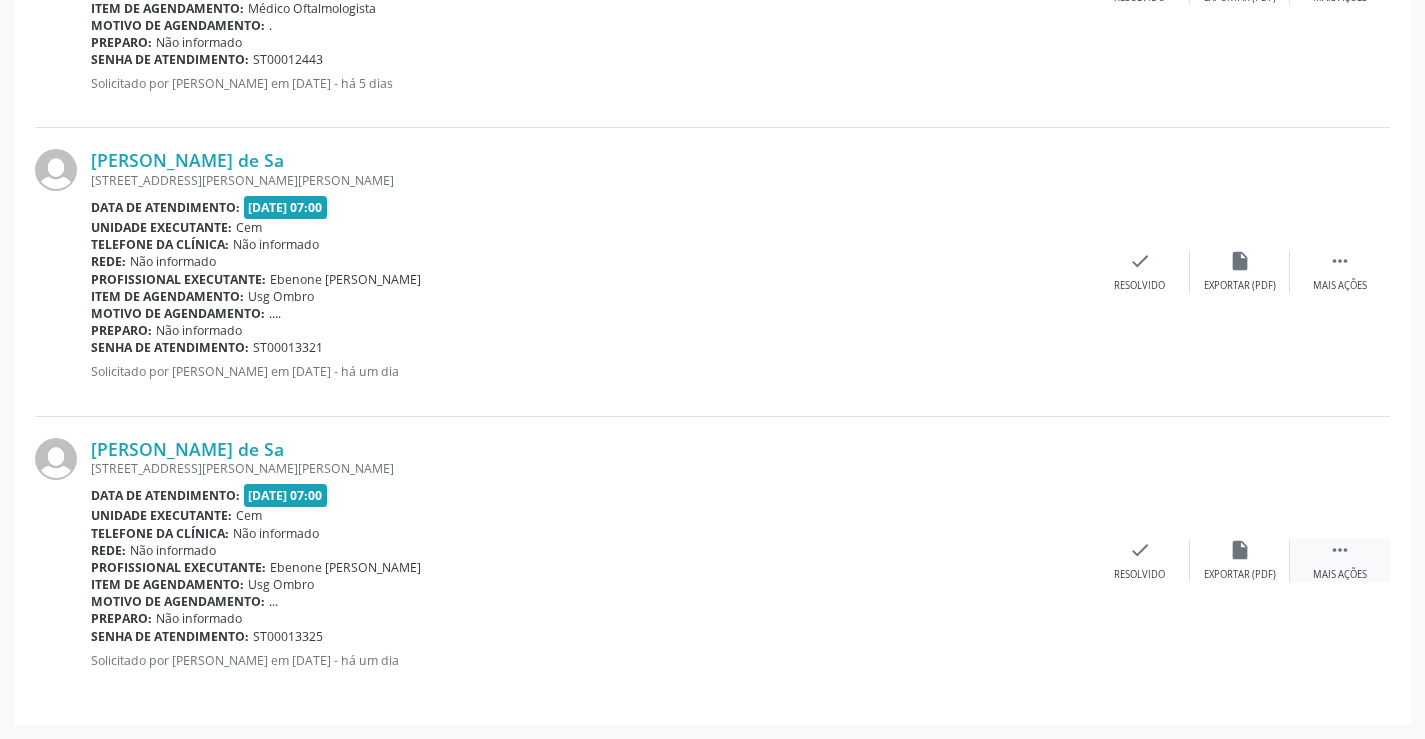 click on "Mais ações" at bounding box center (1340, 575) 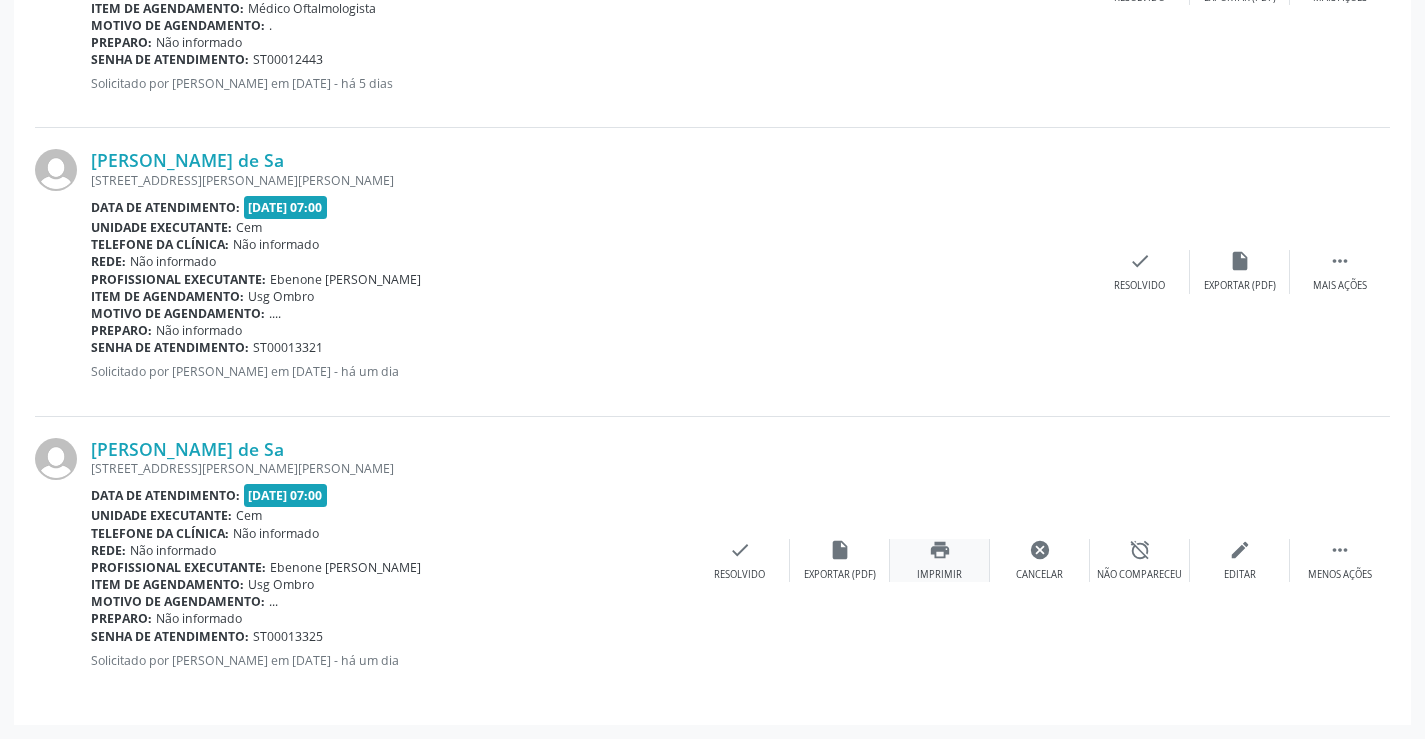 click on "Imprimir" at bounding box center (939, 575) 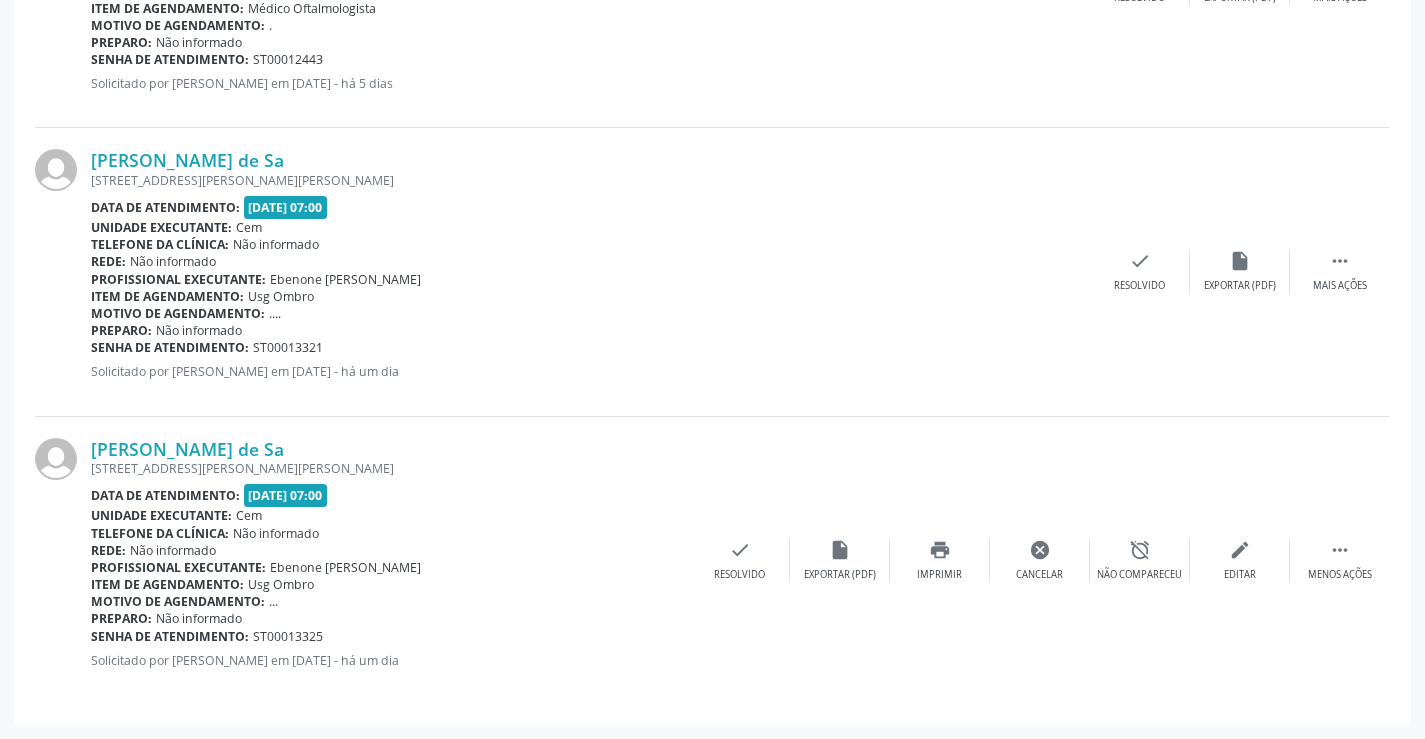 click on "Maria Ursina de Sa
Rua Afonso Gomes Novaes, 774, José Rufino Alves (Caxixola), Serra Talhada - PE
Data de atendimento:
18/08/2025 - 07:00
Unidade executante:
Cem
Telefone da clínica:
Não informado
Rede:
Não informado
Profissional executante:
Ebenone Antonio da Silva
Item de agendamento:
Usg Ombro
Motivo de agendamento:
....
Preparo:
Não informado
Senha de atendimento:
ST00013321
Solicitado por Ana Paula da Silva Lima em 29/07/2025 - há um dia

Mais ações
insert_drive_file
Exportar (PDF)
check
Resolvido" at bounding box center [712, 272] 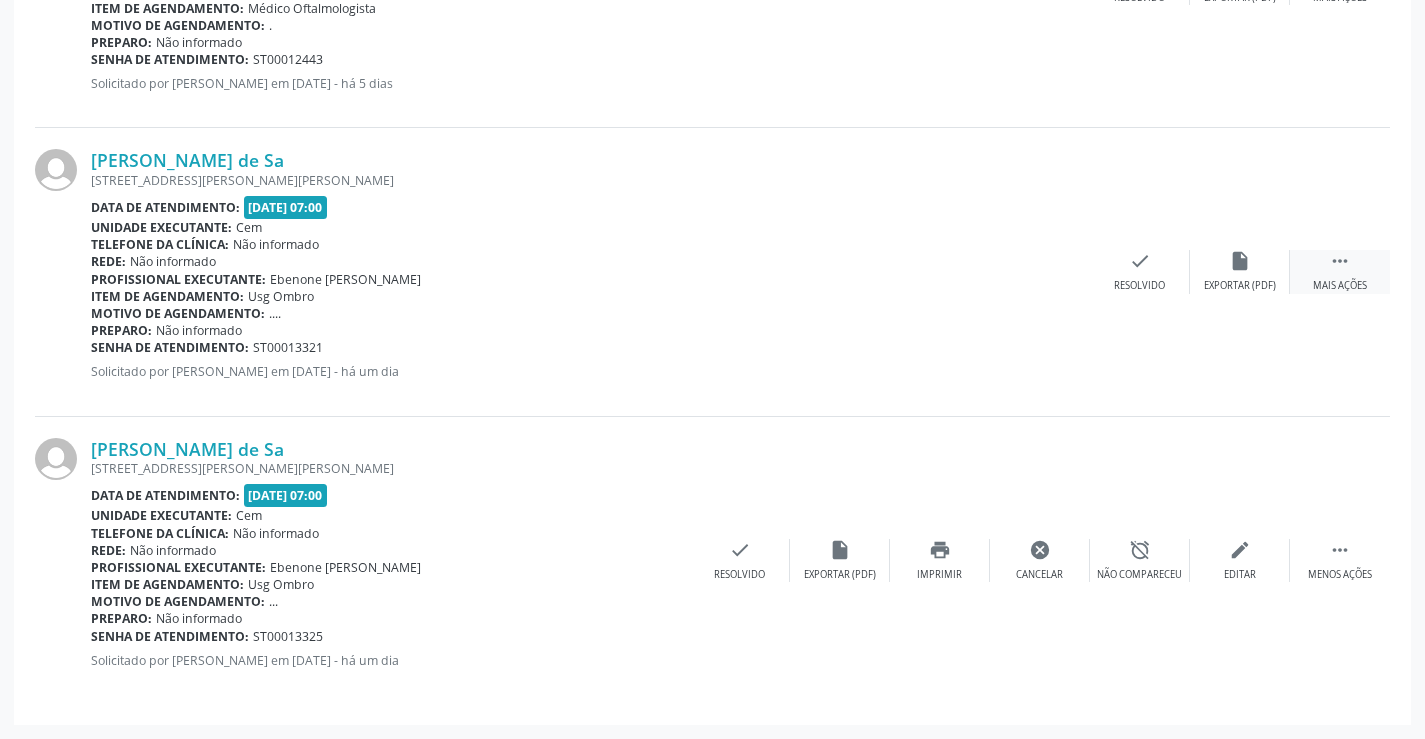 click on "
Mais ações" at bounding box center [1340, 271] 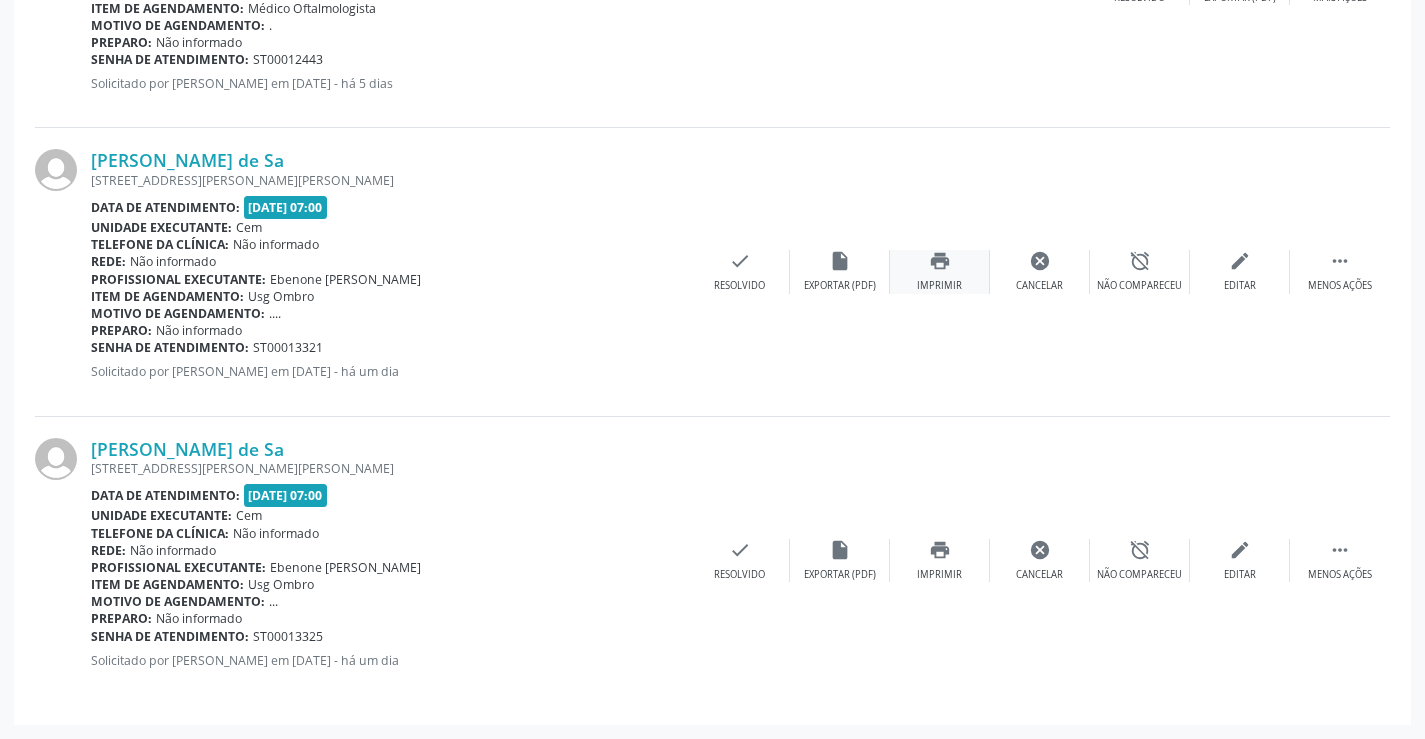 click on "Imprimir" at bounding box center [939, 286] 